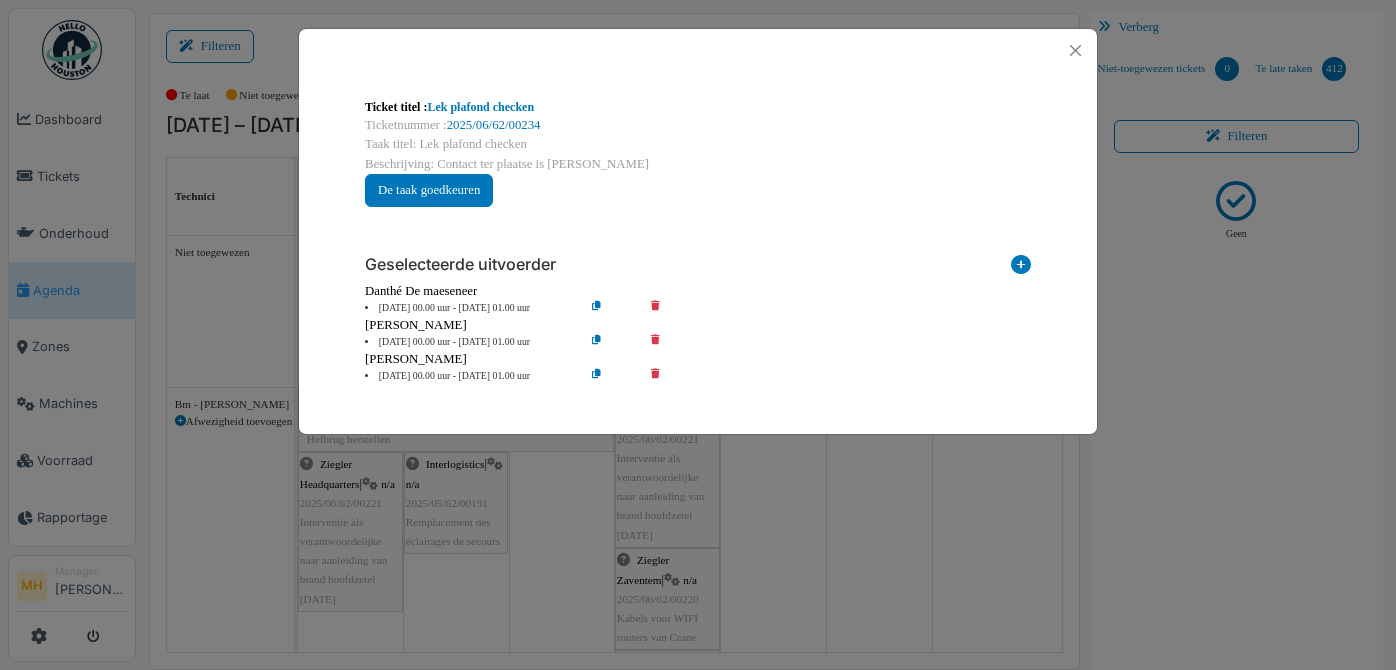 scroll, scrollTop: 0, scrollLeft: 0, axis: both 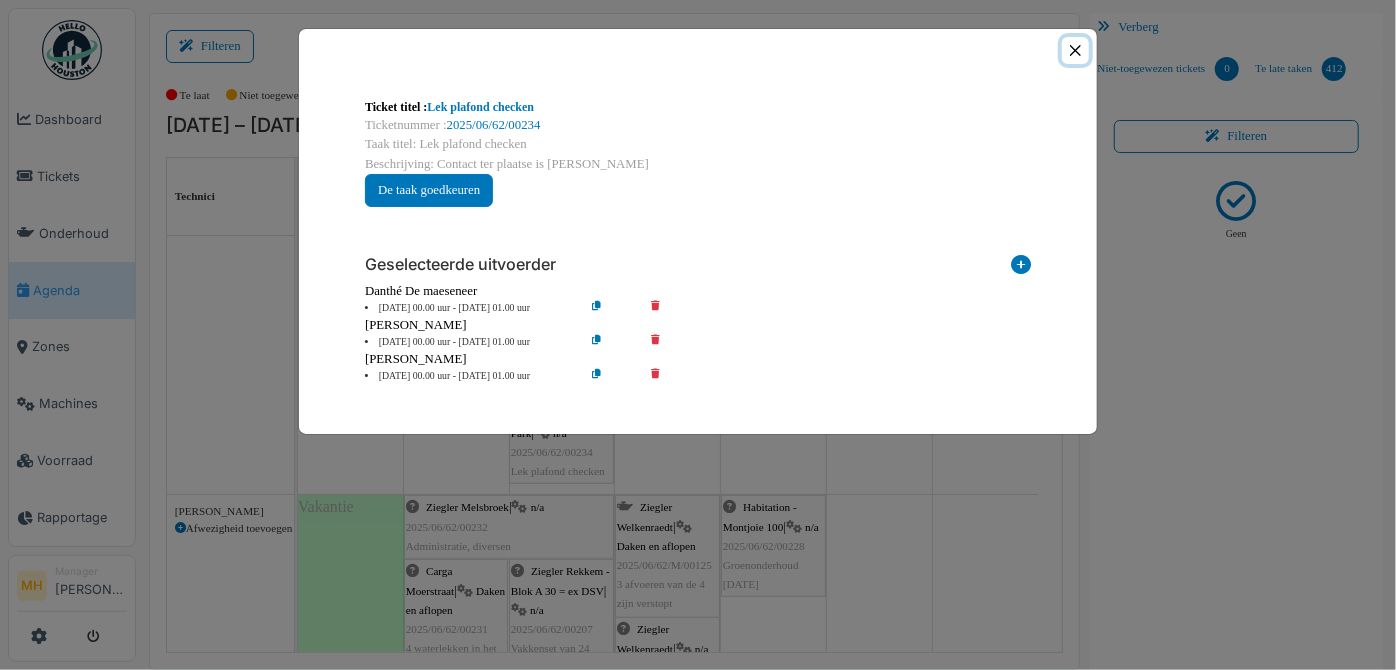 click at bounding box center (1075, 50) 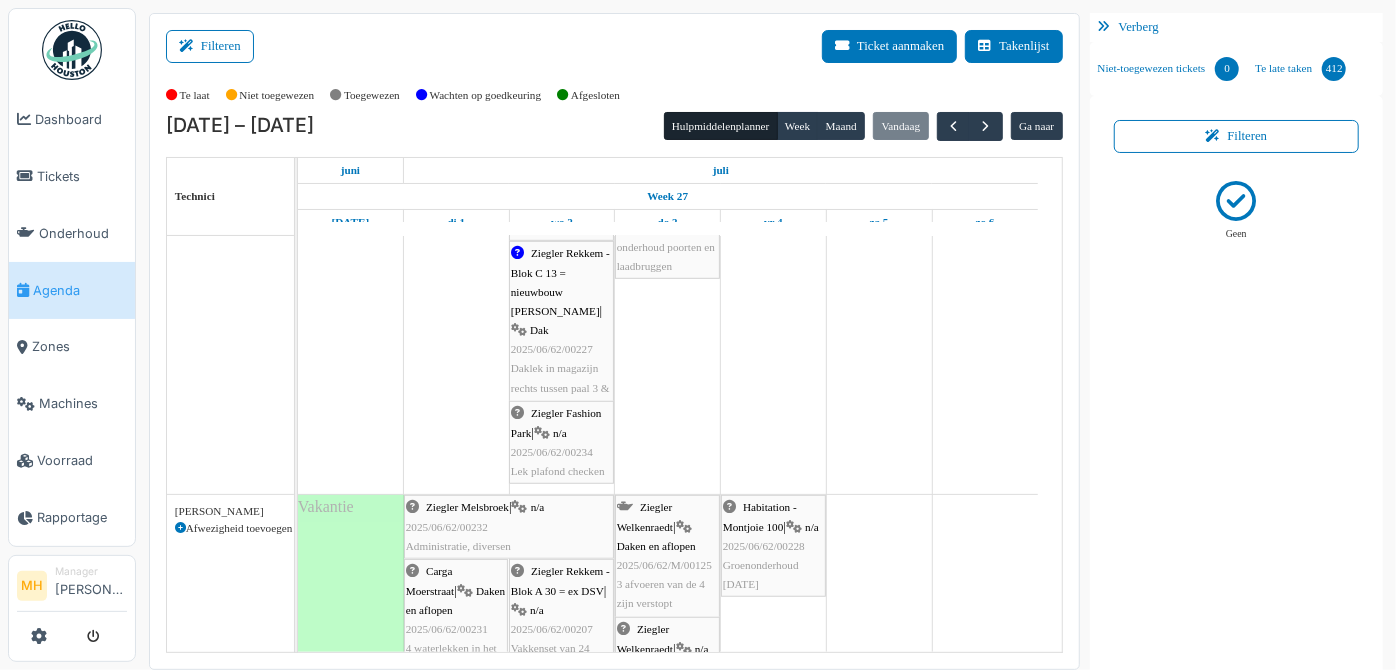 scroll, scrollTop: 778, scrollLeft: 0, axis: vertical 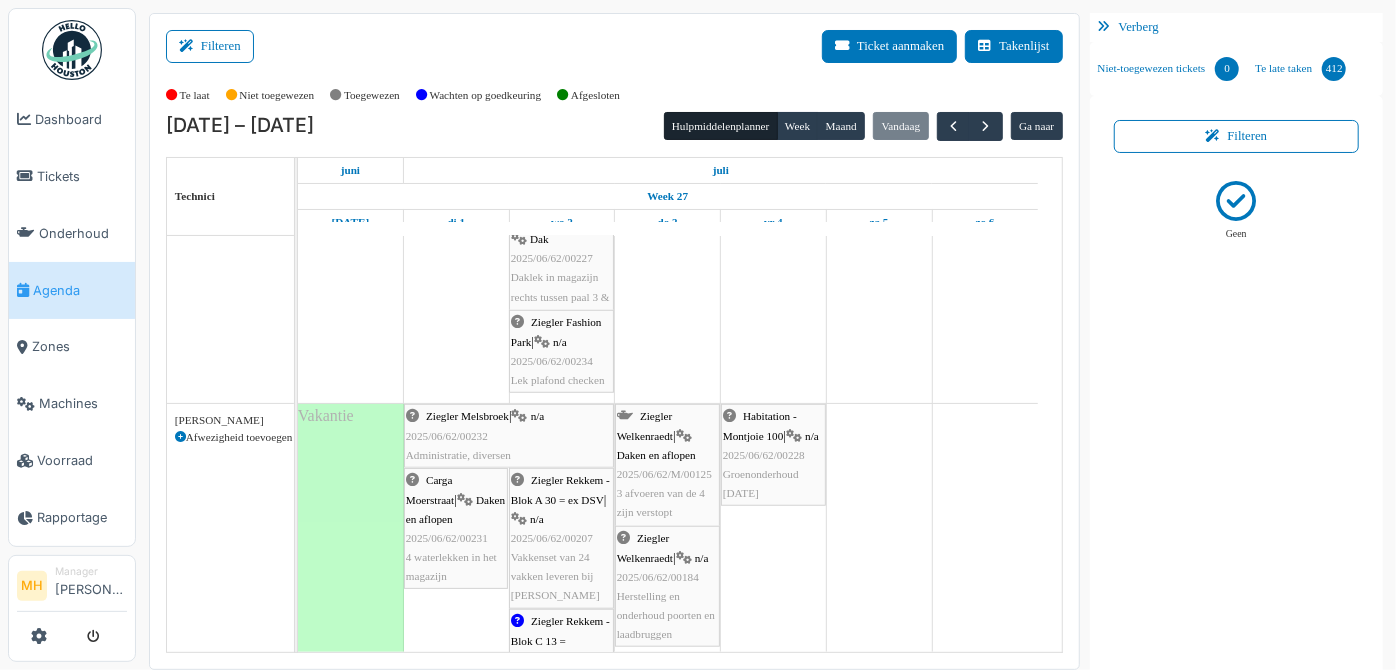 click on "2025/06/62/00207" at bounding box center (552, 538) 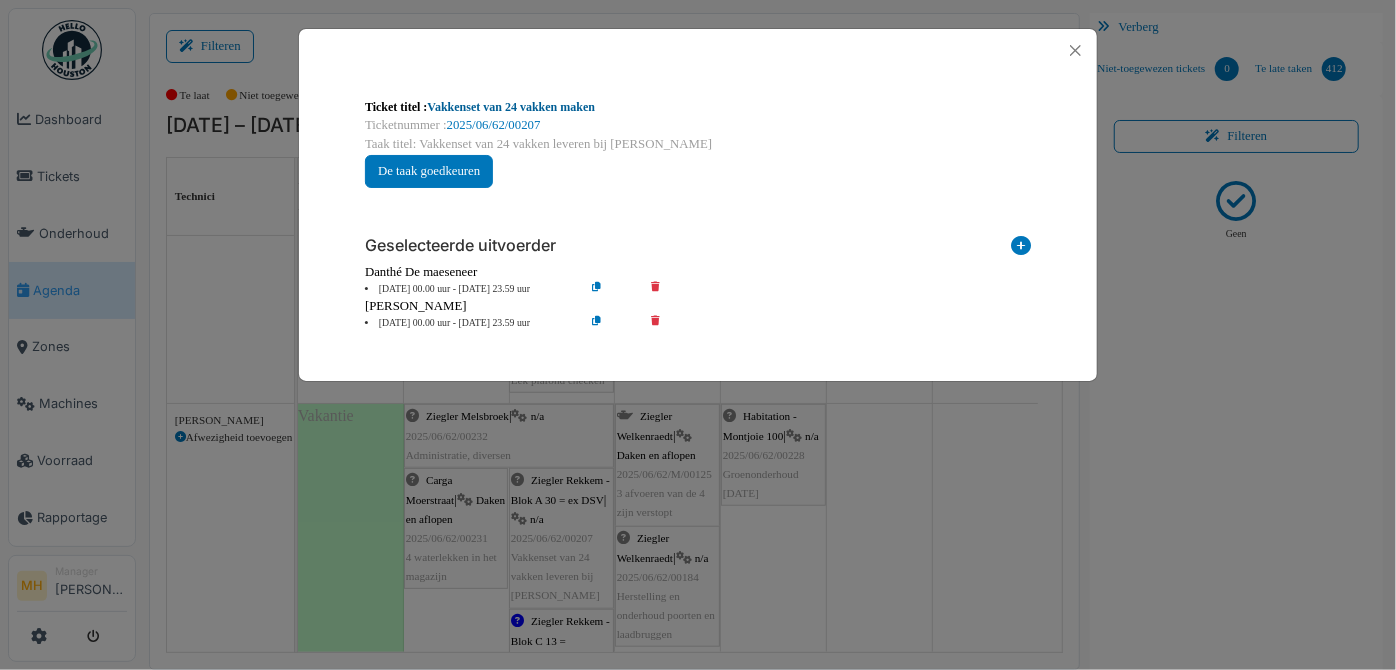 click on "Vakkenset van 24 vakken maken" at bounding box center (511, 107) 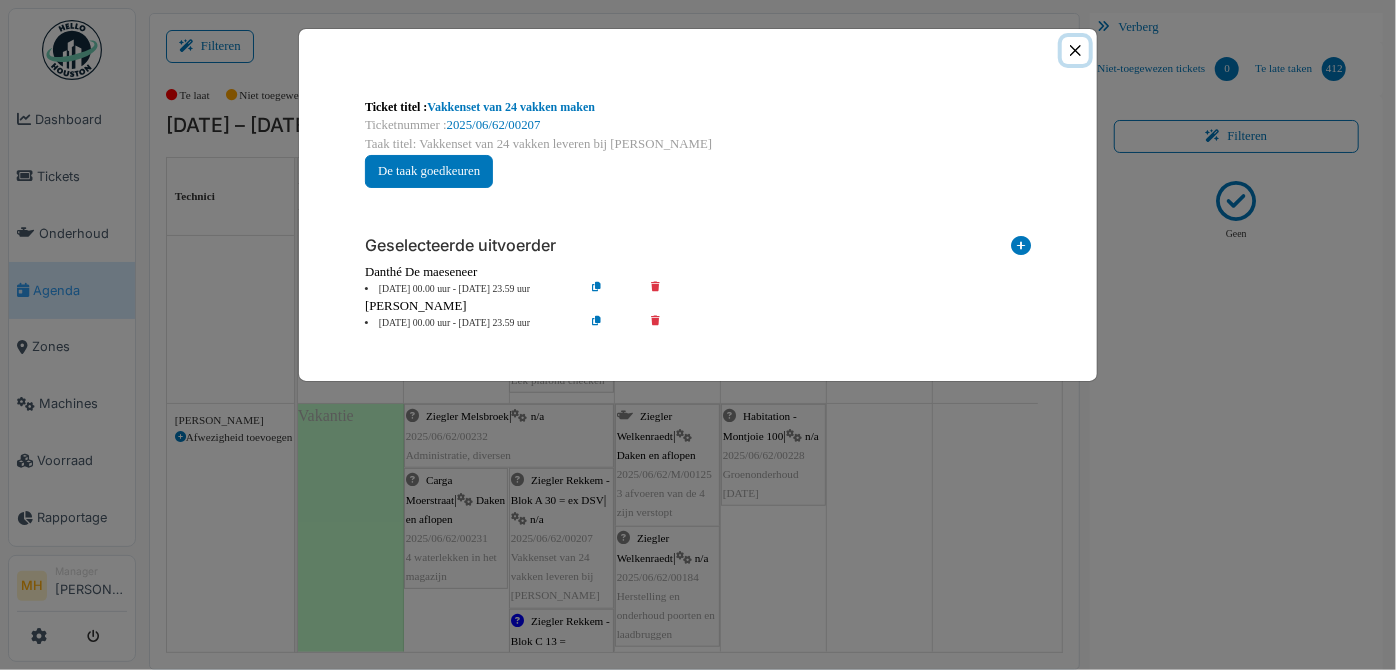 click at bounding box center (1075, 50) 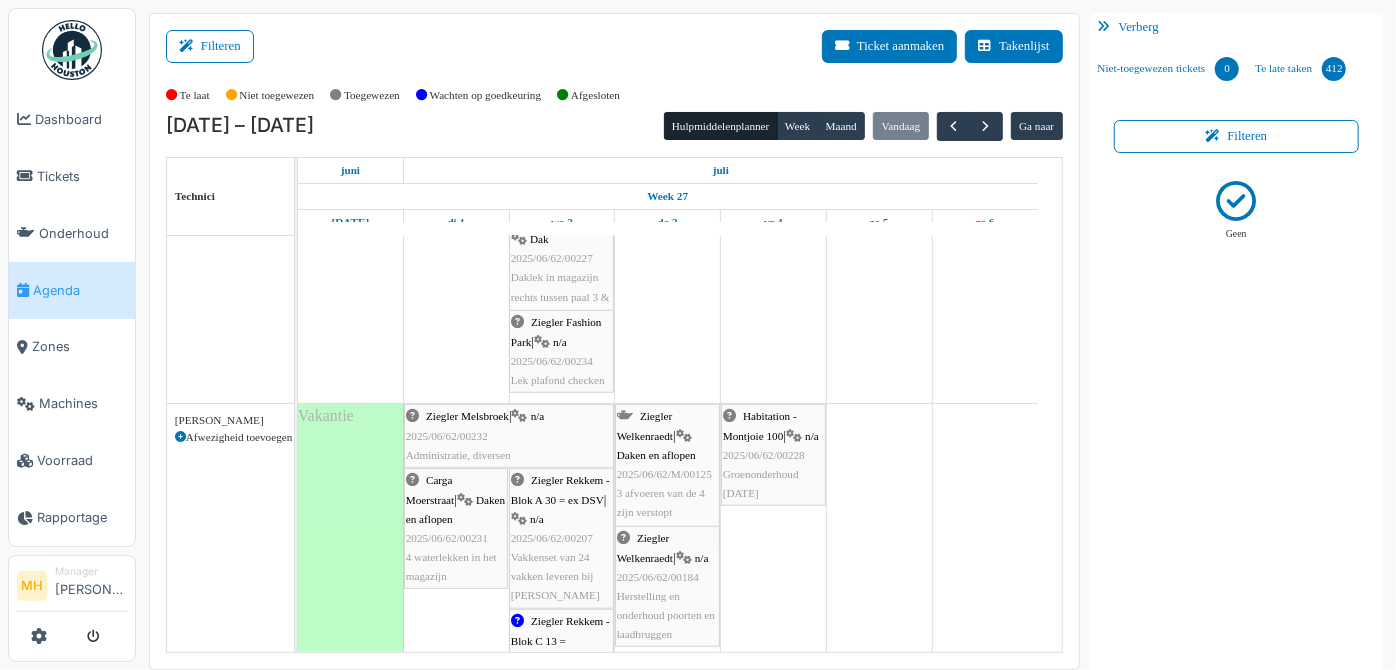 scroll, scrollTop: 909, scrollLeft: 0, axis: vertical 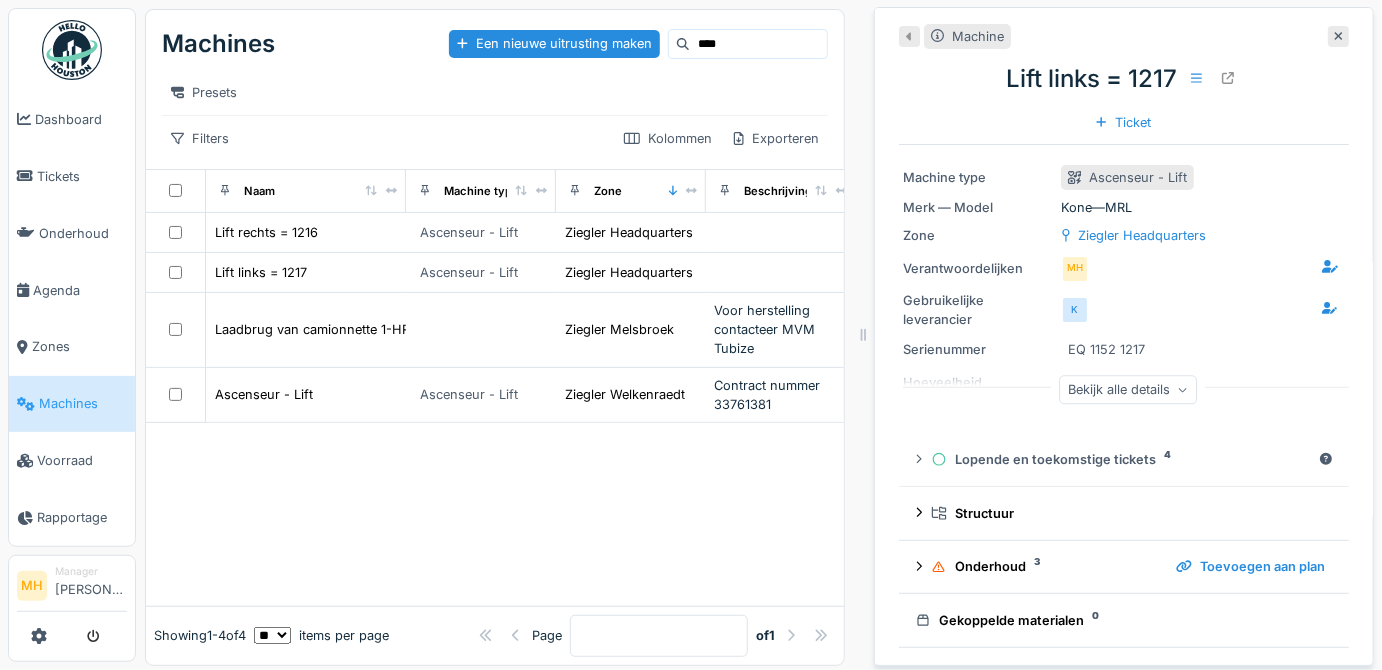 click on "Manager
Monique Hermans" at bounding box center [91, 585] 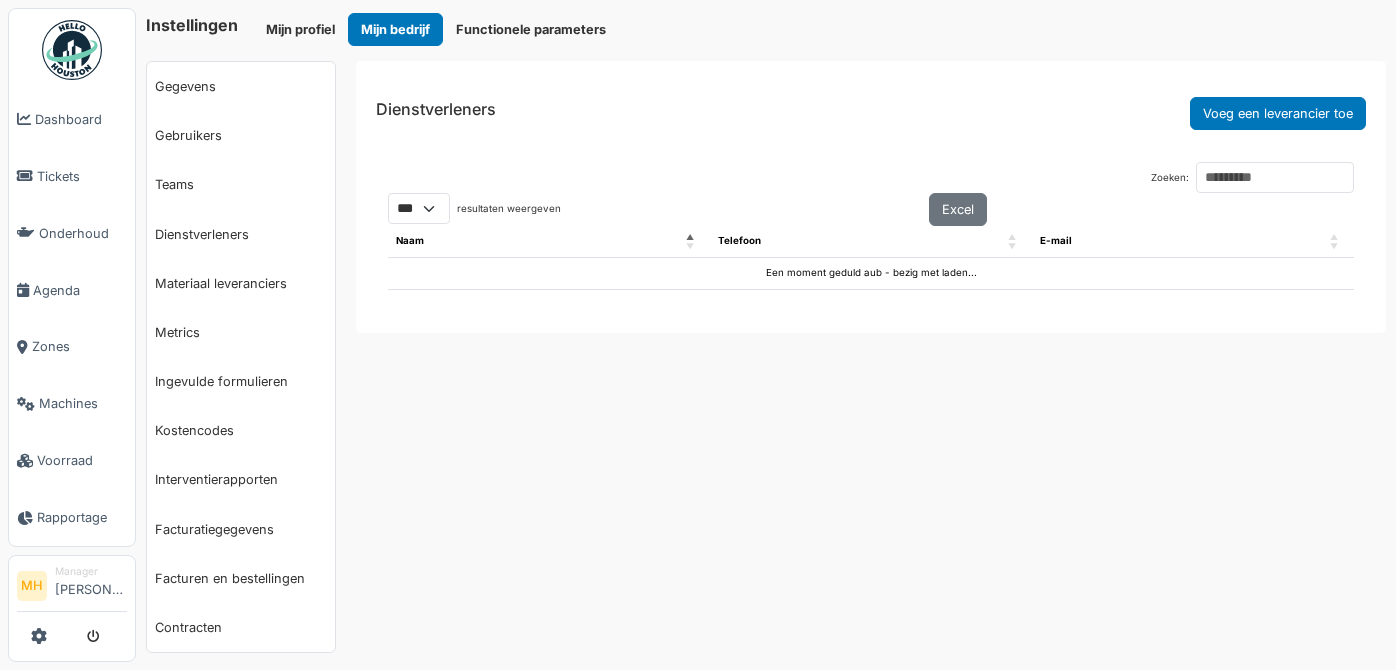 select on "***" 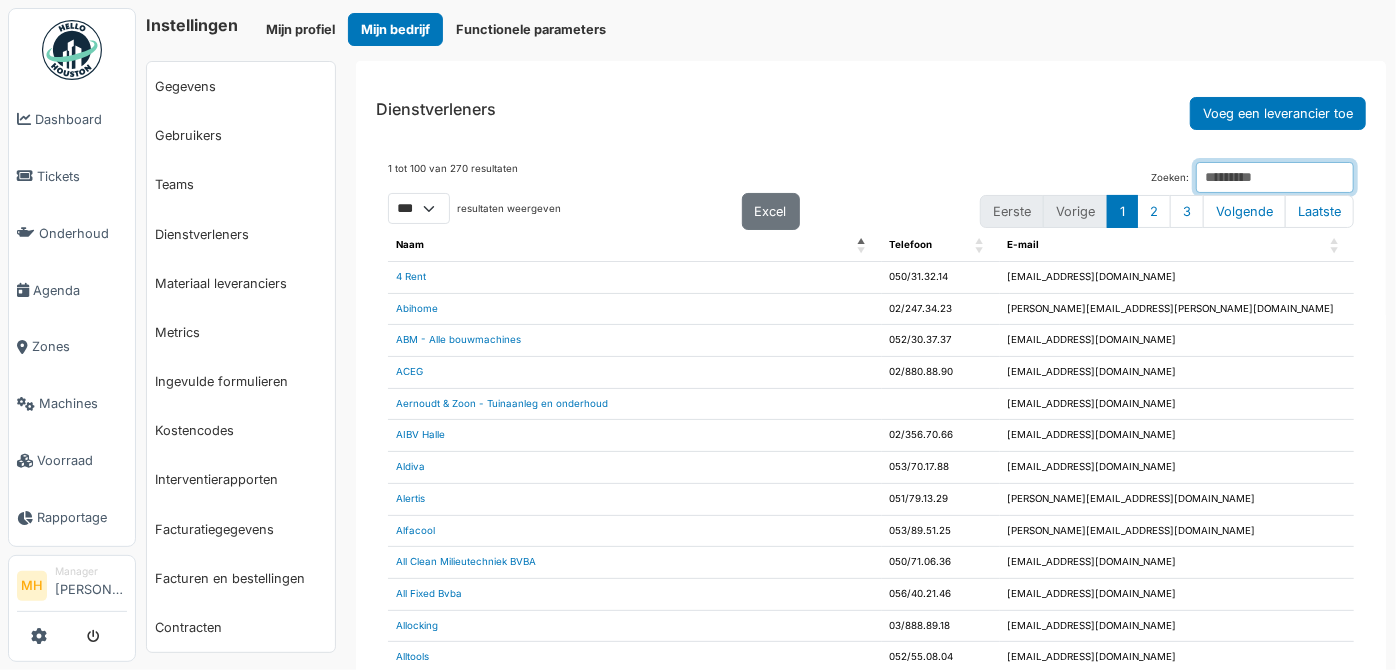 click on "Zoeken:" at bounding box center [1275, 177] 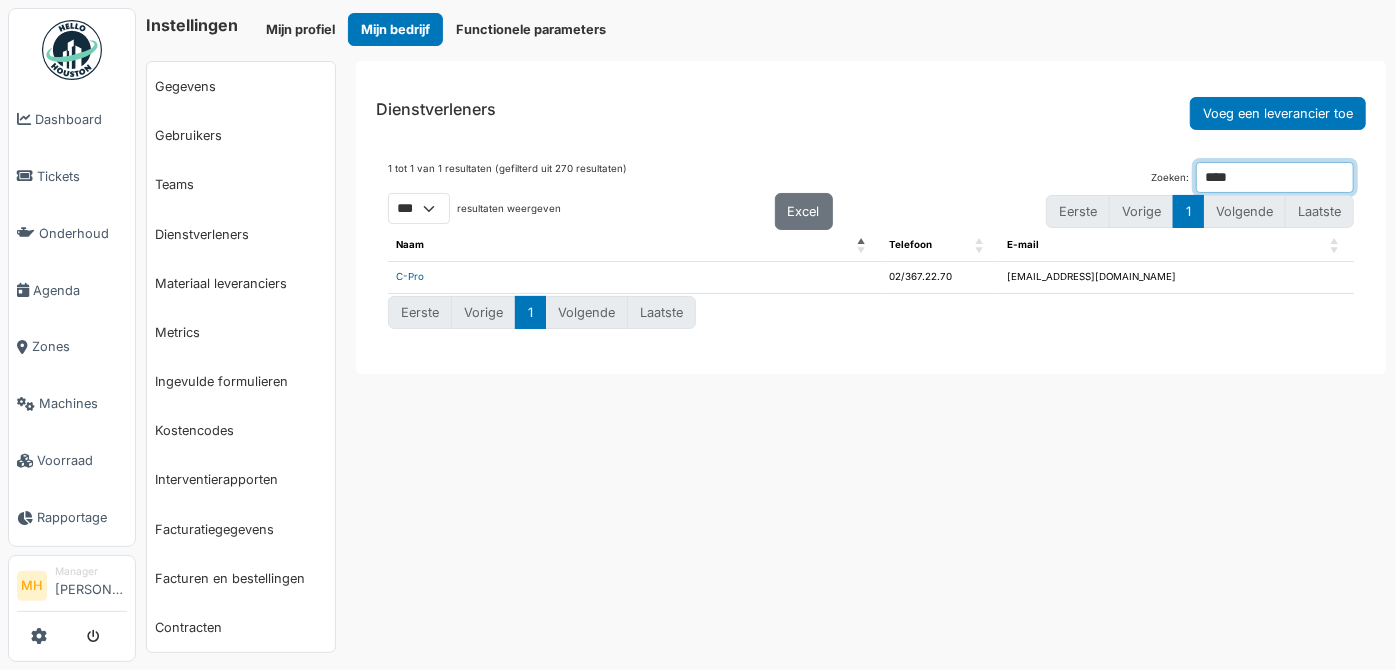 type on "****" 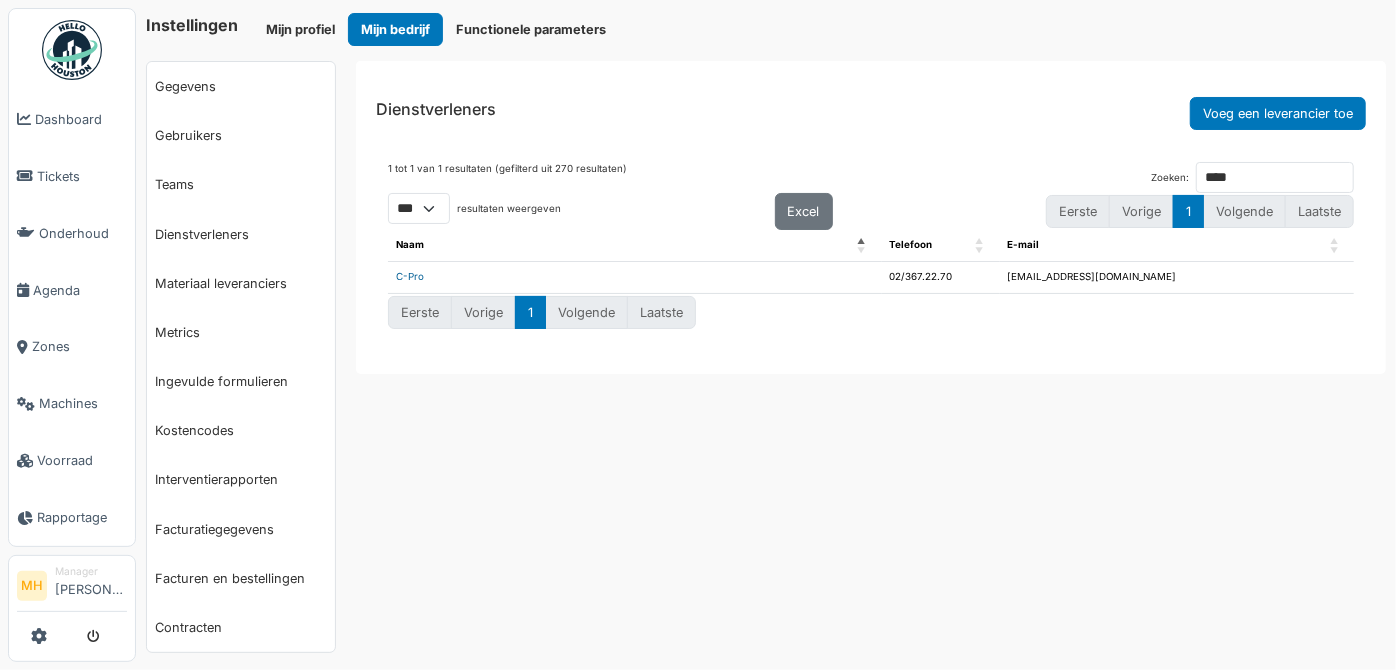 click on "C-Pro" at bounding box center (410, 276) 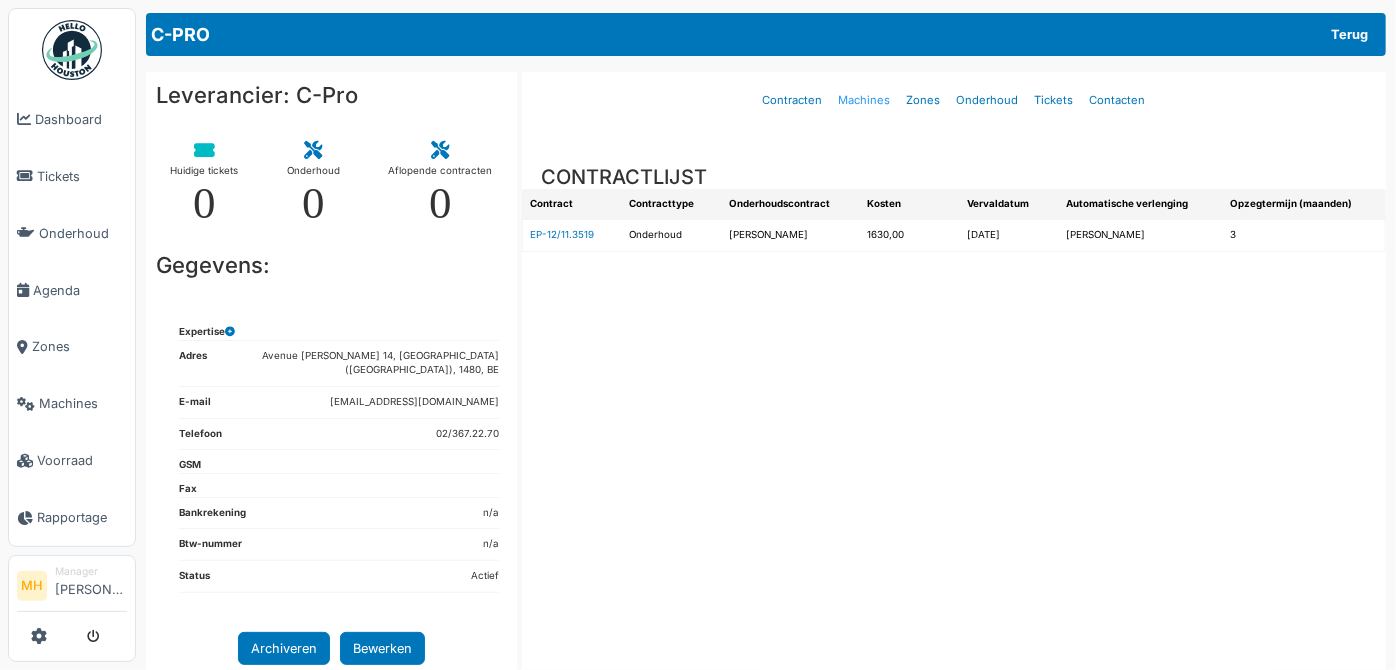 click on "Machines" at bounding box center (864, 100) 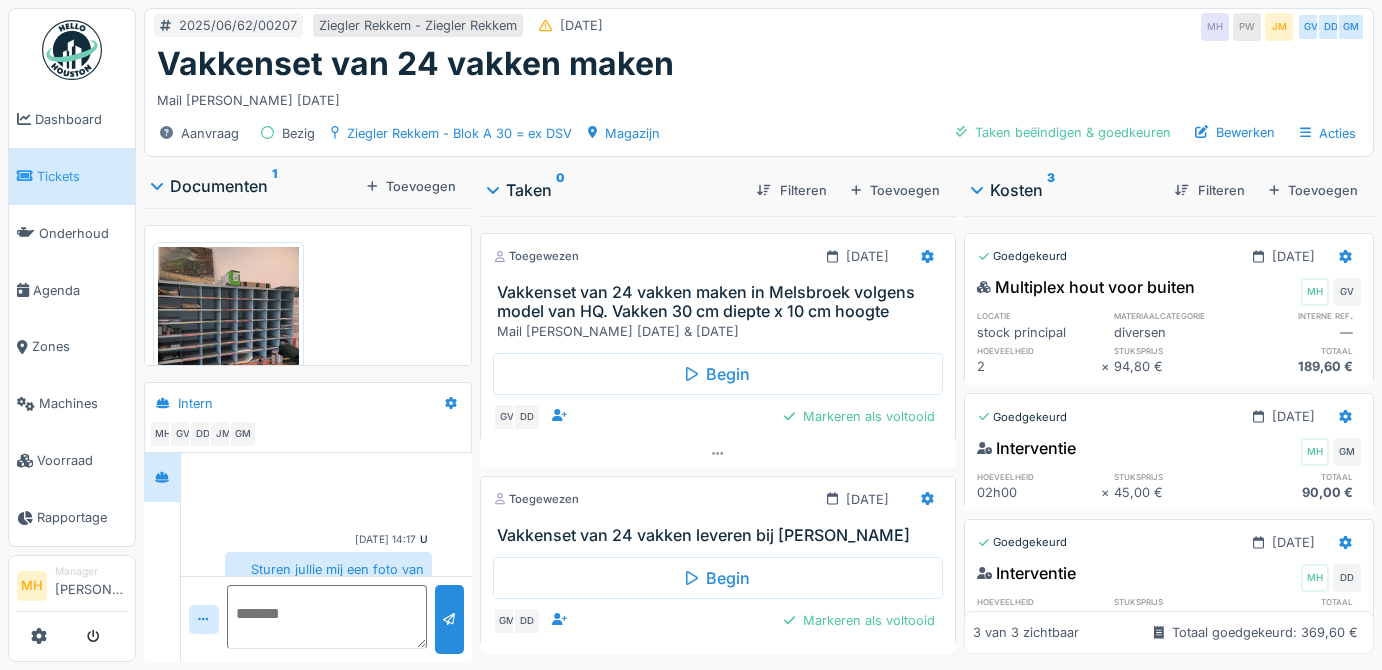 scroll, scrollTop: 0, scrollLeft: 0, axis: both 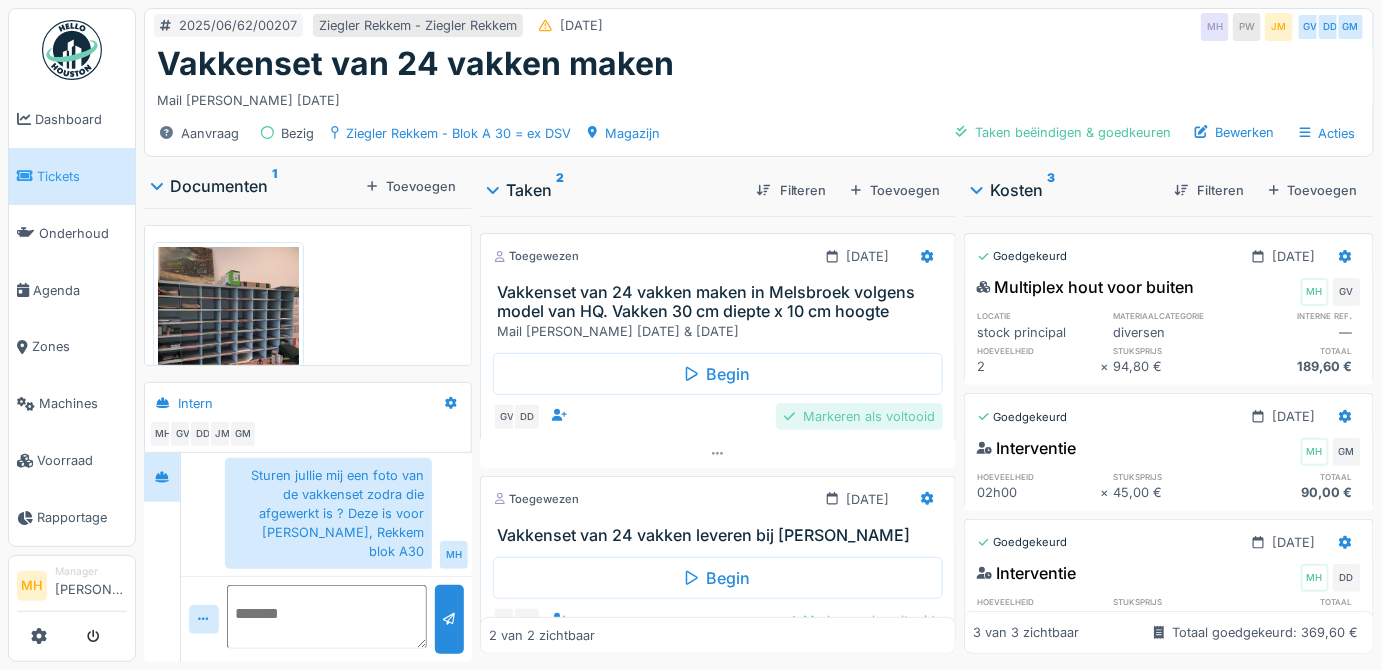 click on "Markeren als voltooid" at bounding box center (859, 416) 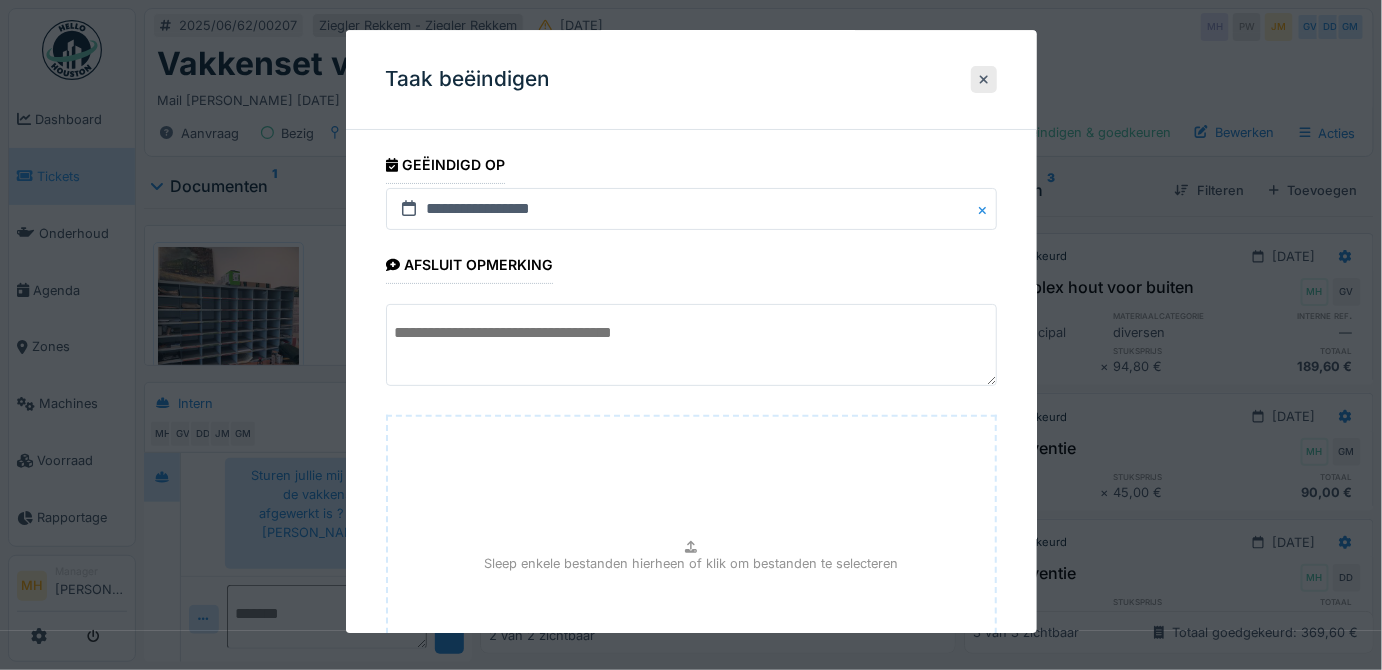 click on "Sleep enkele bestanden hierheen of klik om bestanden te selecteren" at bounding box center (691, 566) 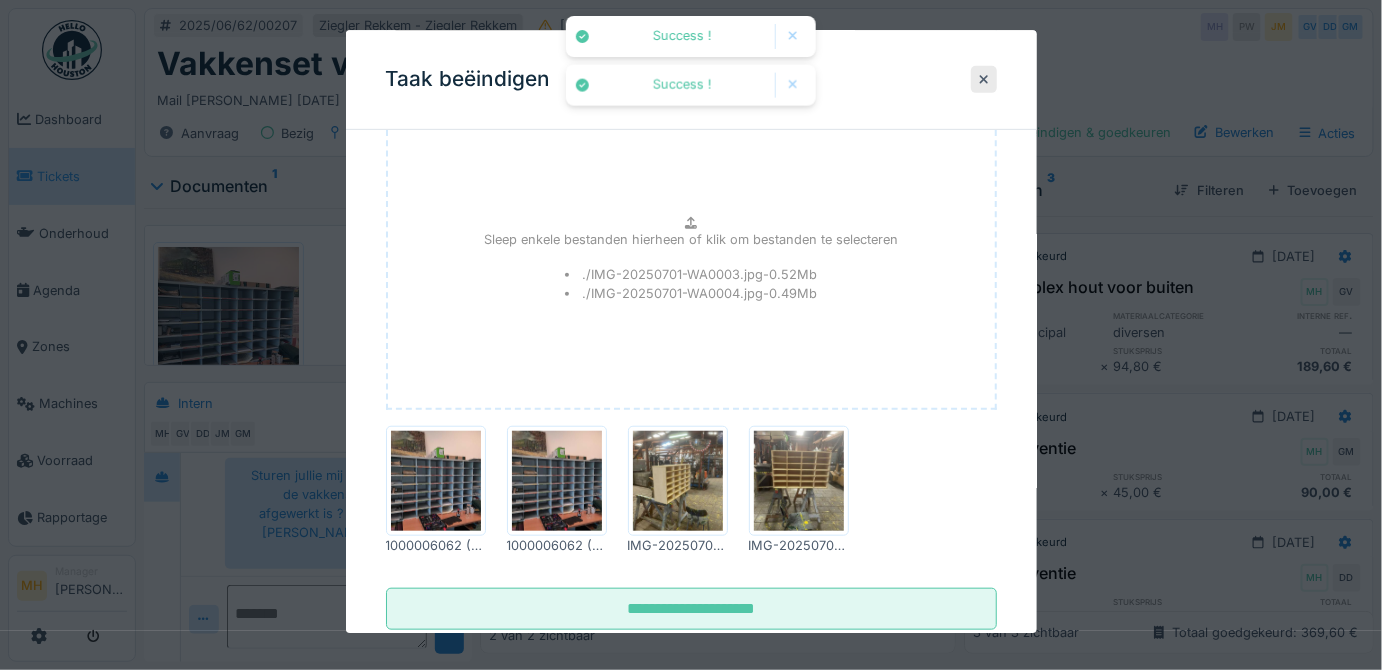 scroll, scrollTop: 354, scrollLeft: 0, axis: vertical 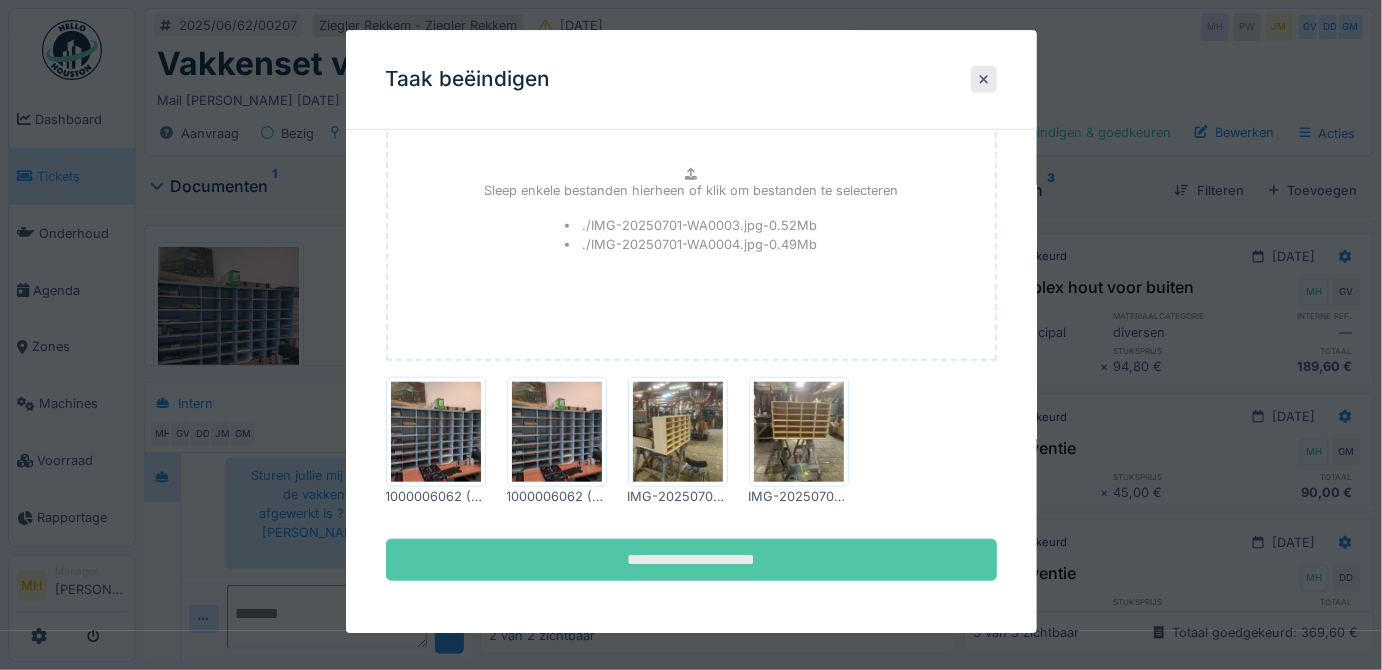 click on "**********" at bounding box center (691, 560) 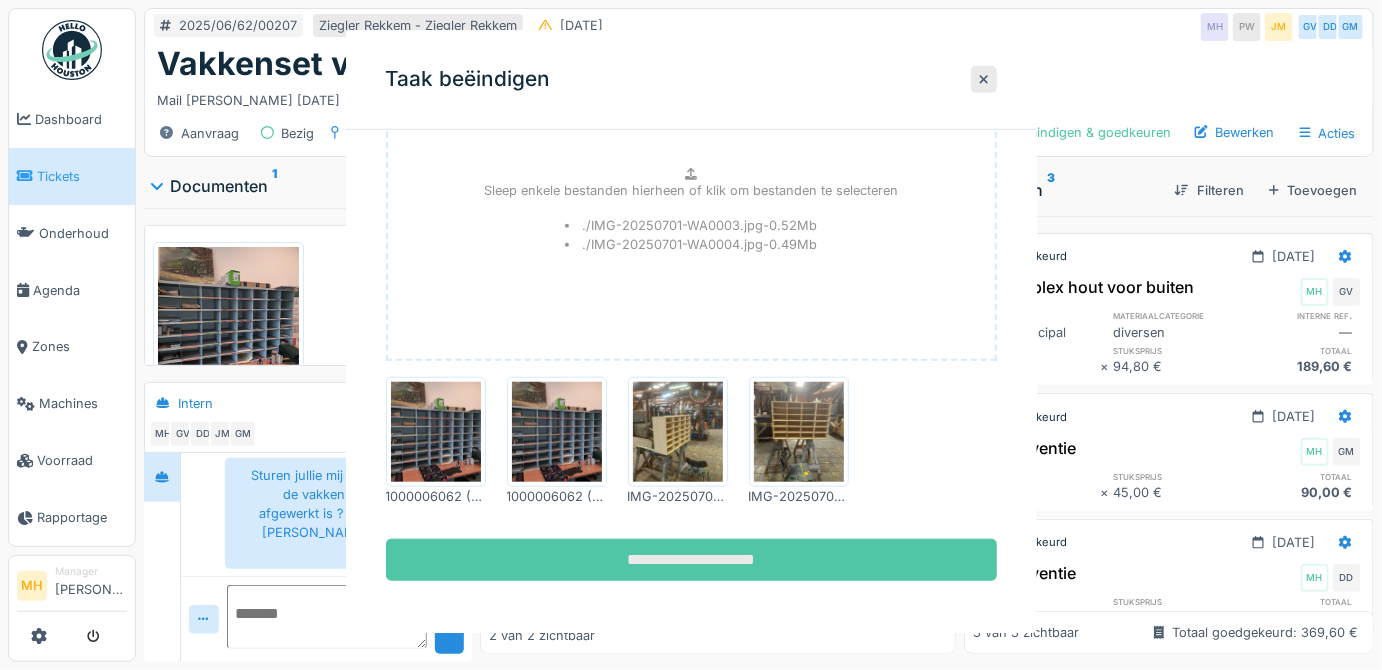 scroll, scrollTop: 0, scrollLeft: 0, axis: both 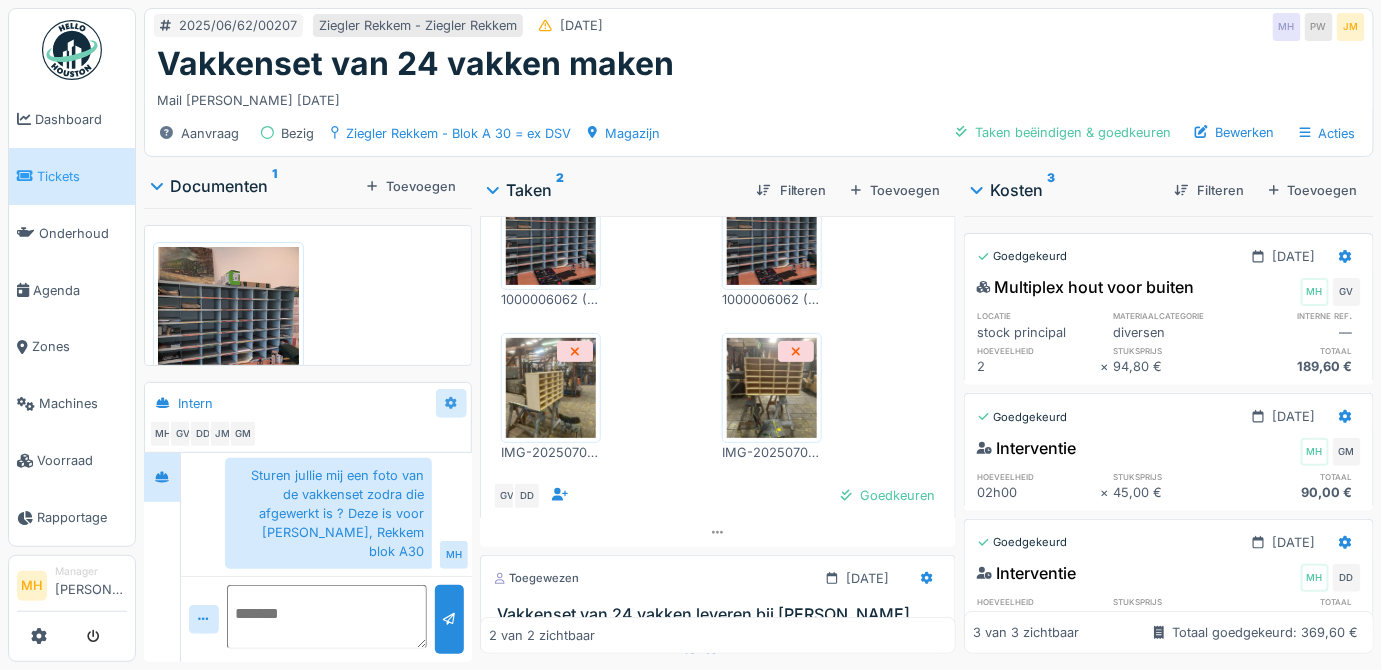 click 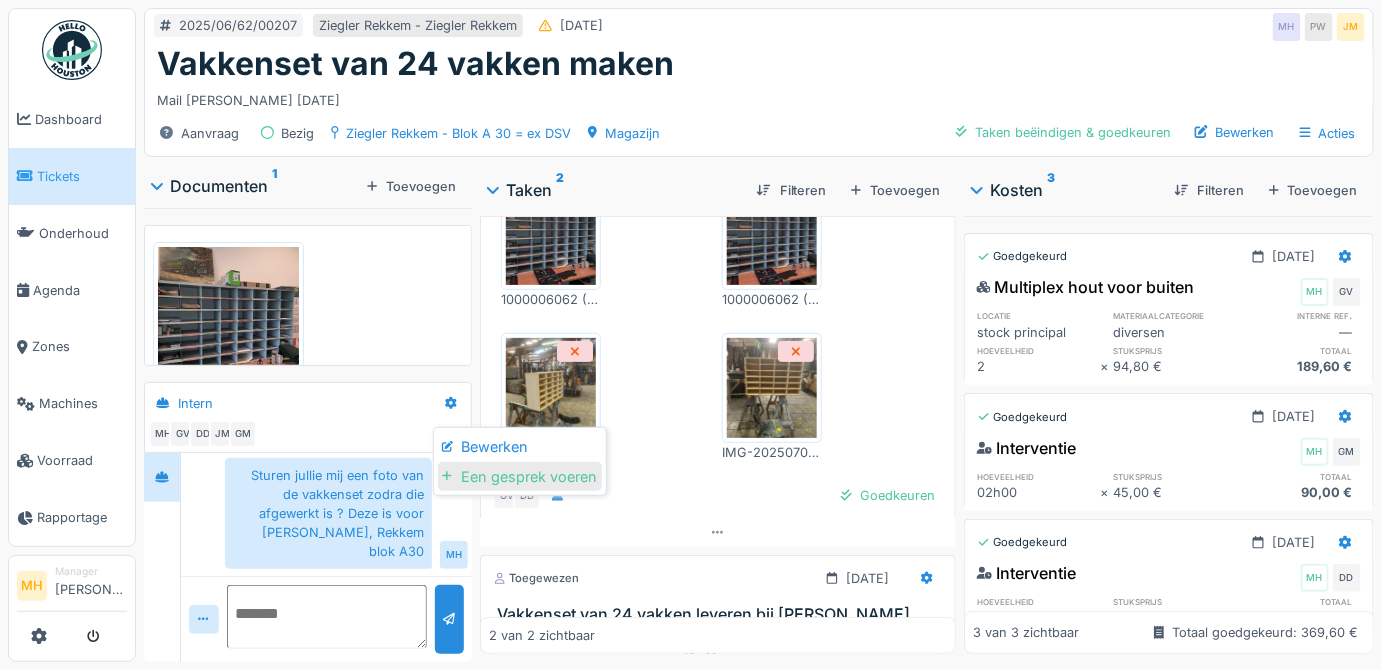 click on "Een gesprek voeren" at bounding box center [519, 477] 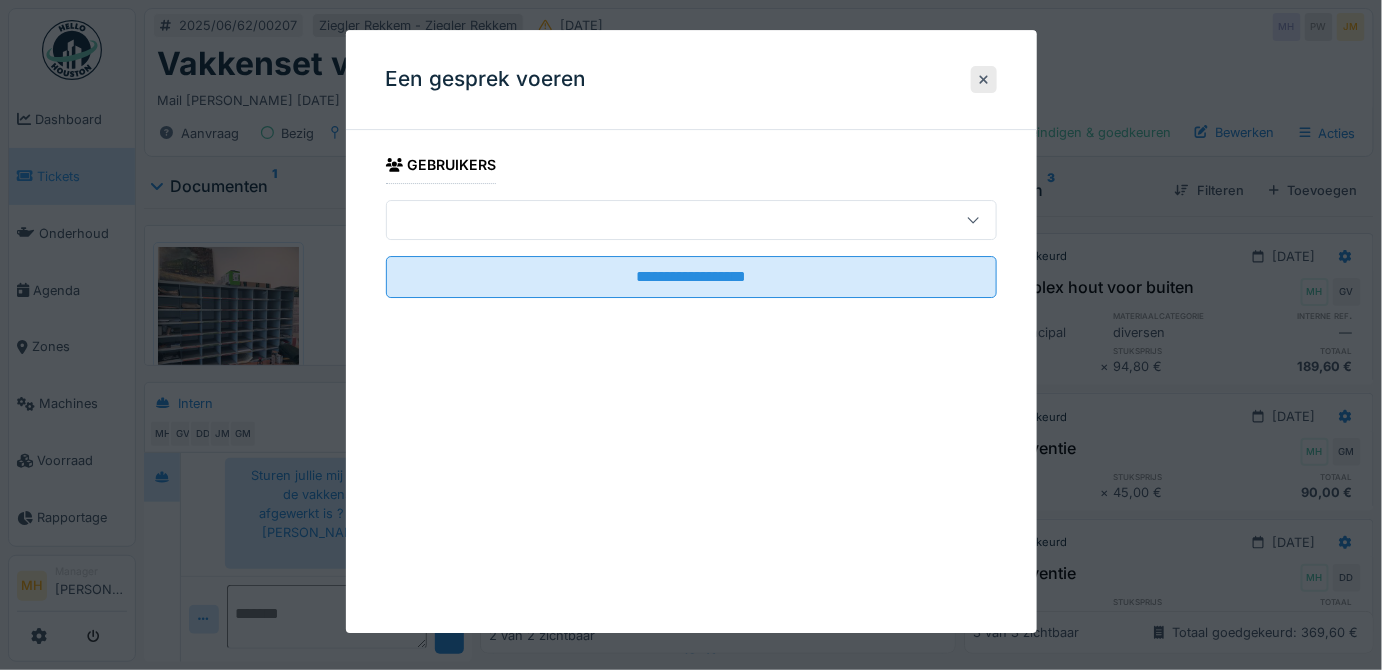 click at bounding box center (691, 220) 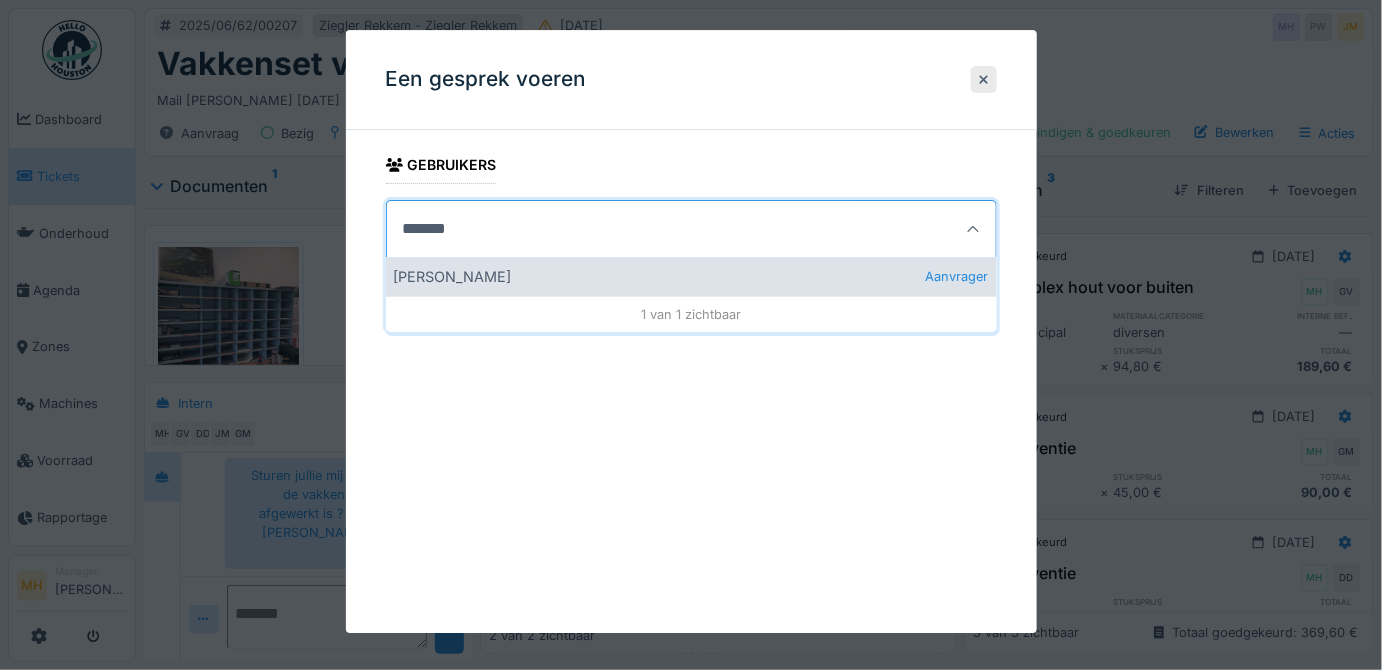 type on "*******" 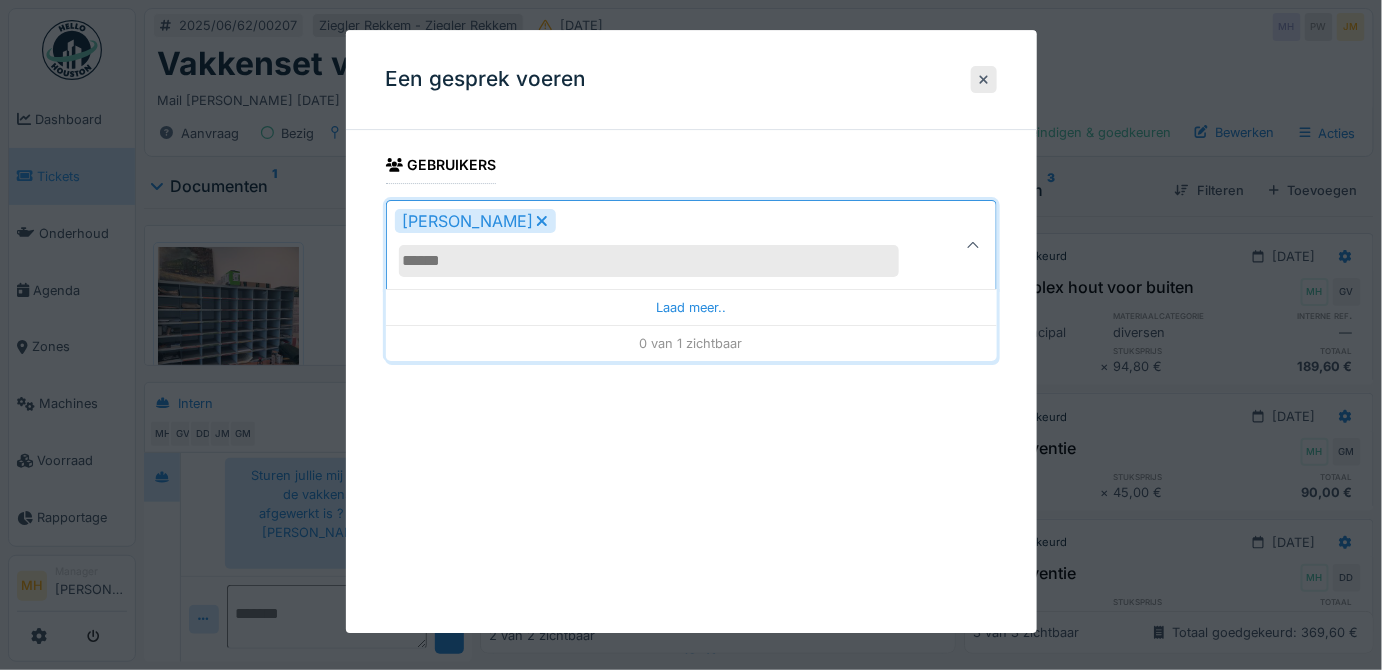 click on "**********" at bounding box center [691, 331] 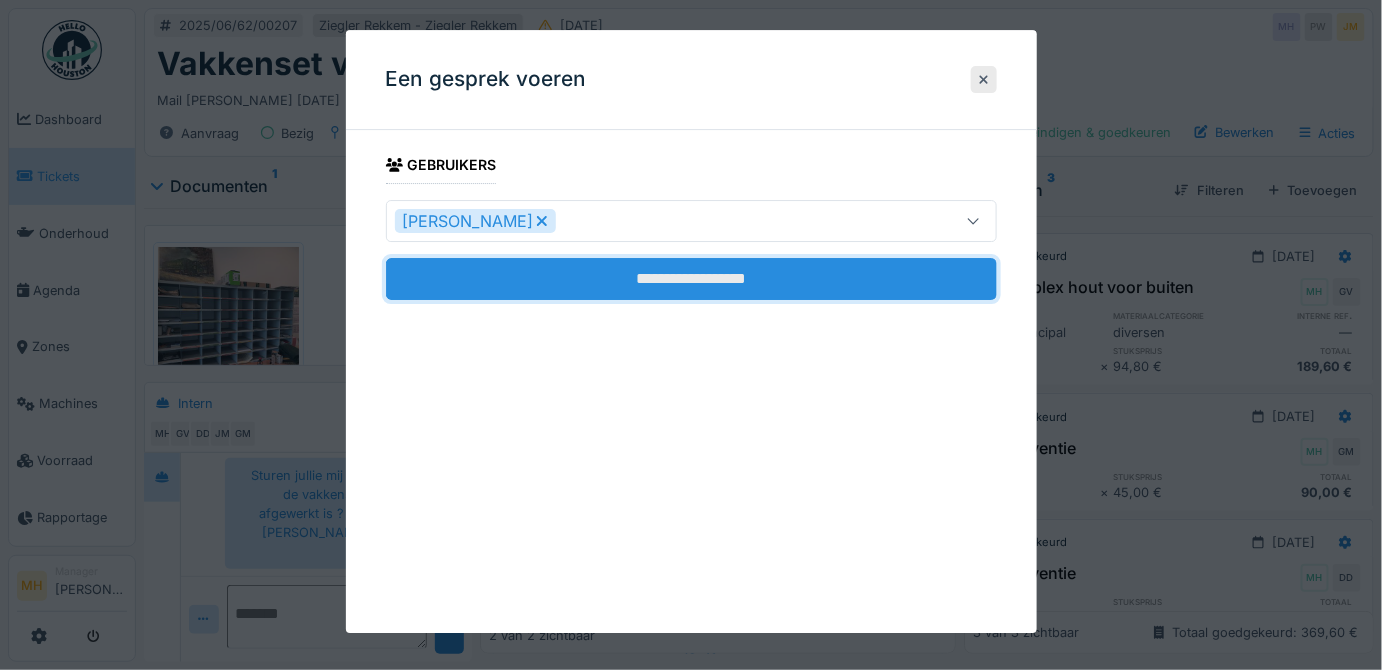 click on "**********" at bounding box center (691, 279) 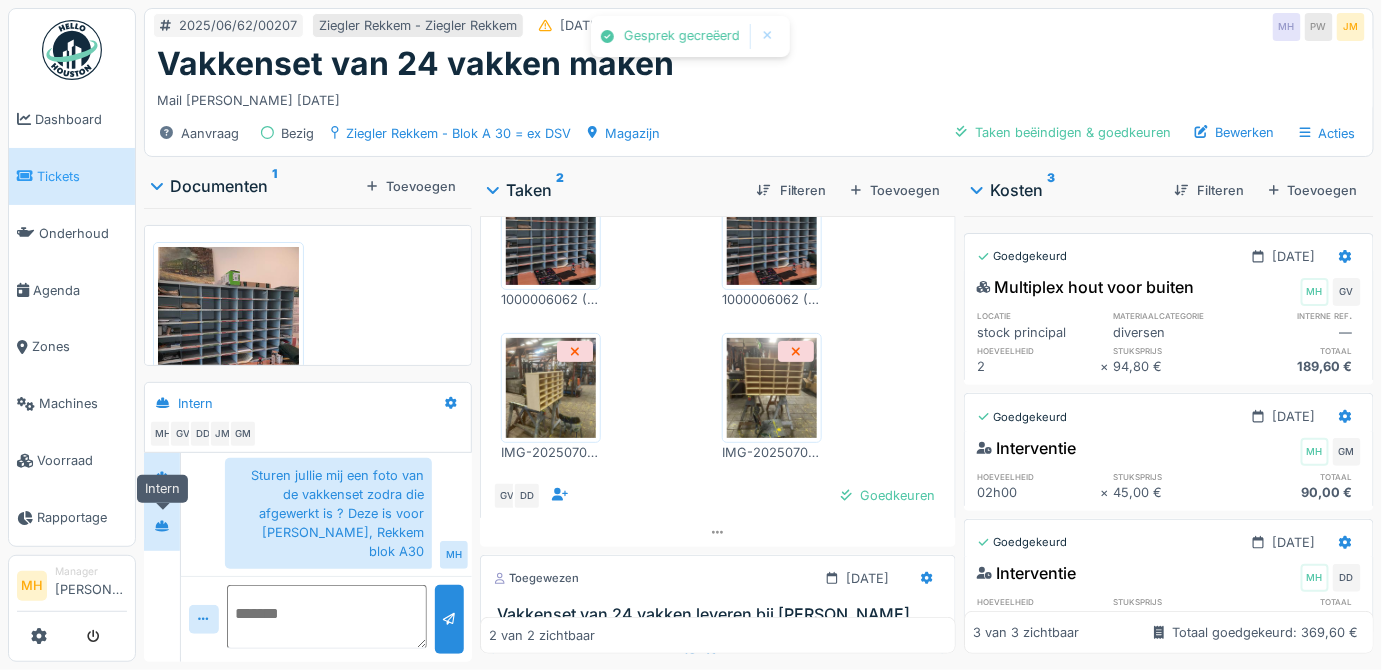 click 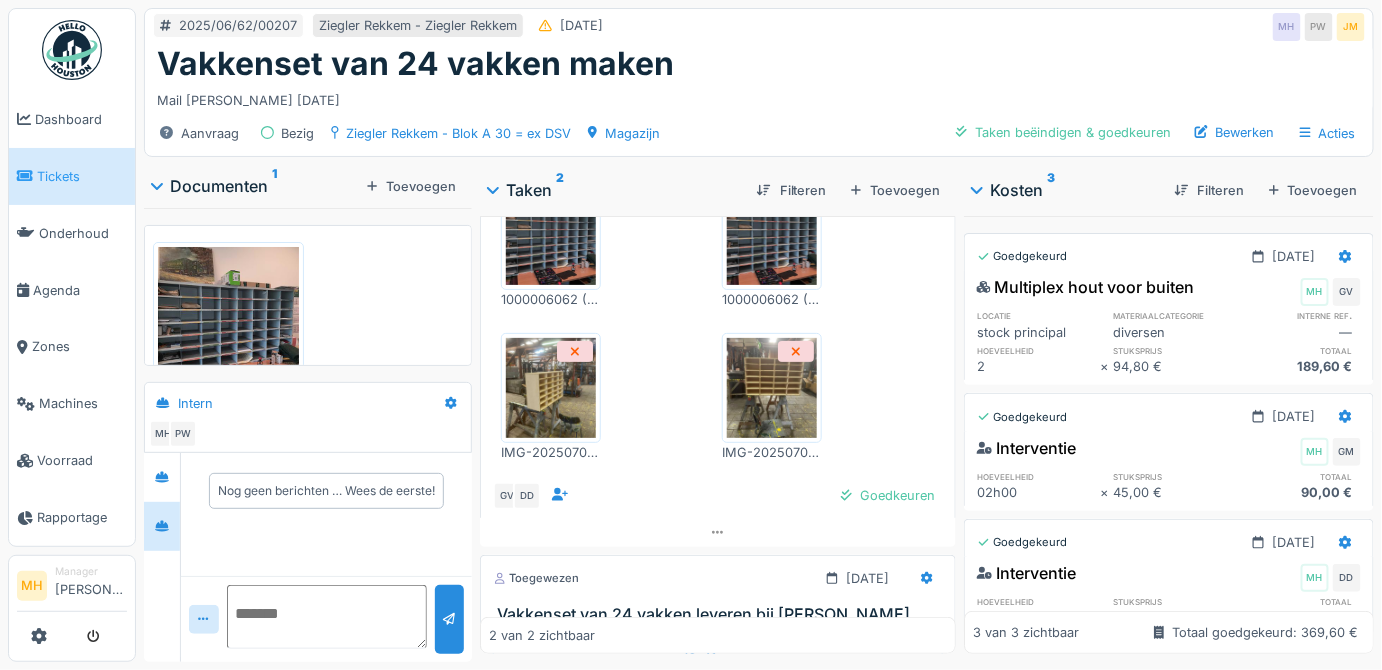 click at bounding box center (327, 617) 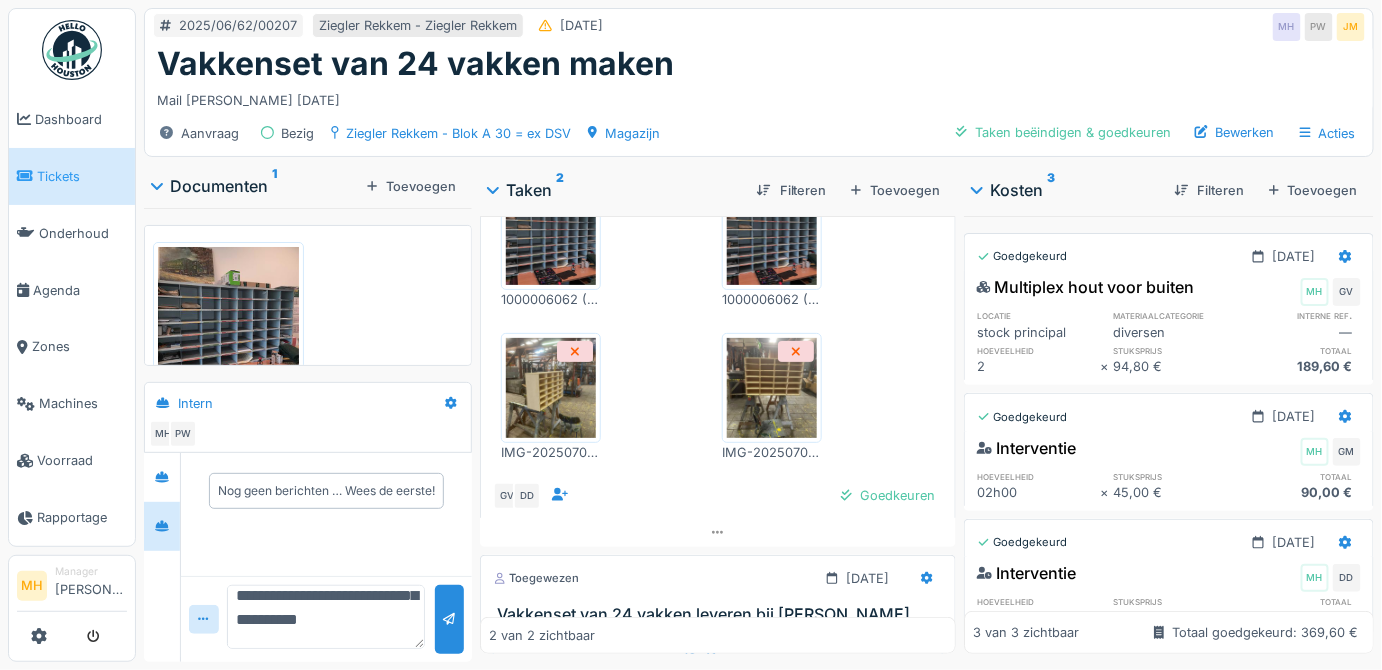 scroll, scrollTop: 262, scrollLeft: 0, axis: vertical 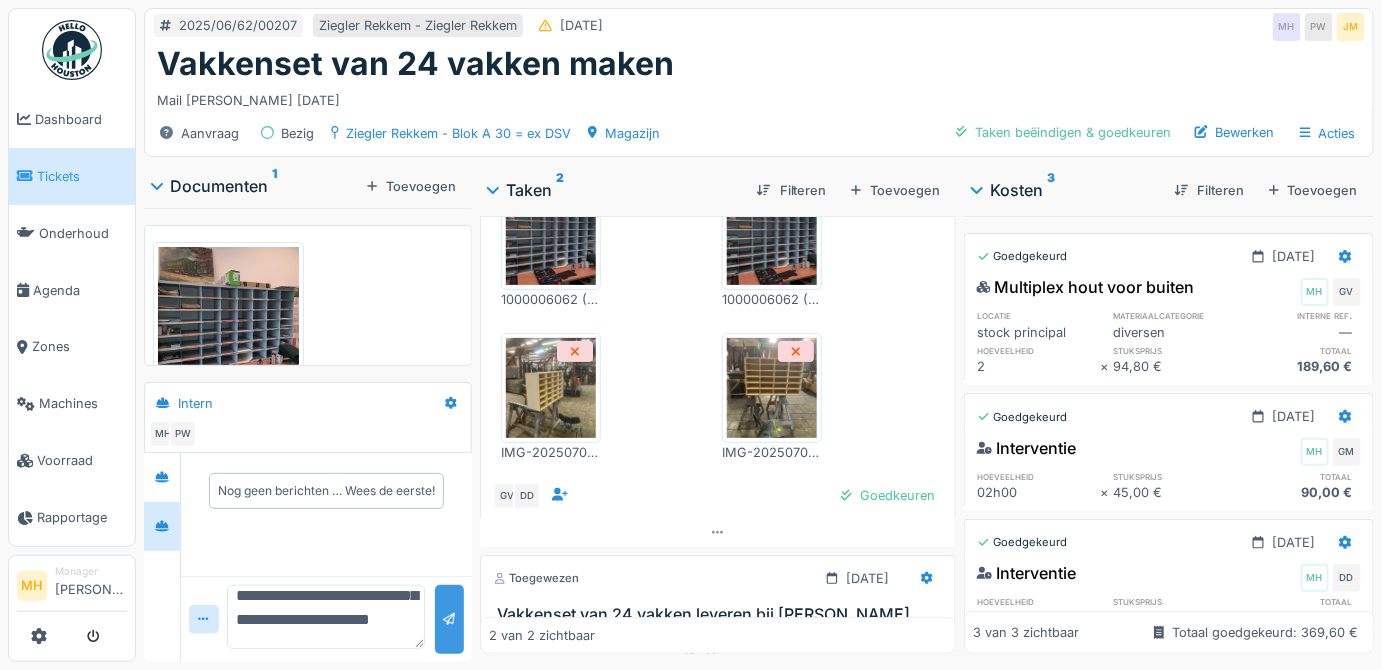 type on "**********" 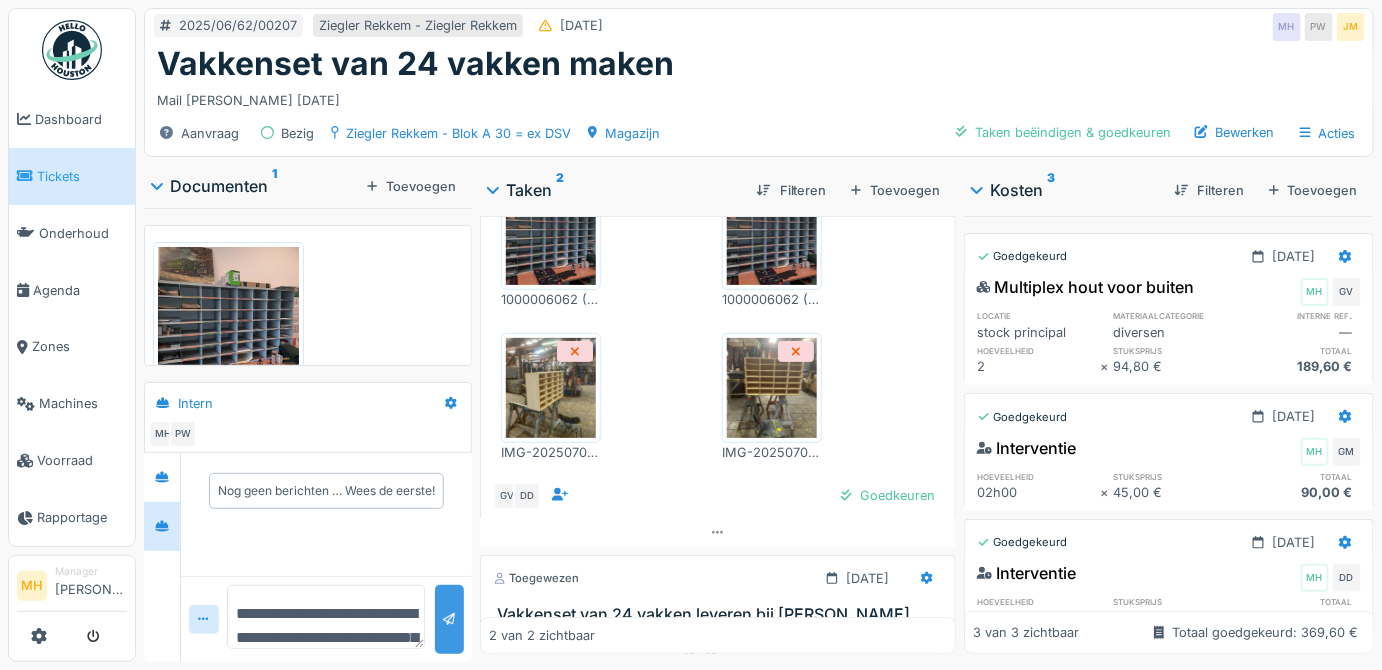 scroll, scrollTop: 171, scrollLeft: 0, axis: vertical 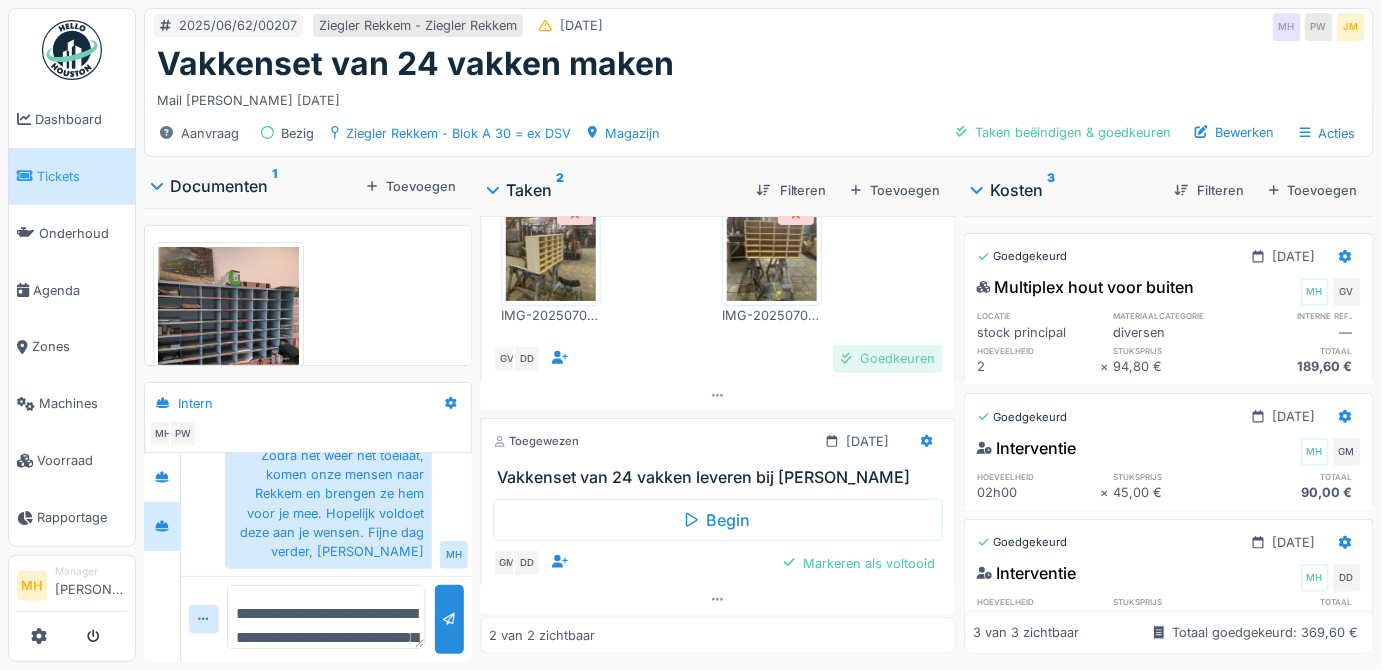 click on "Goedkeuren" at bounding box center (888, 358) 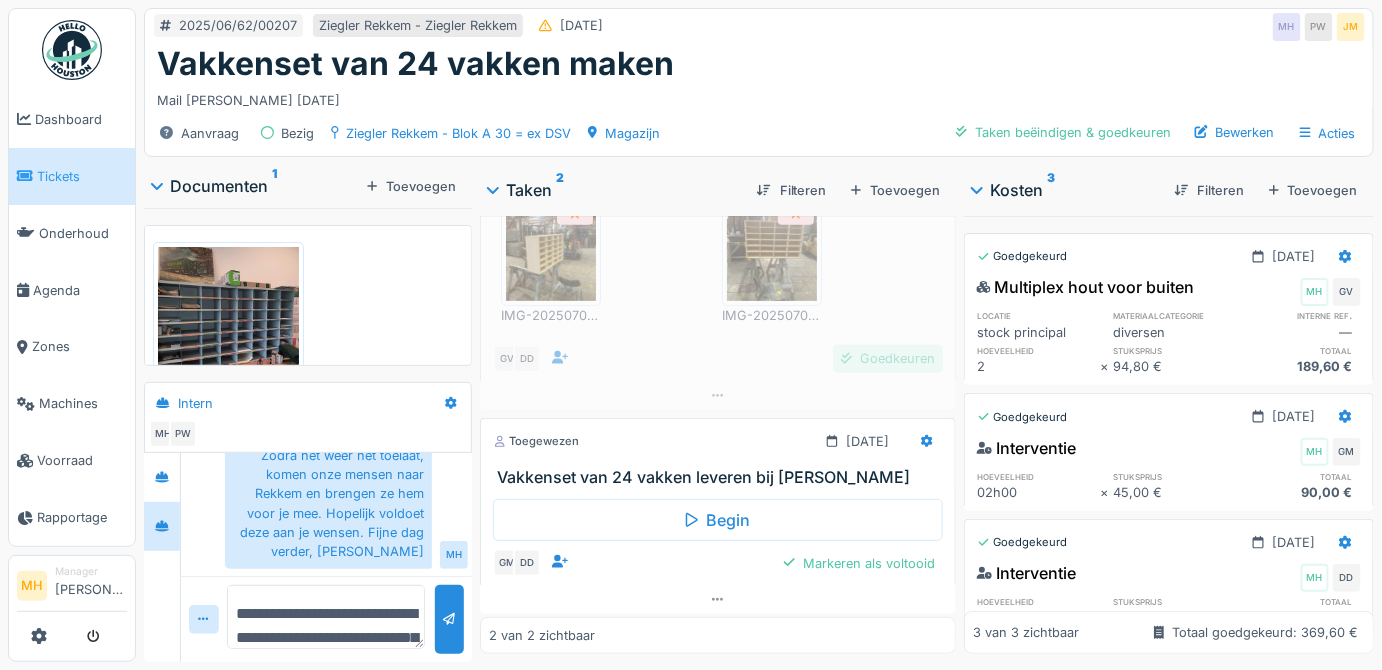 scroll, scrollTop: 271, scrollLeft: 0, axis: vertical 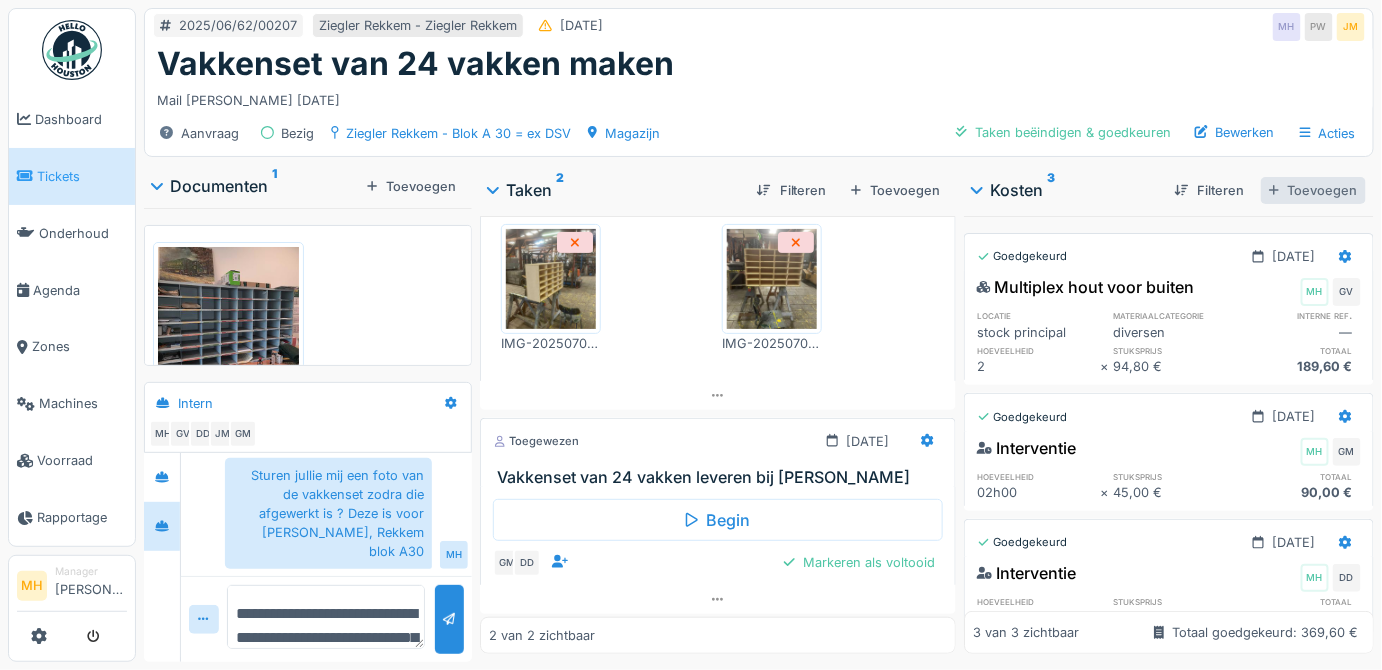 click on "Toevoegen" at bounding box center (1313, 190) 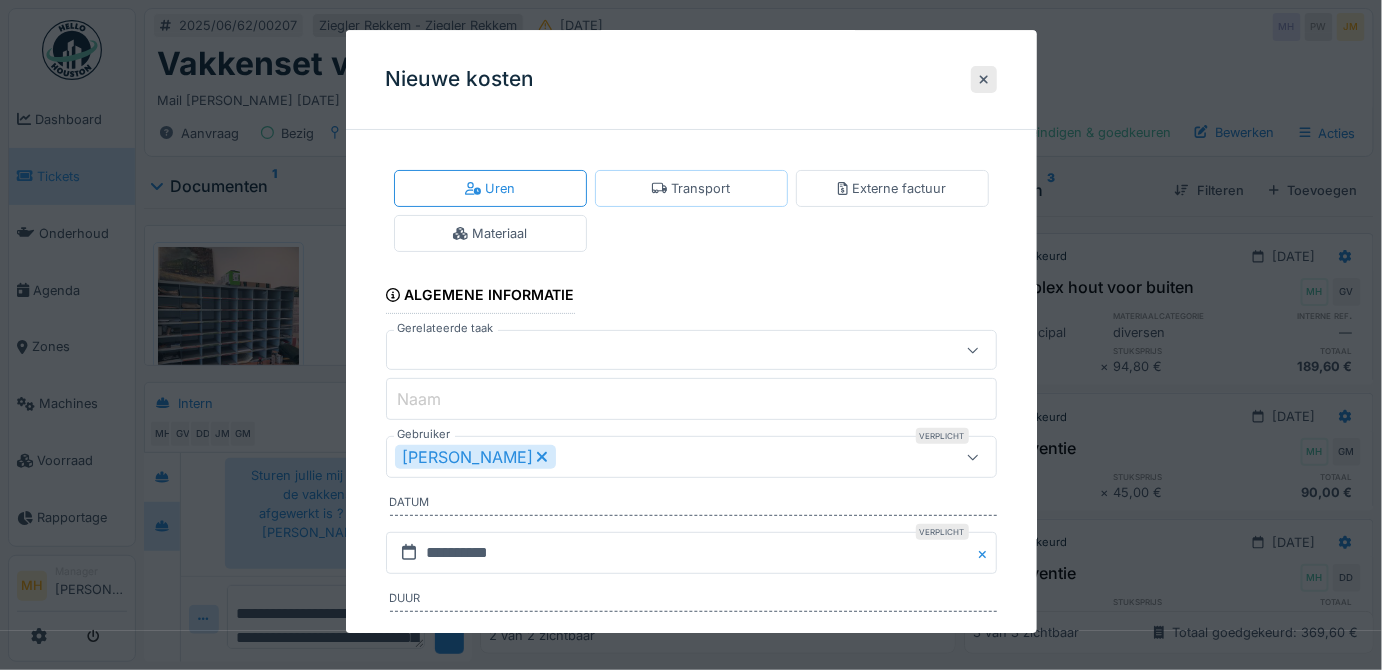 click on "Transport" at bounding box center [691, 188] 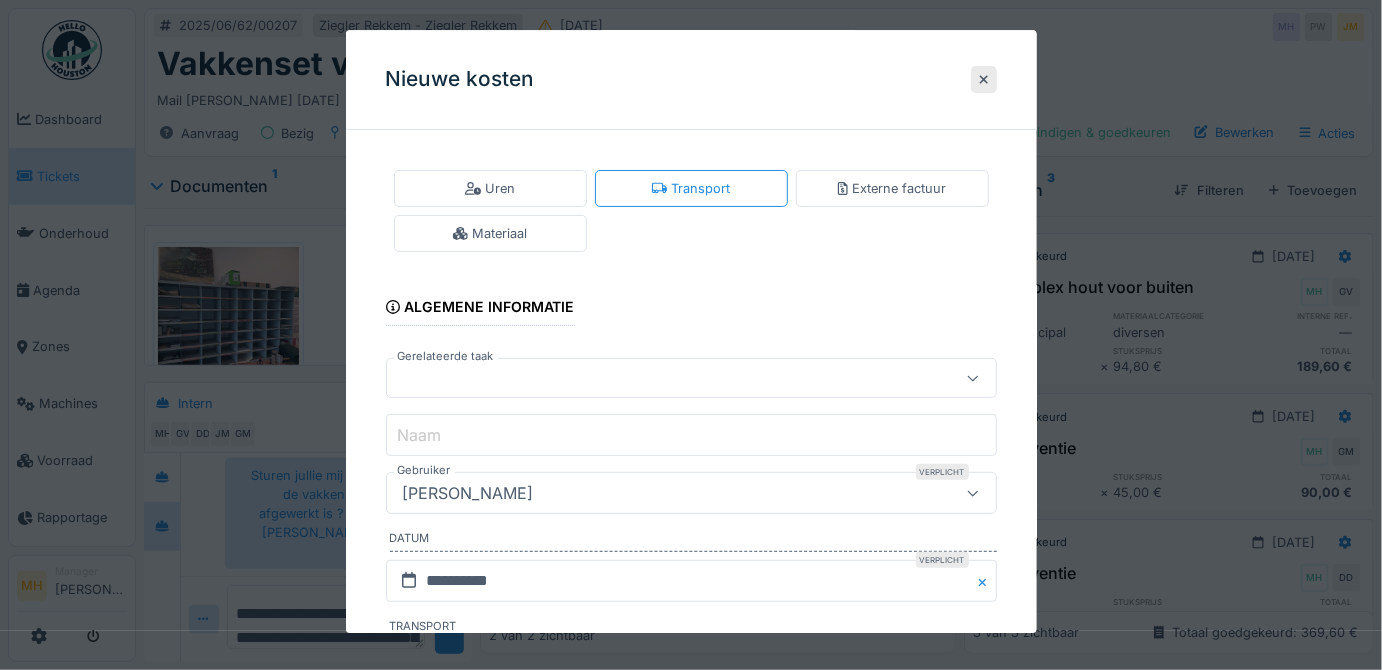 click at bounding box center (661, 379) 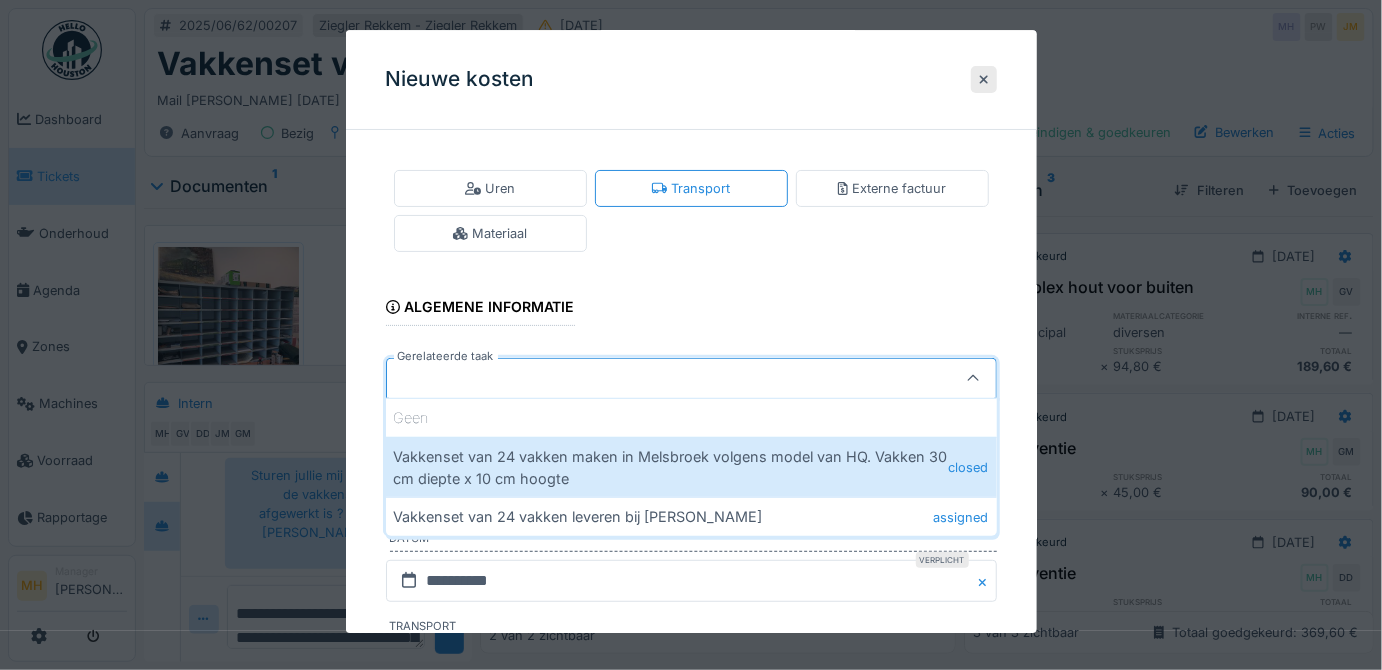 scroll, scrollTop: 45, scrollLeft: 0, axis: vertical 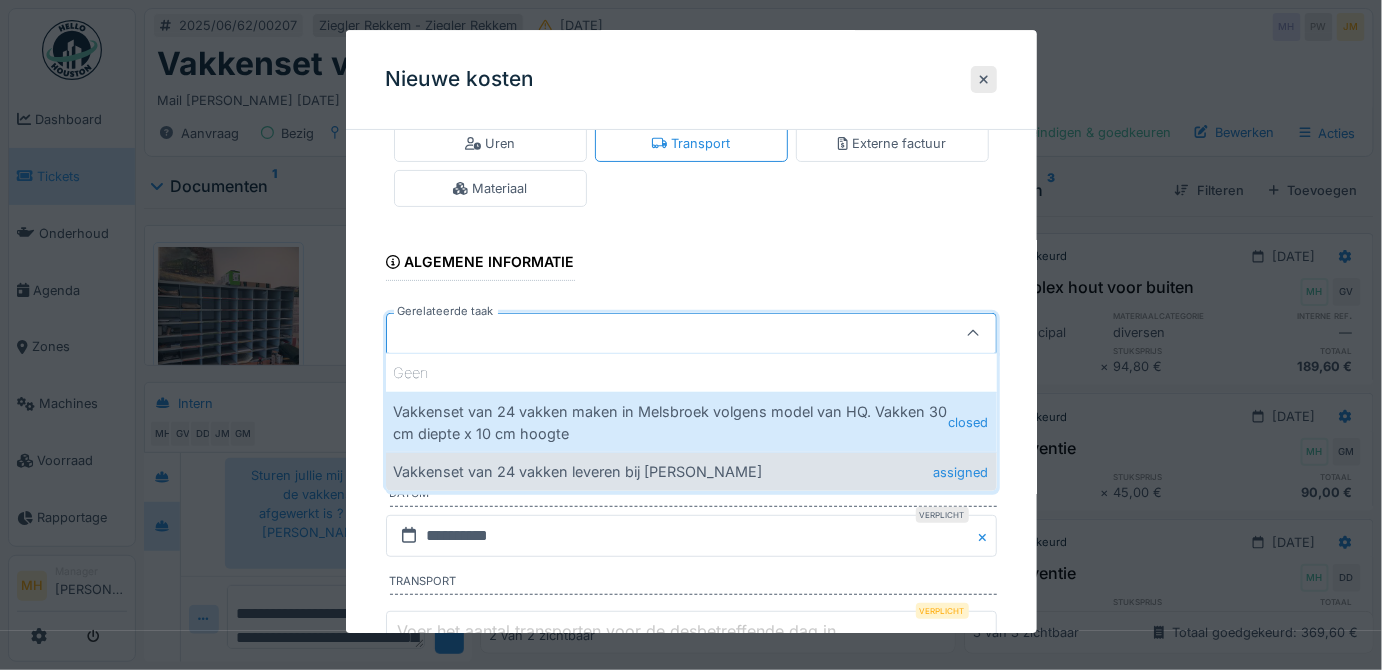click on "Vakkenset van 24 vakken leveren bij Patrick Wauters   assigned" at bounding box center [691, 471] 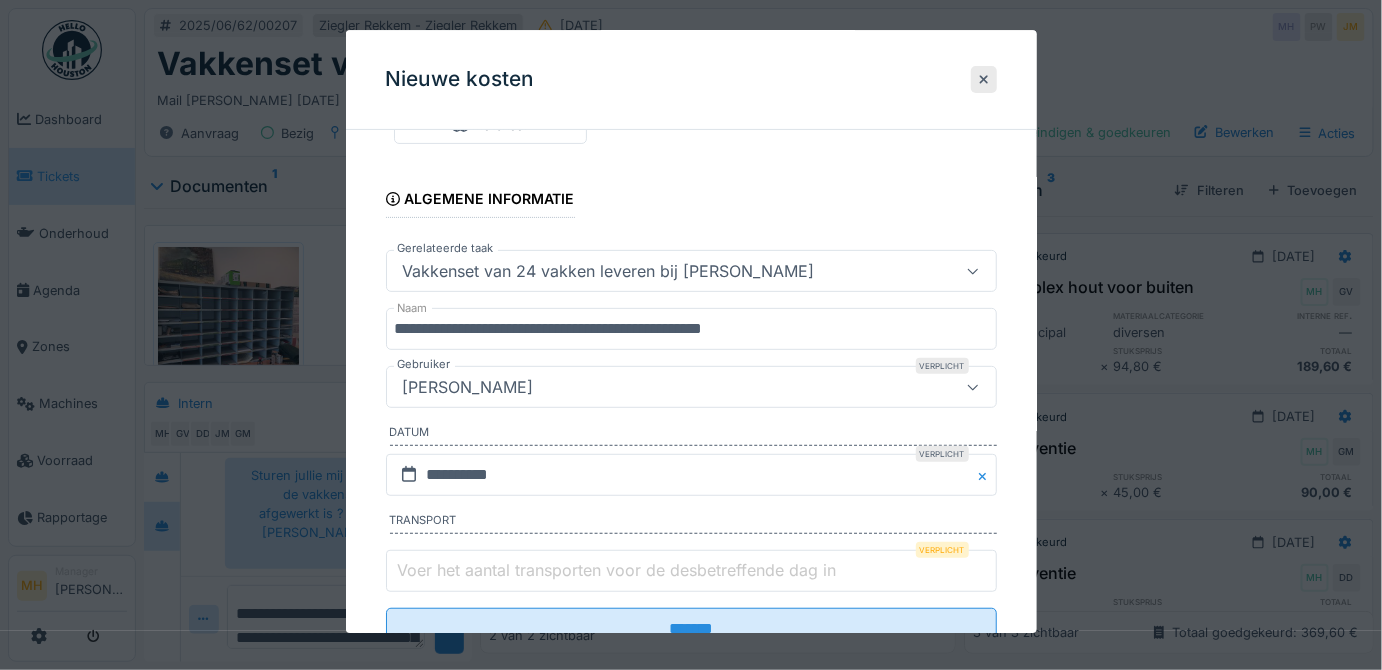 scroll, scrollTop: 175, scrollLeft: 0, axis: vertical 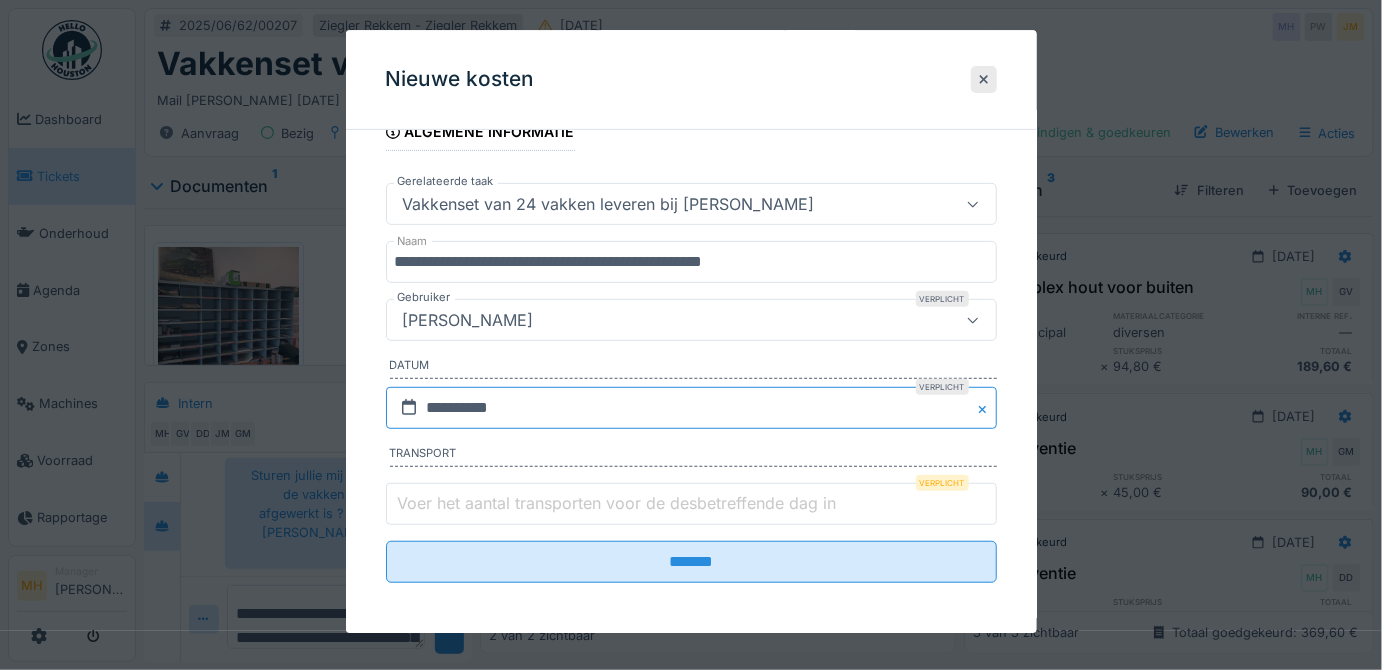 click on "**********" at bounding box center [691, 408] 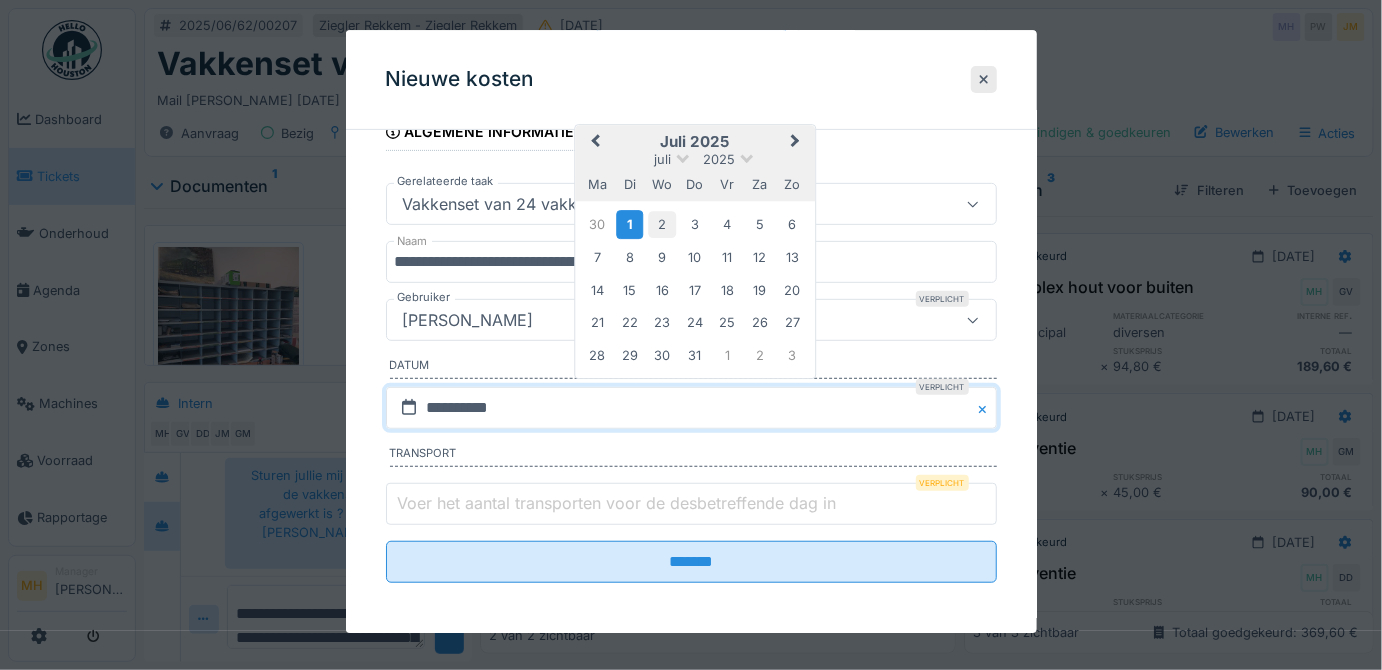 click on "2" at bounding box center [662, 224] 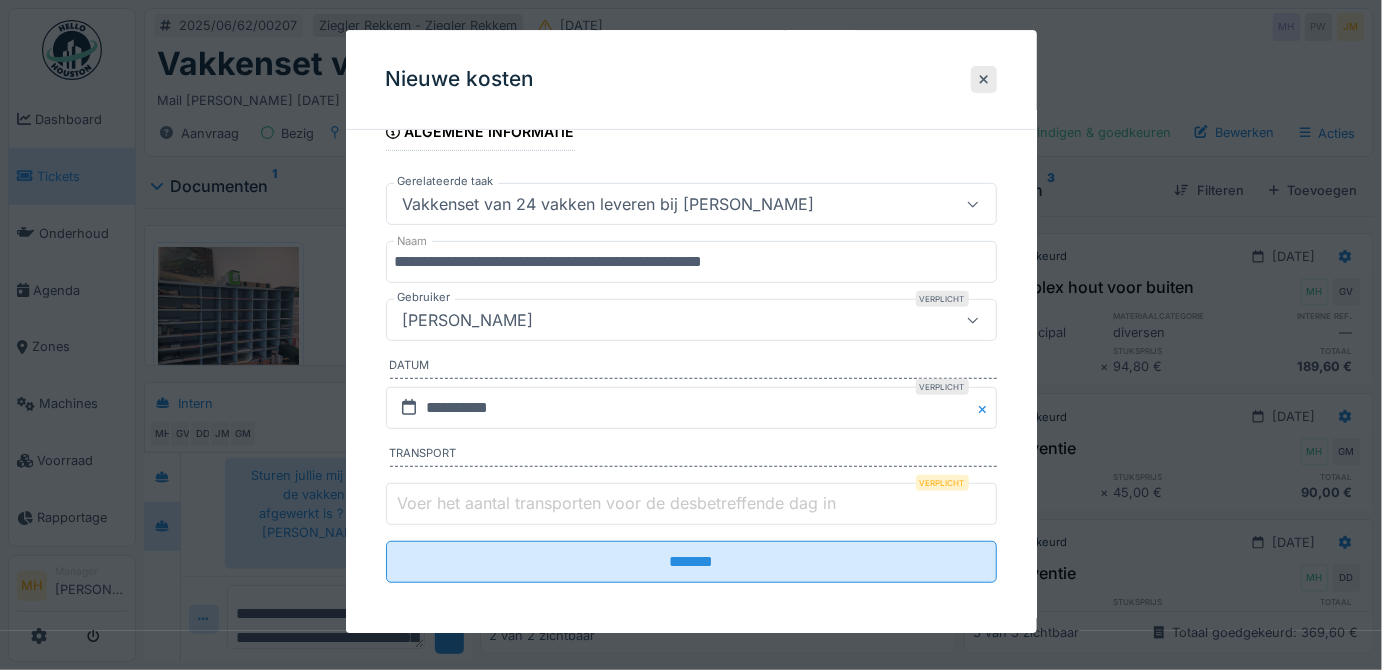 click on "Voer het aantal transporten voor de desbetreffende dag in" at bounding box center (617, 503) 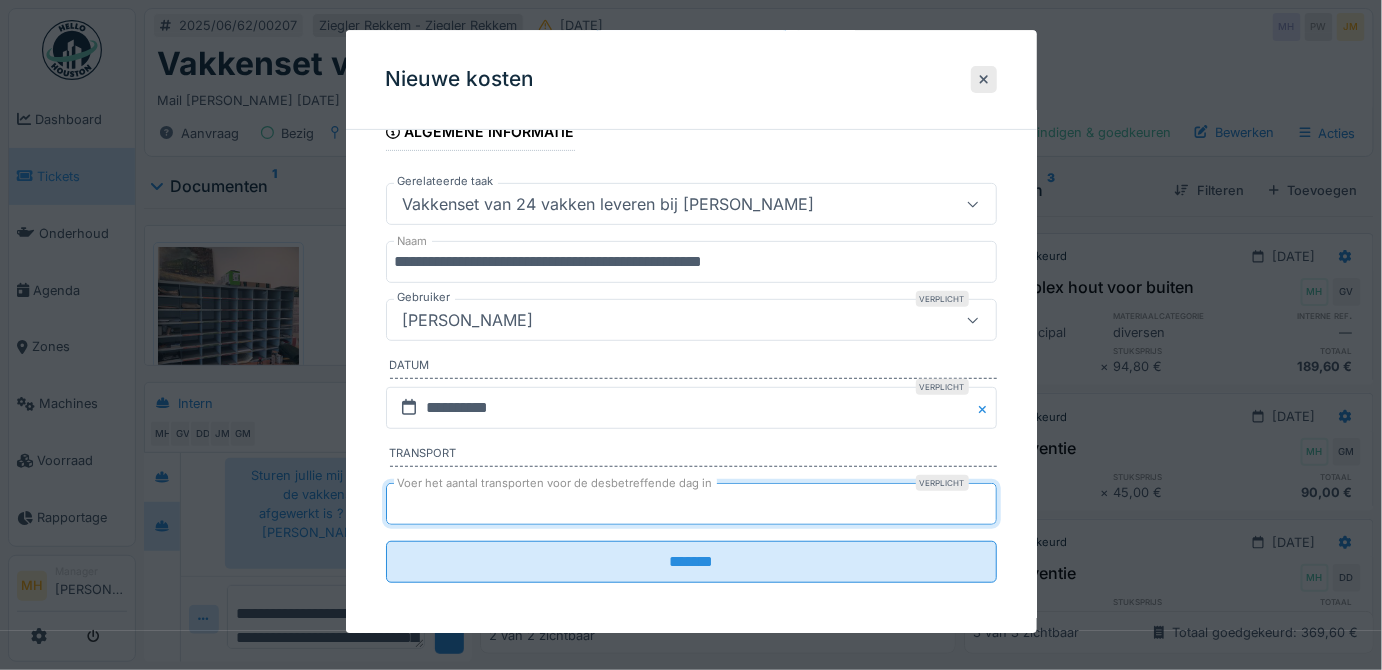 type on "*" 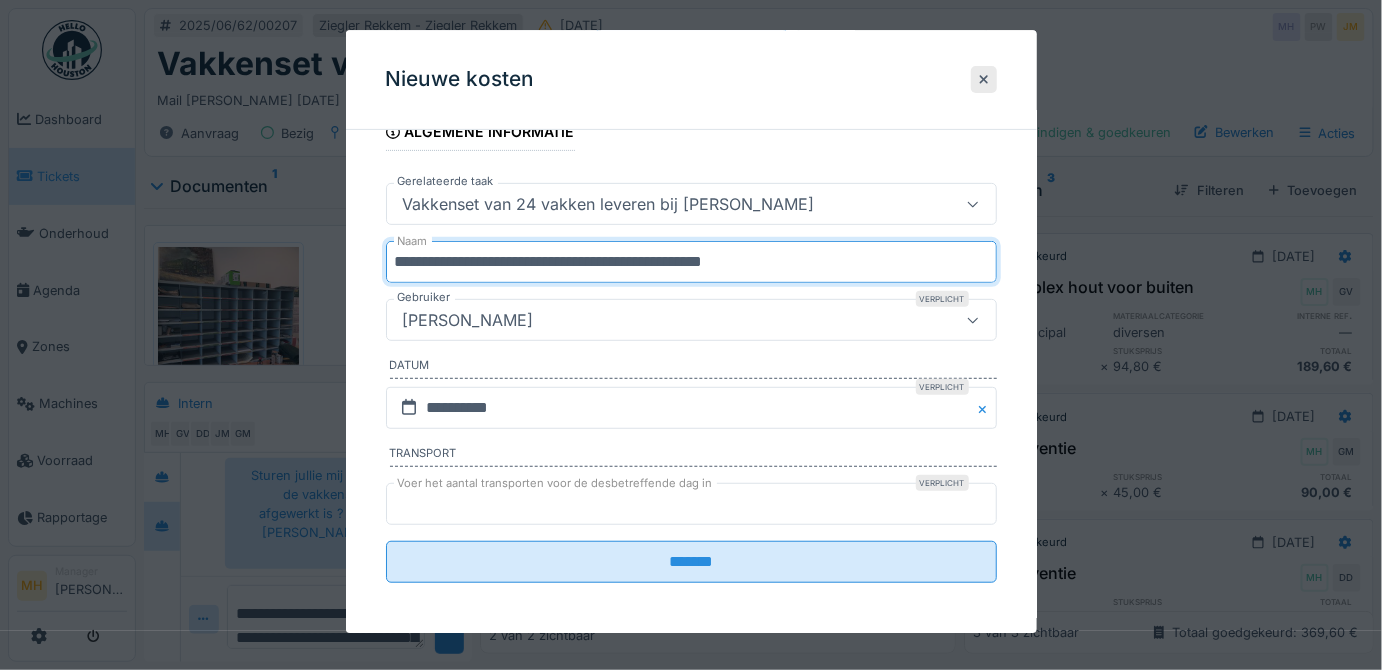 drag, startPoint x: 394, startPoint y: 259, endPoint x: 826, endPoint y: 250, distance: 432.09375 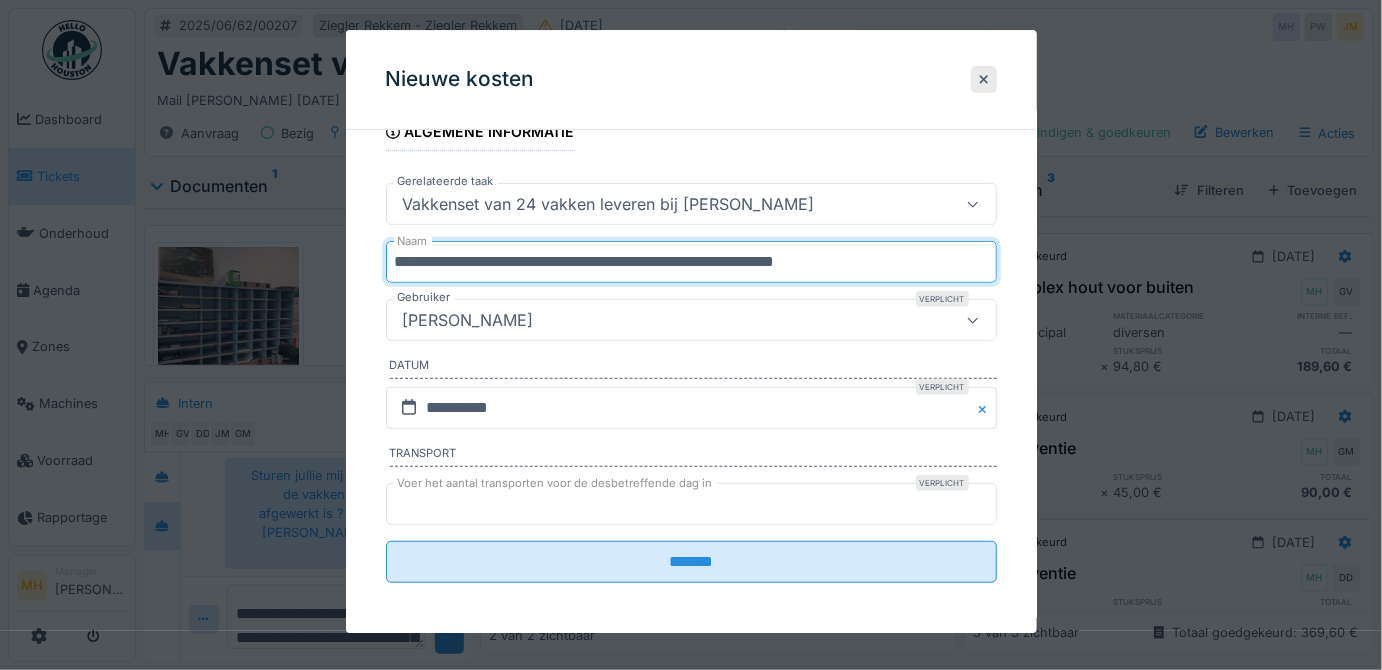 click on "**********" at bounding box center (691, 263) 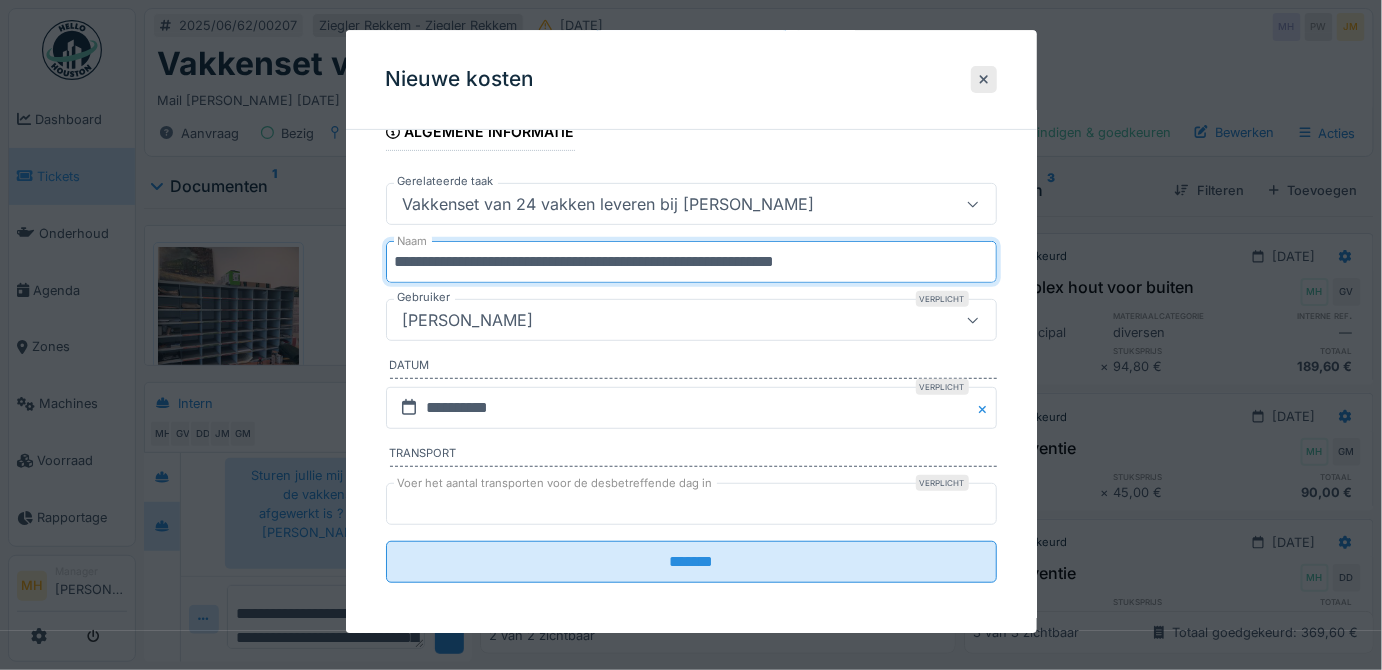 click on "**********" at bounding box center [691, 263] 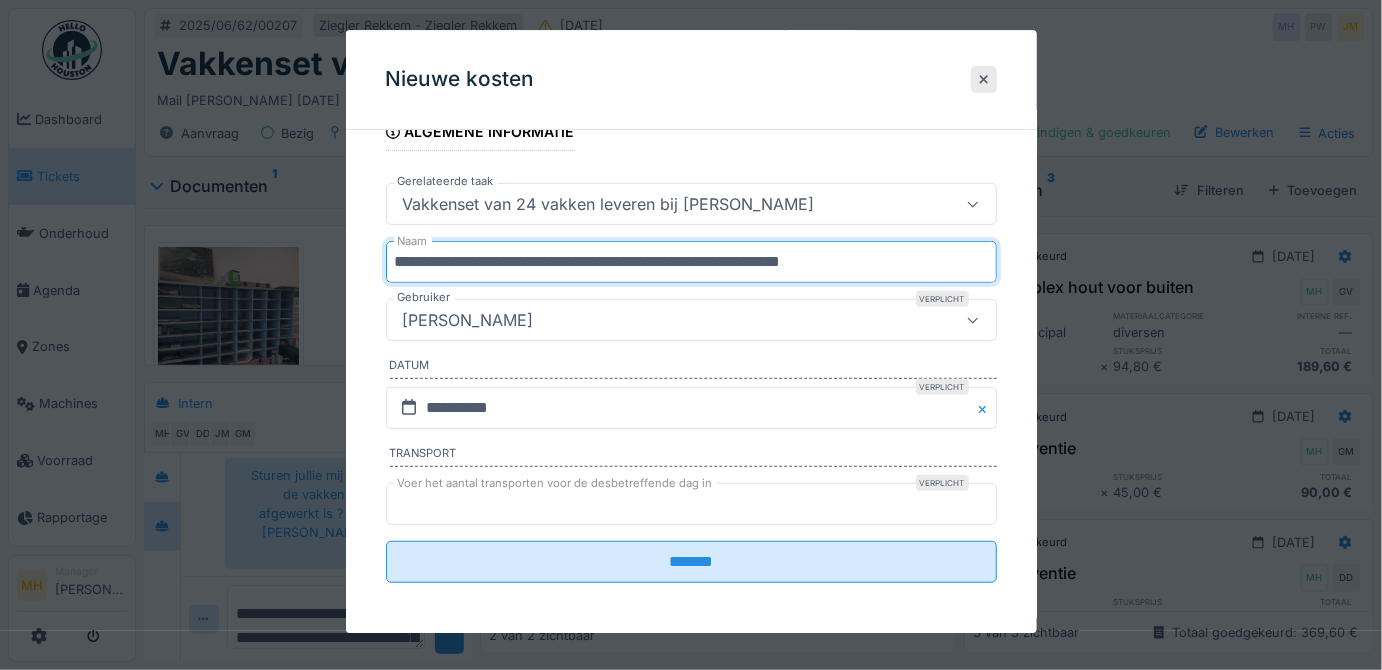 click on "**********" at bounding box center [691, 263] 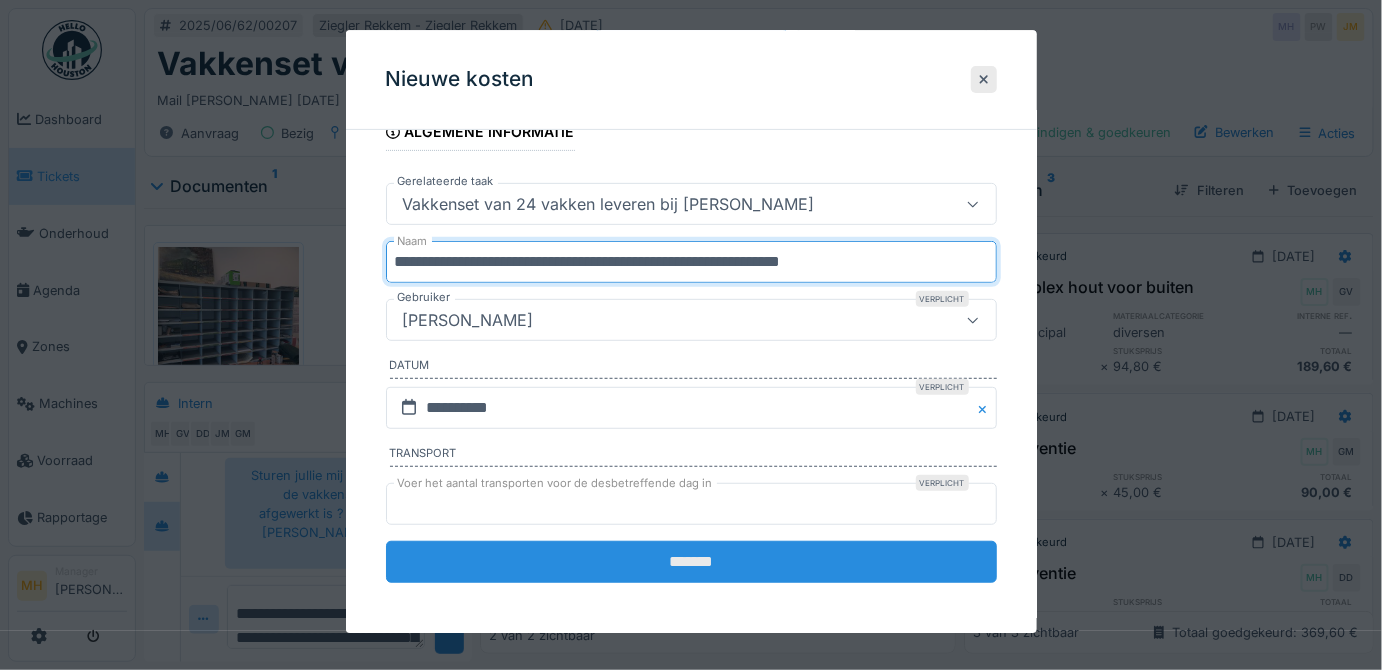 click on "*******" at bounding box center [691, 562] 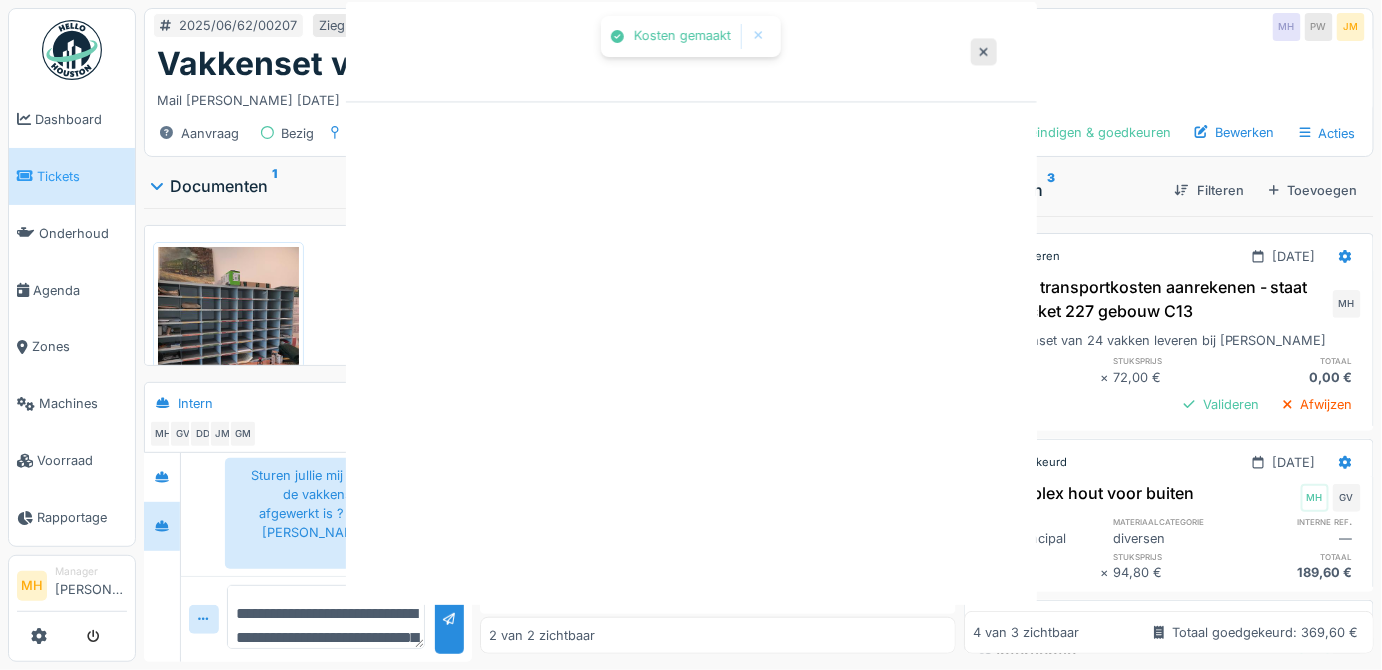 scroll, scrollTop: 0, scrollLeft: 0, axis: both 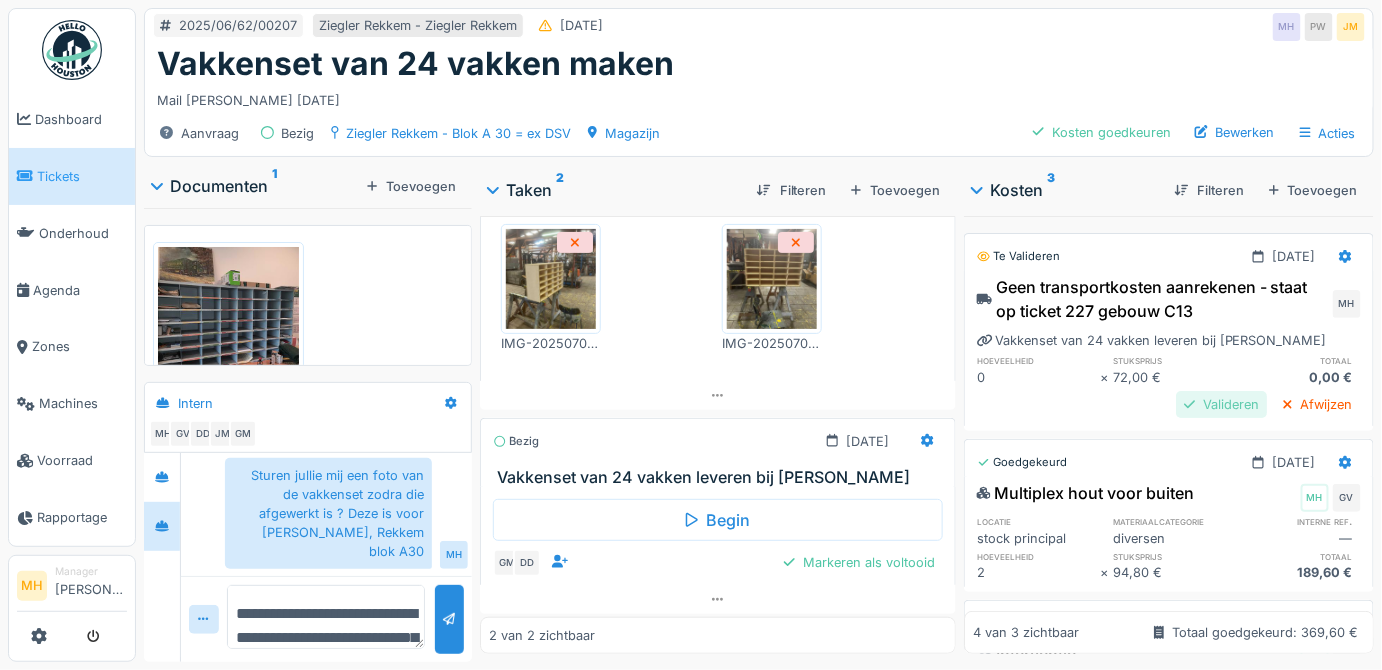 click on "Valideren" at bounding box center [1221, 404] 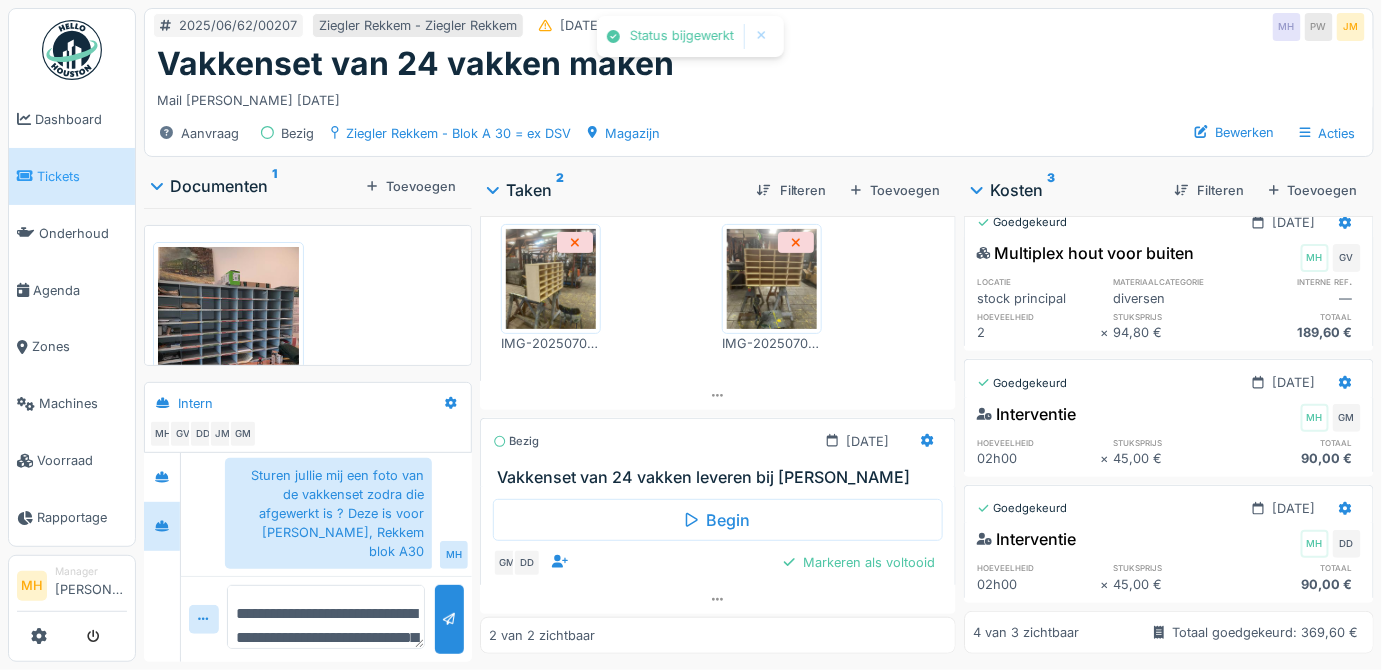 scroll, scrollTop: 226, scrollLeft: 0, axis: vertical 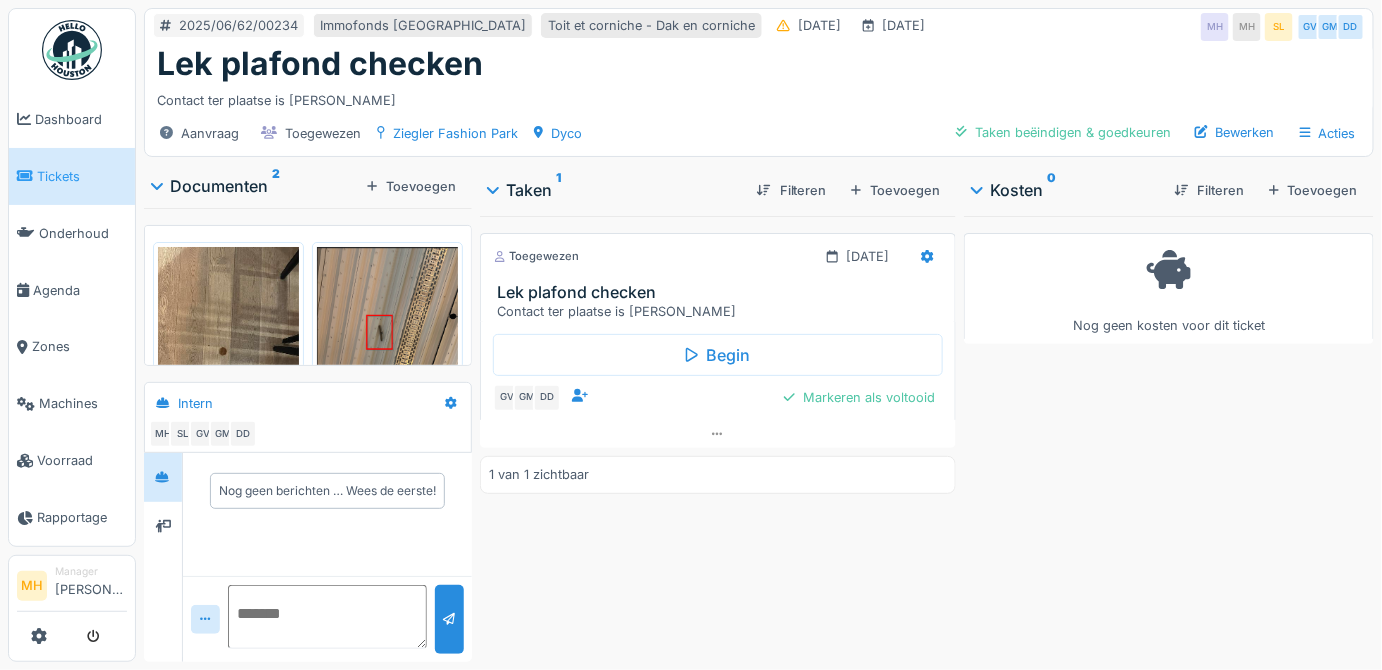 click on "Tickets" at bounding box center (82, 176) 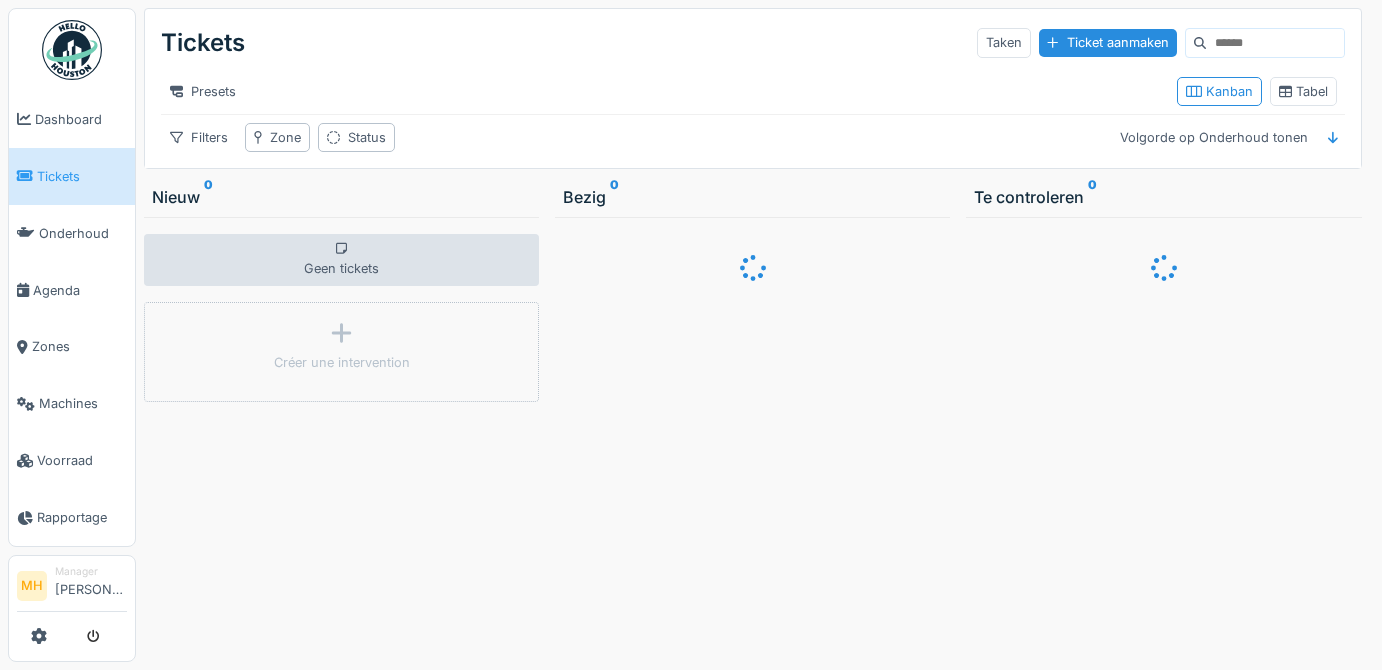 scroll, scrollTop: 0, scrollLeft: 0, axis: both 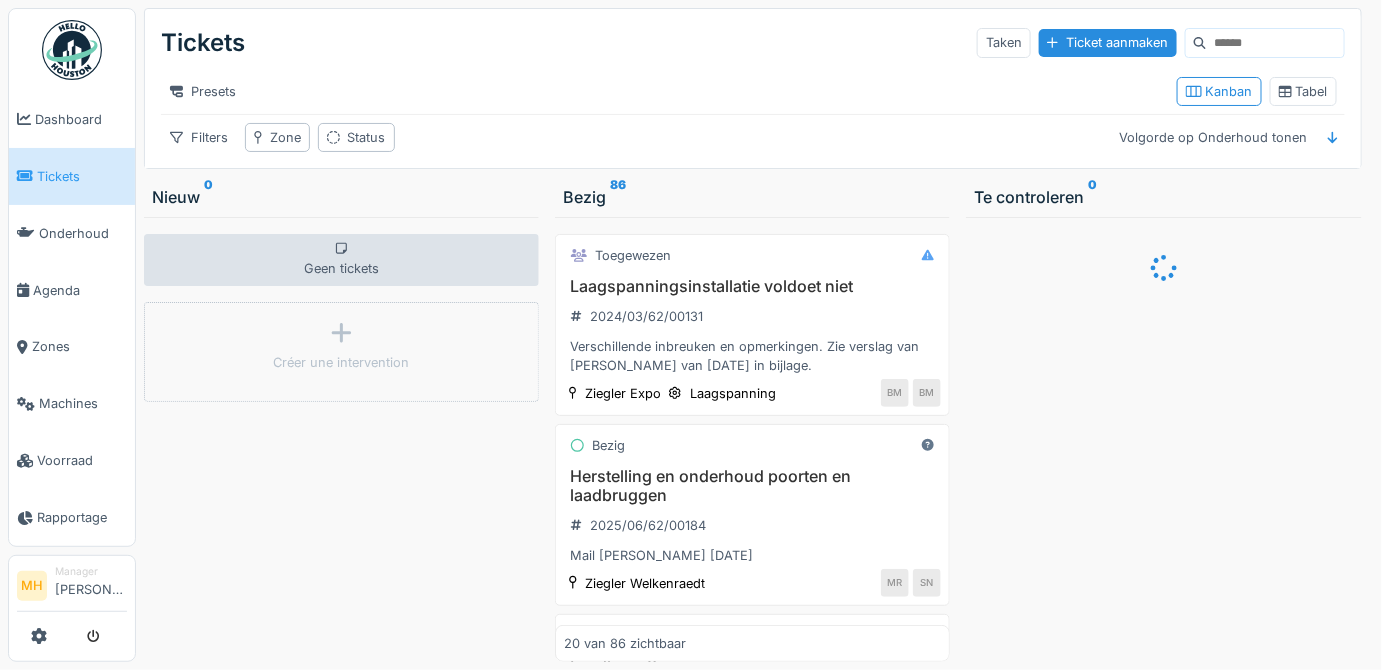 click at bounding box center [1275, 43] 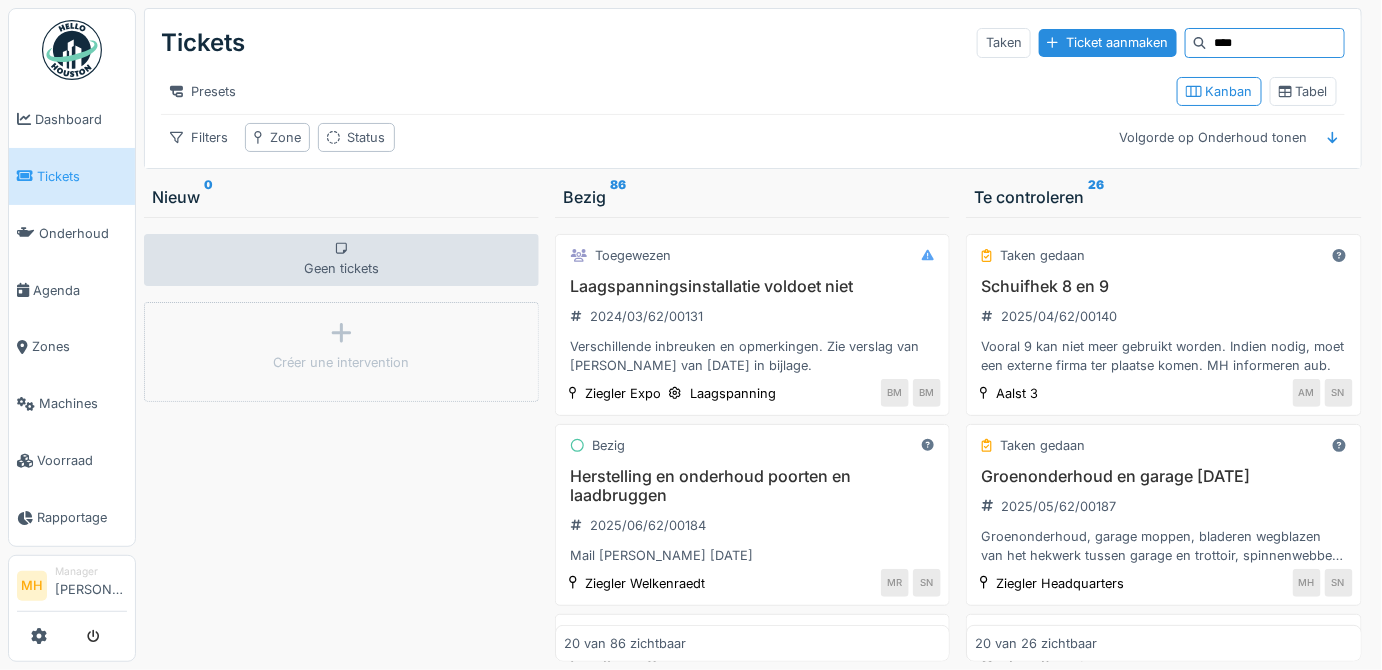 type on "****" 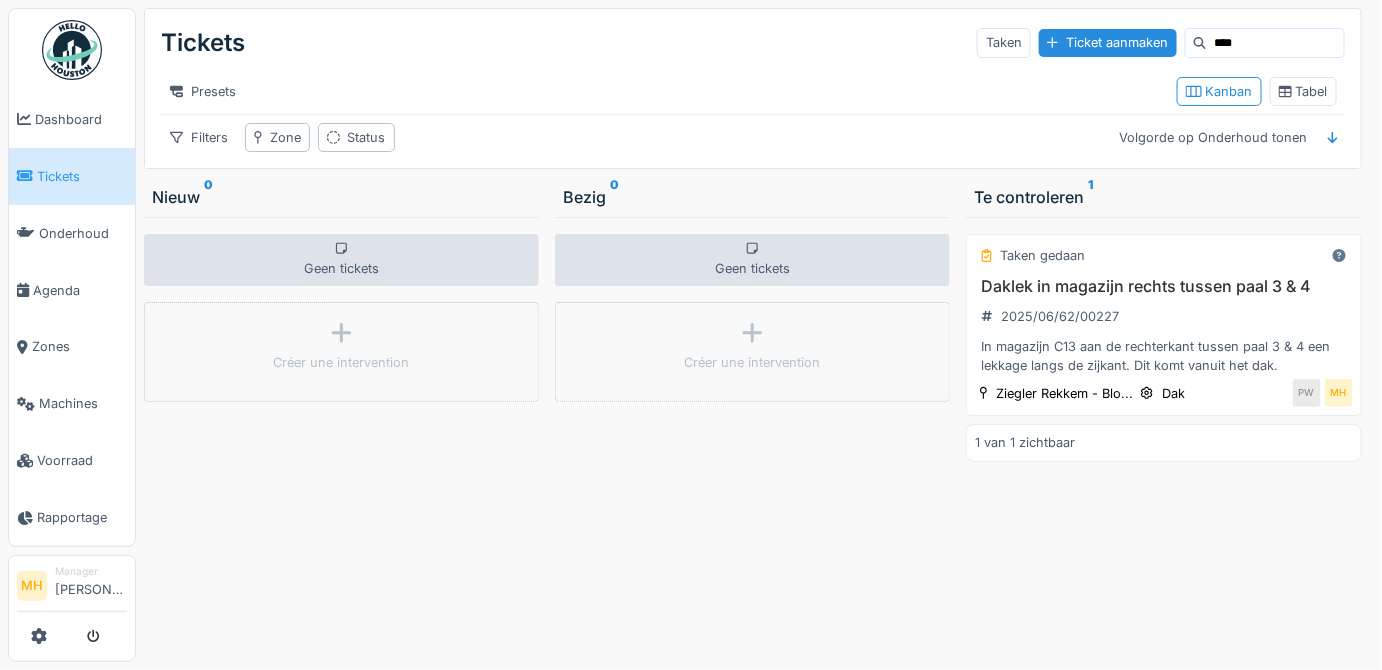 click on "Tickets" at bounding box center [82, 176] 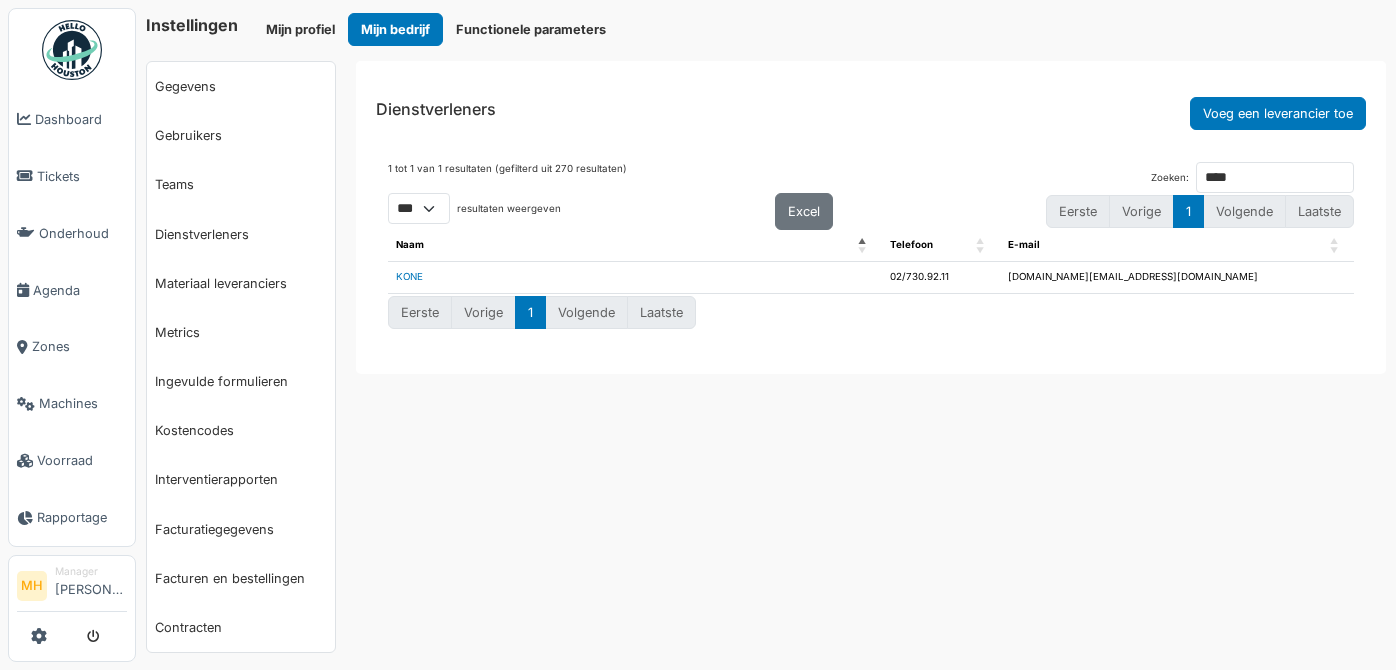 select on "***" 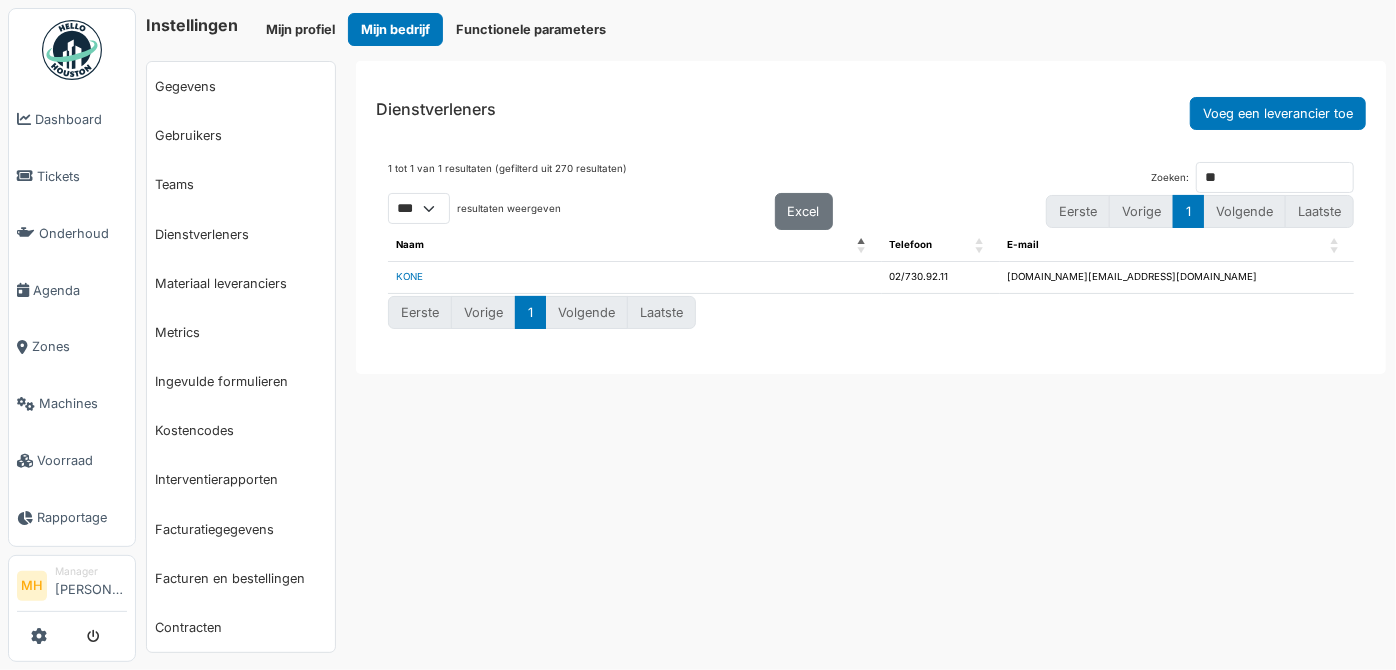 type on "*" 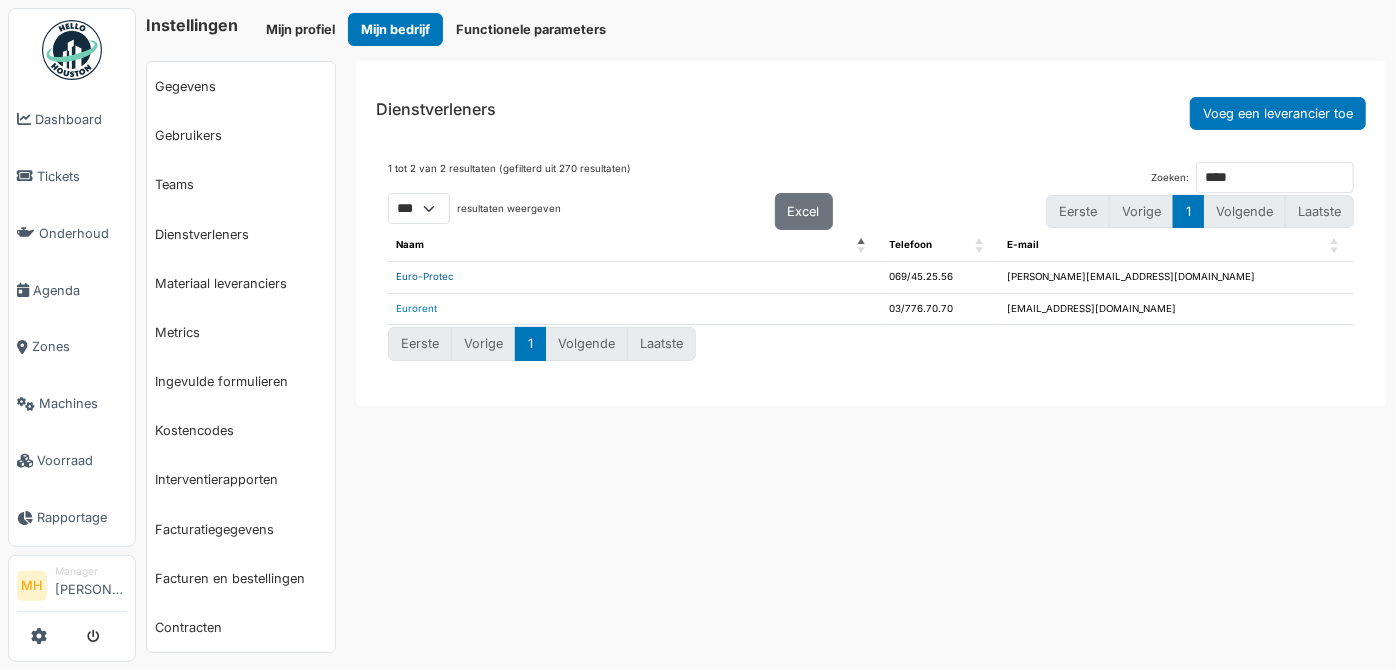 type on "****" 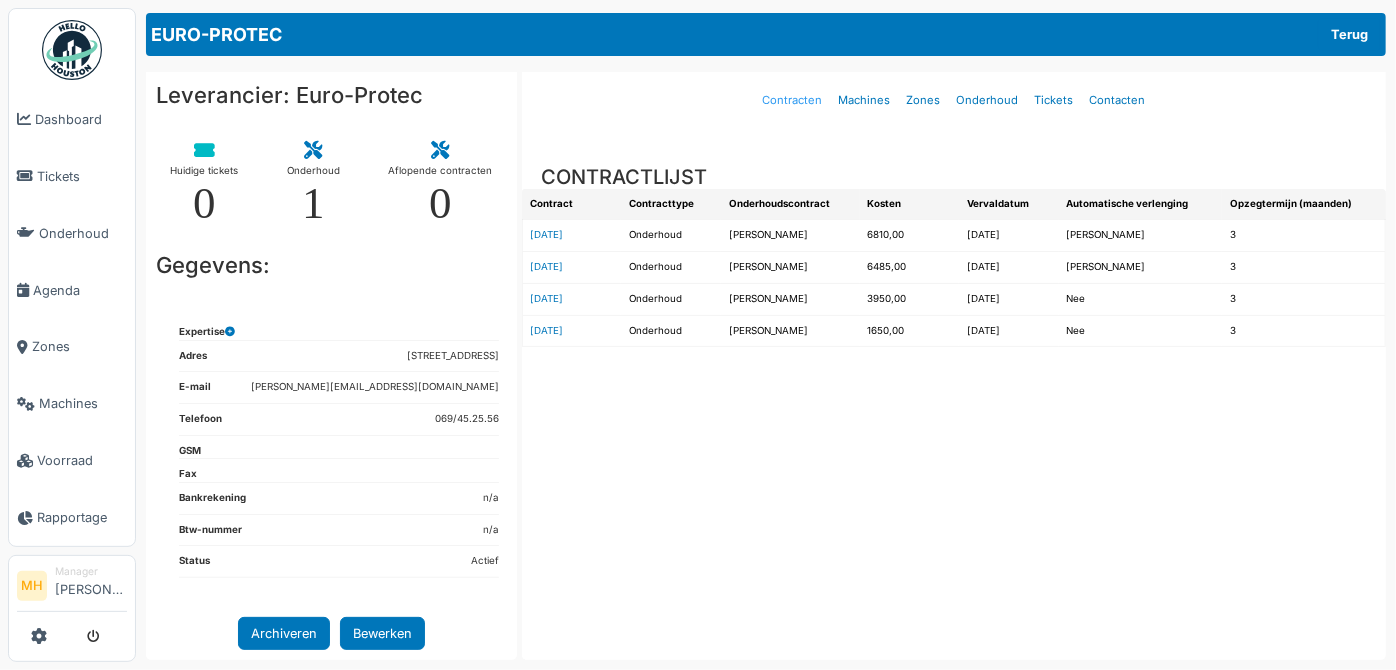 click on "Contracten" at bounding box center [792, 100] 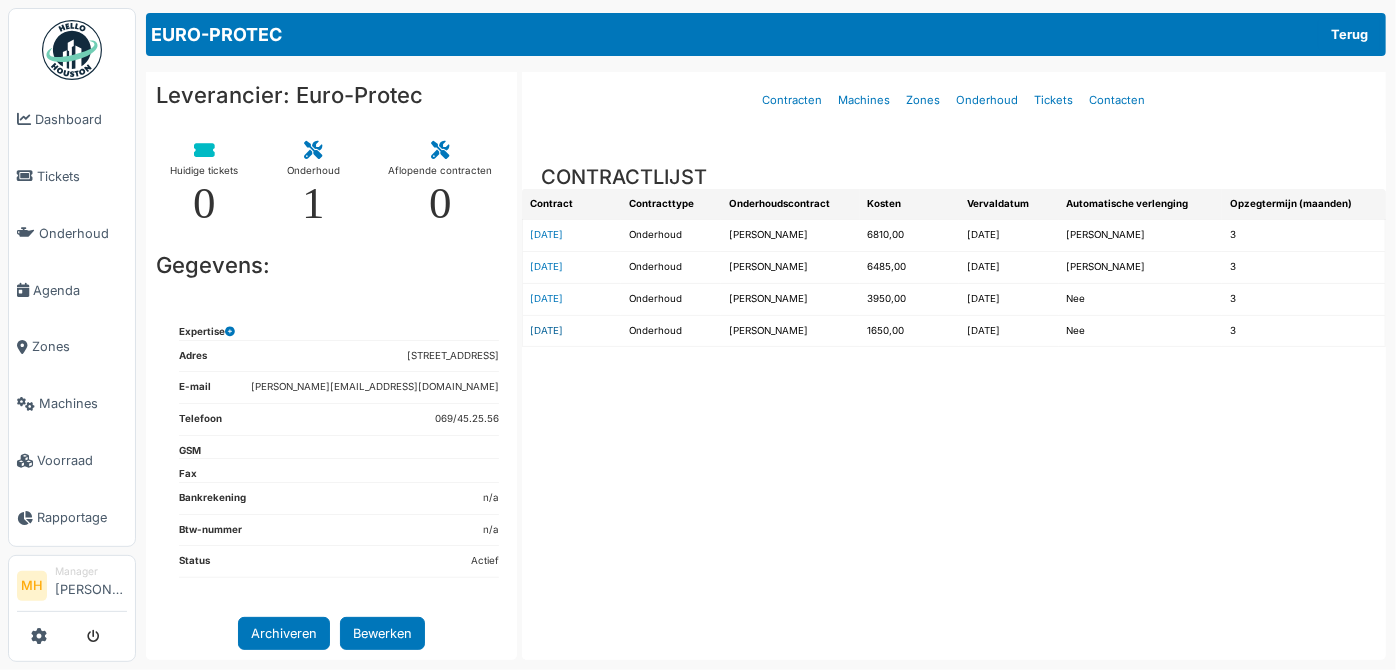 click on "[DATE]" at bounding box center (547, 330) 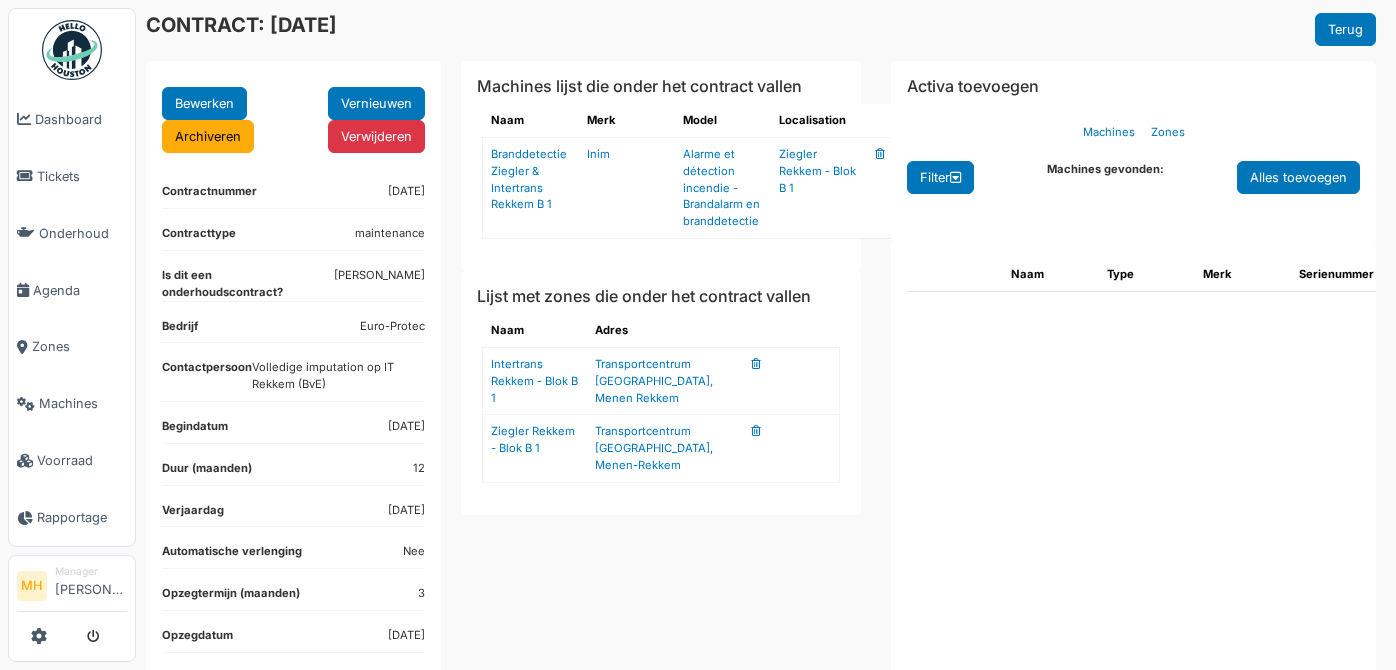 scroll, scrollTop: 0, scrollLeft: 0, axis: both 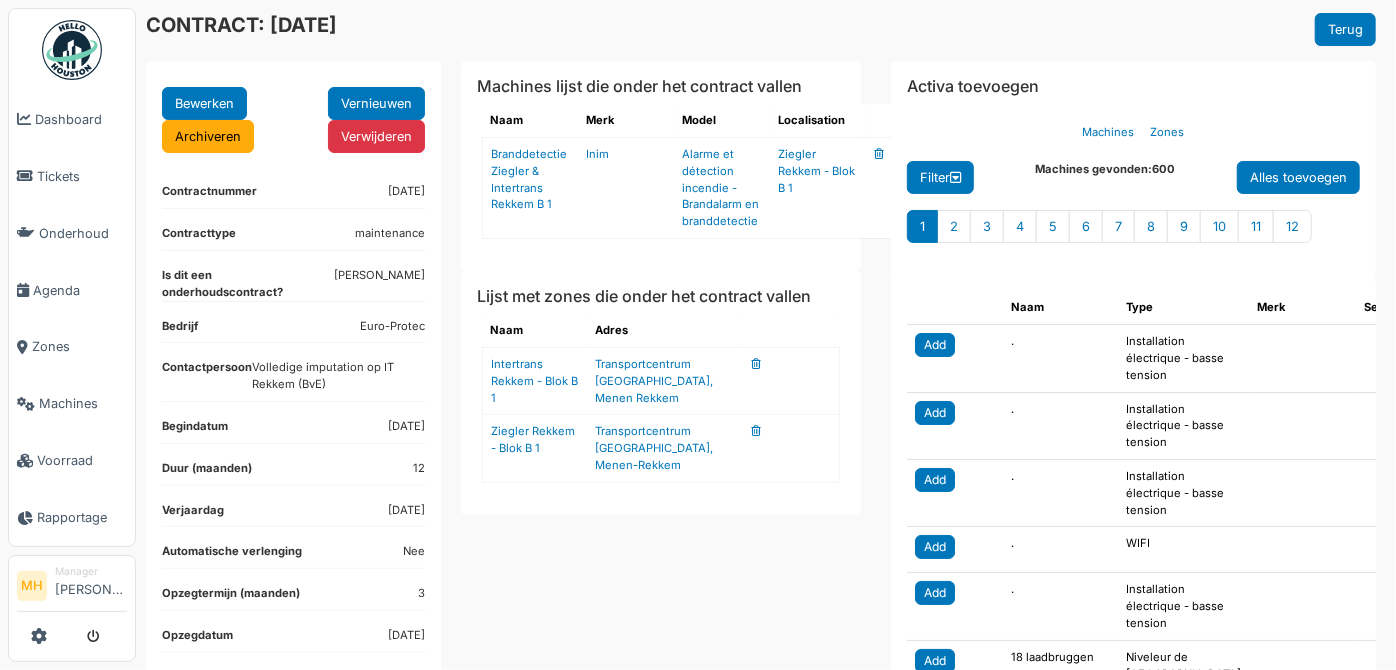 drag, startPoint x: 753, startPoint y: 448, endPoint x: 774, endPoint y: 94, distance: 354.62234 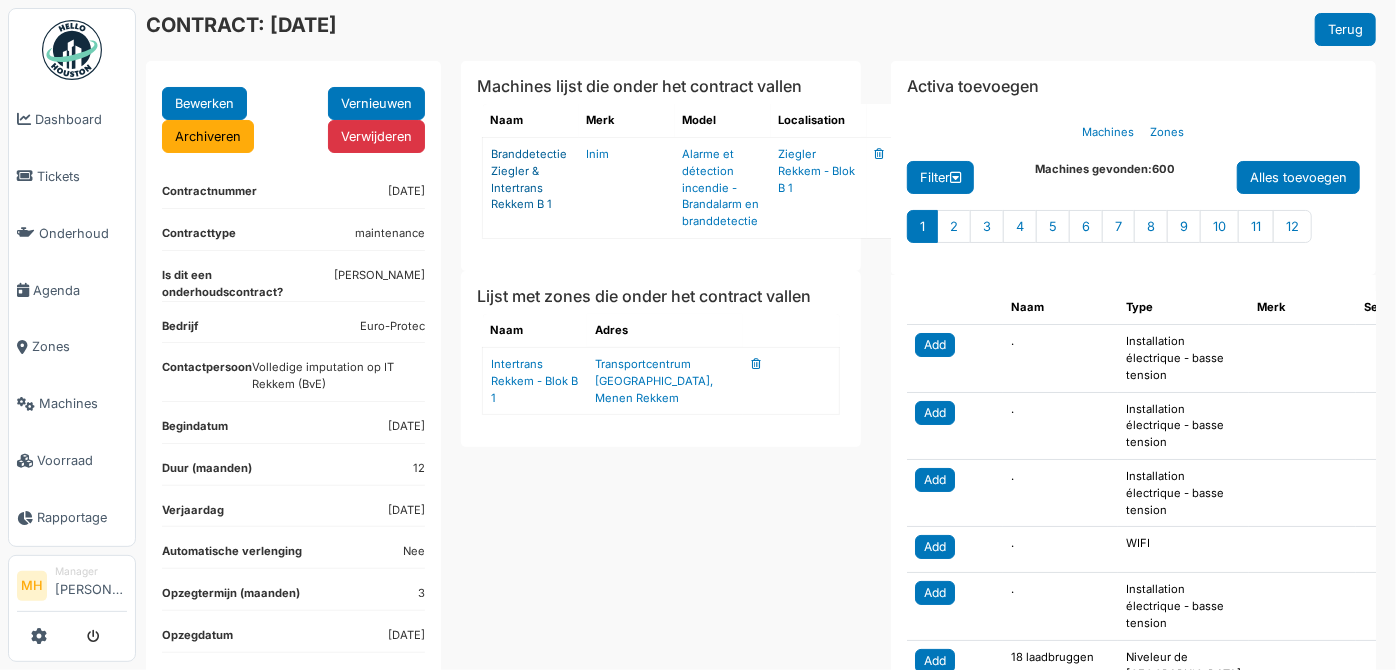click on "Branddetectie Ziegler & Intertrans Rekkem B 1" at bounding box center [529, 179] 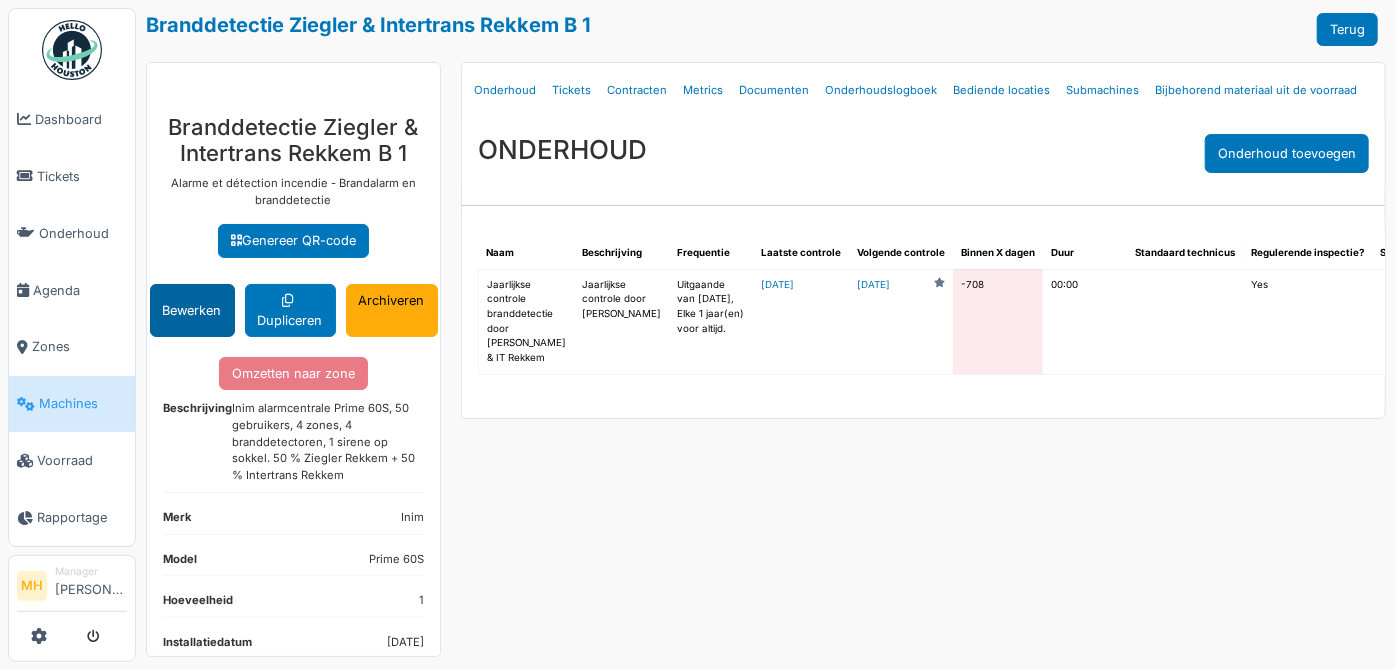 click on "Bewerken" at bounding box center (192, 310) 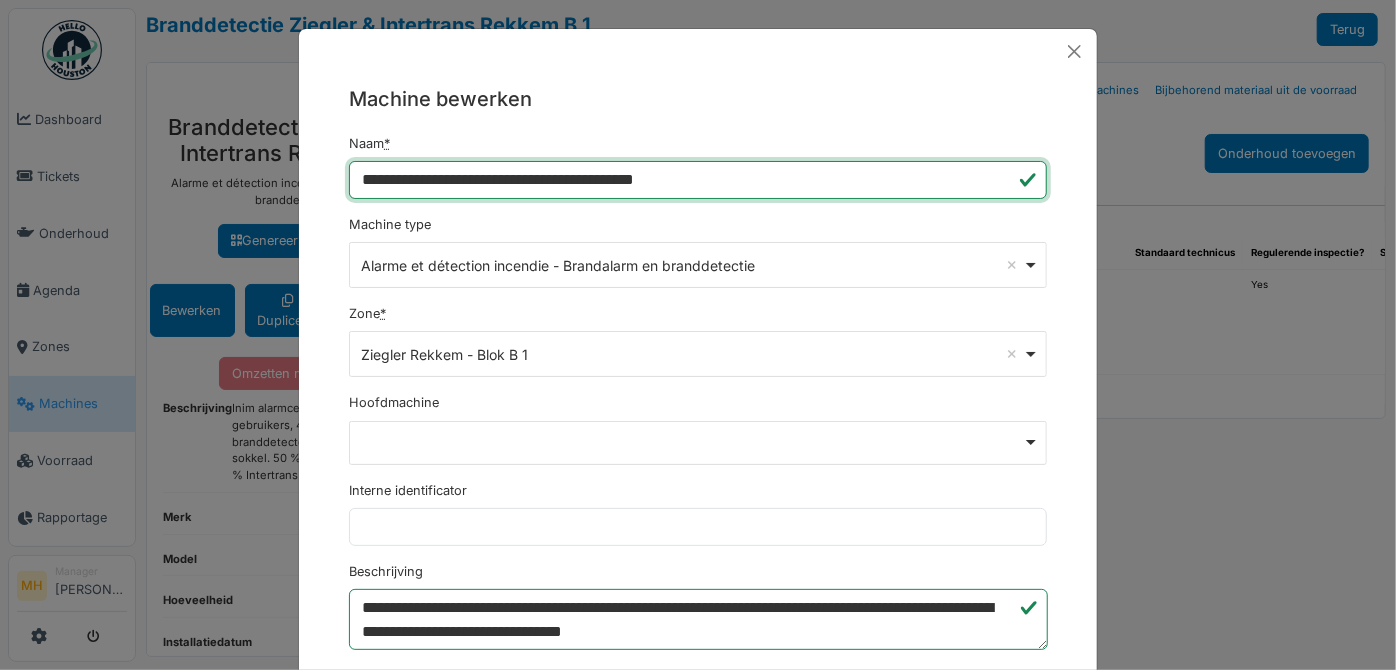 click on "**********" at bounding box center [698, 180] 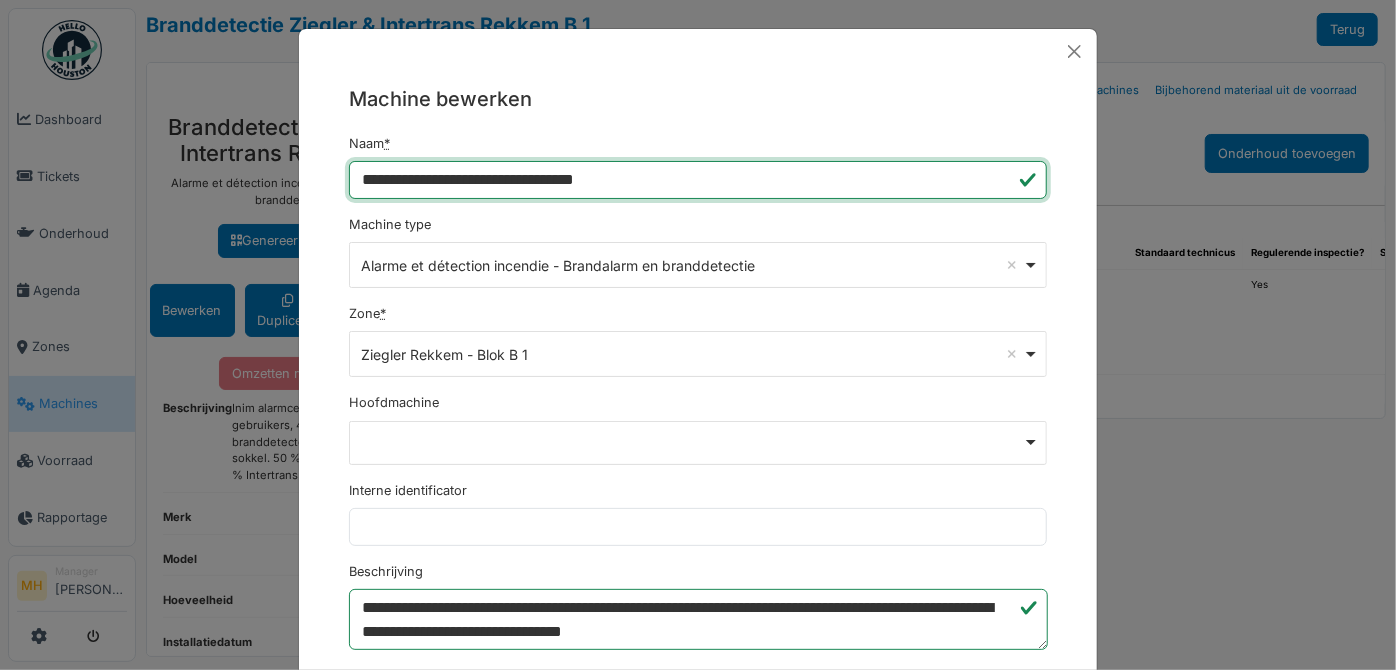 click on "Ziegler Rekkem - Blok B 1 Remove item" at bounding box center [692, 354] 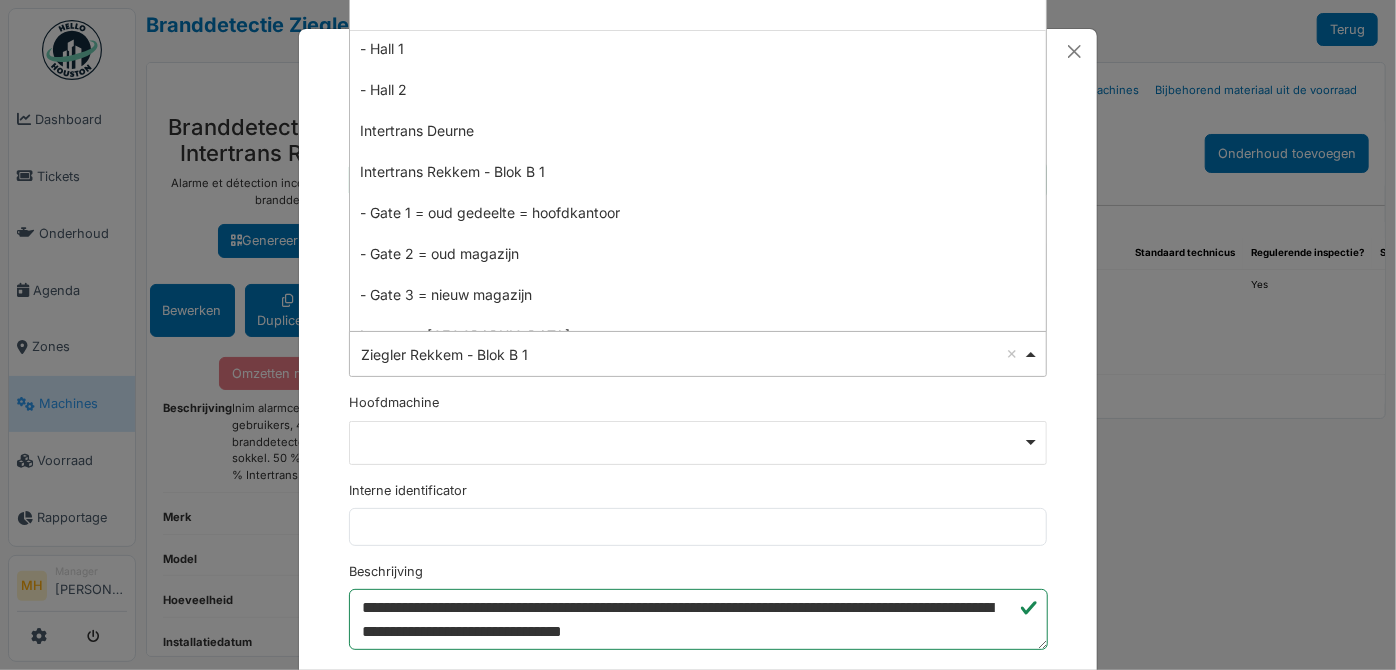 scroll, scrollTop: 2272, scrollLeft: 0, axis: vertical 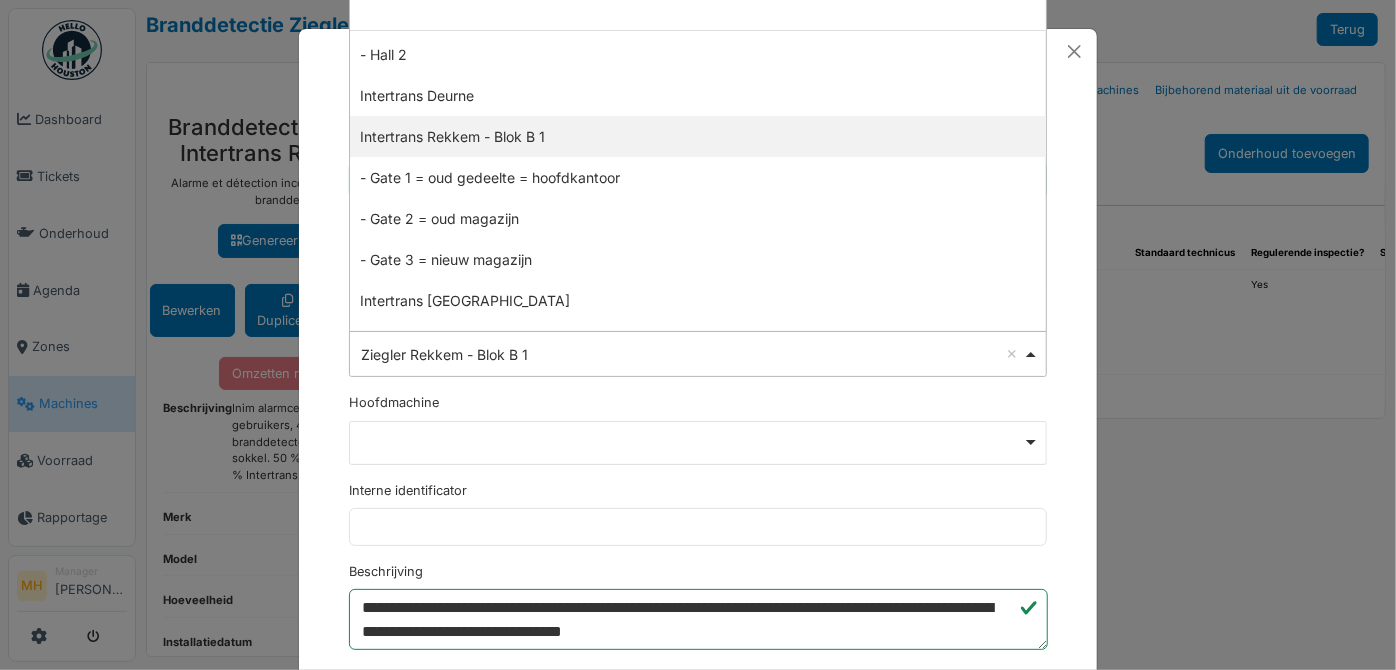 select on "****" 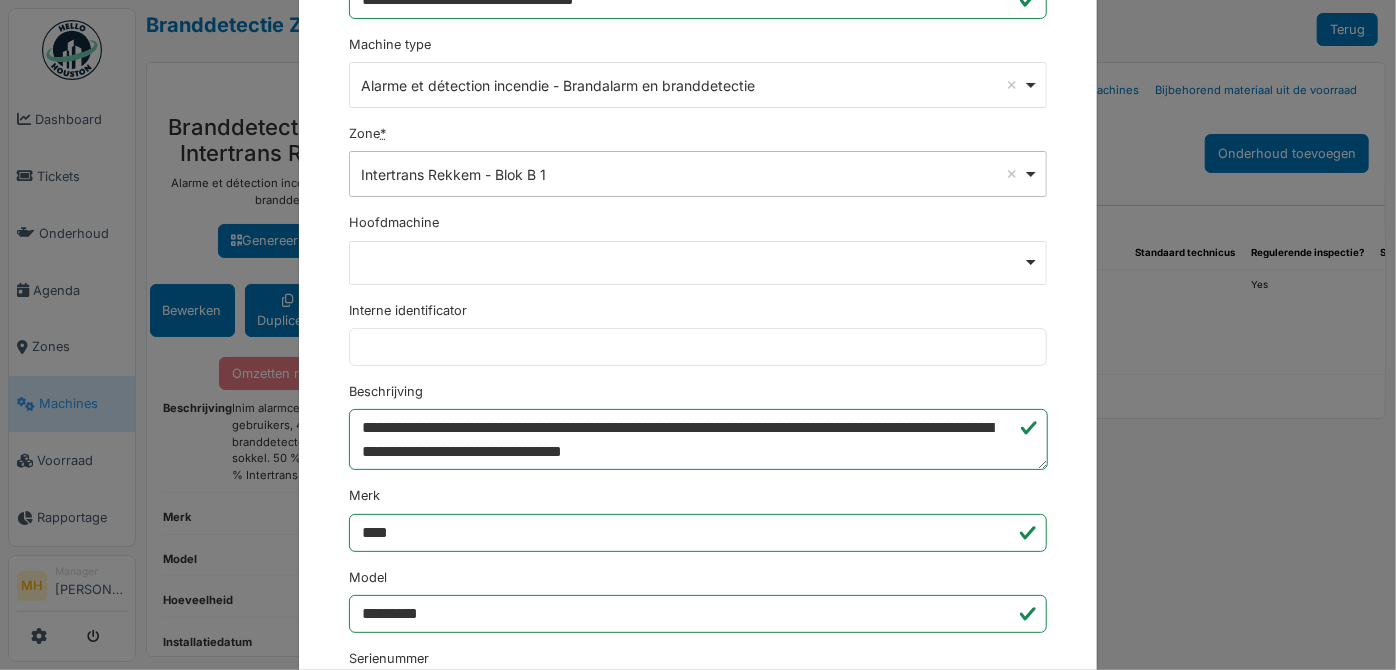 scroll, scrollTop: 181, scrollLeft: 0, axis: vertical 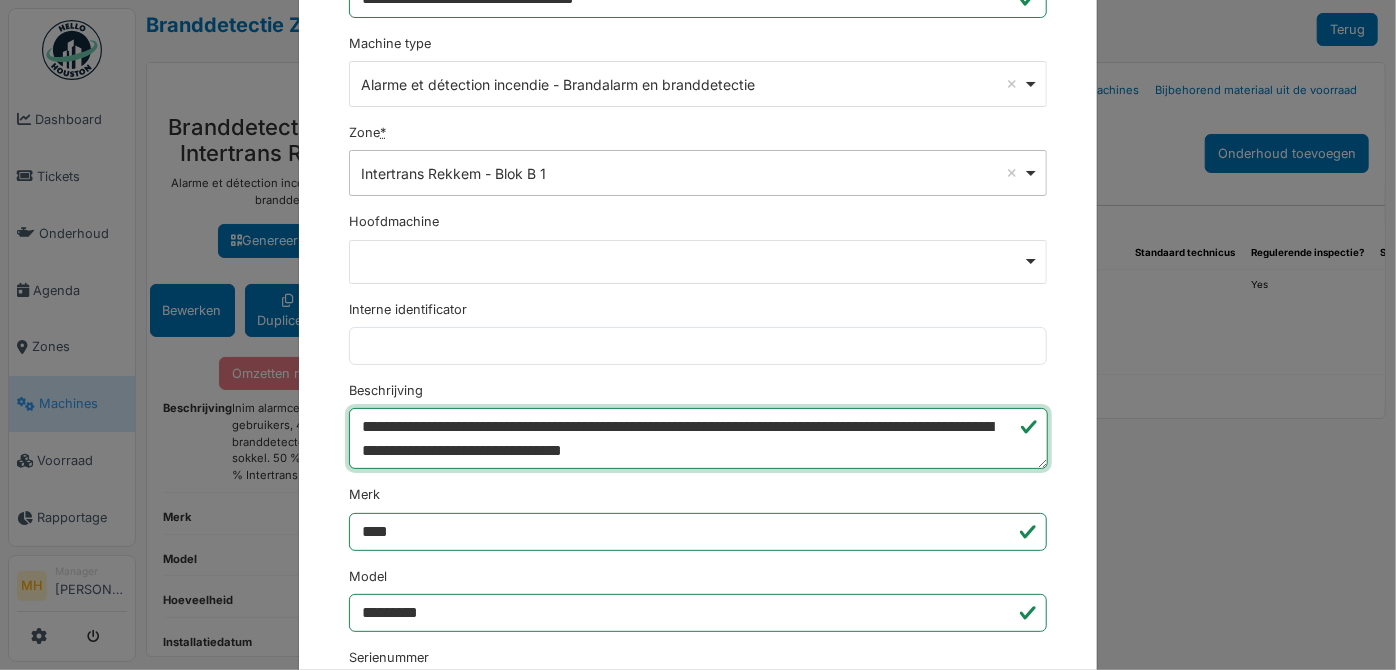 click on "**********" at bounding box center (698, 438) 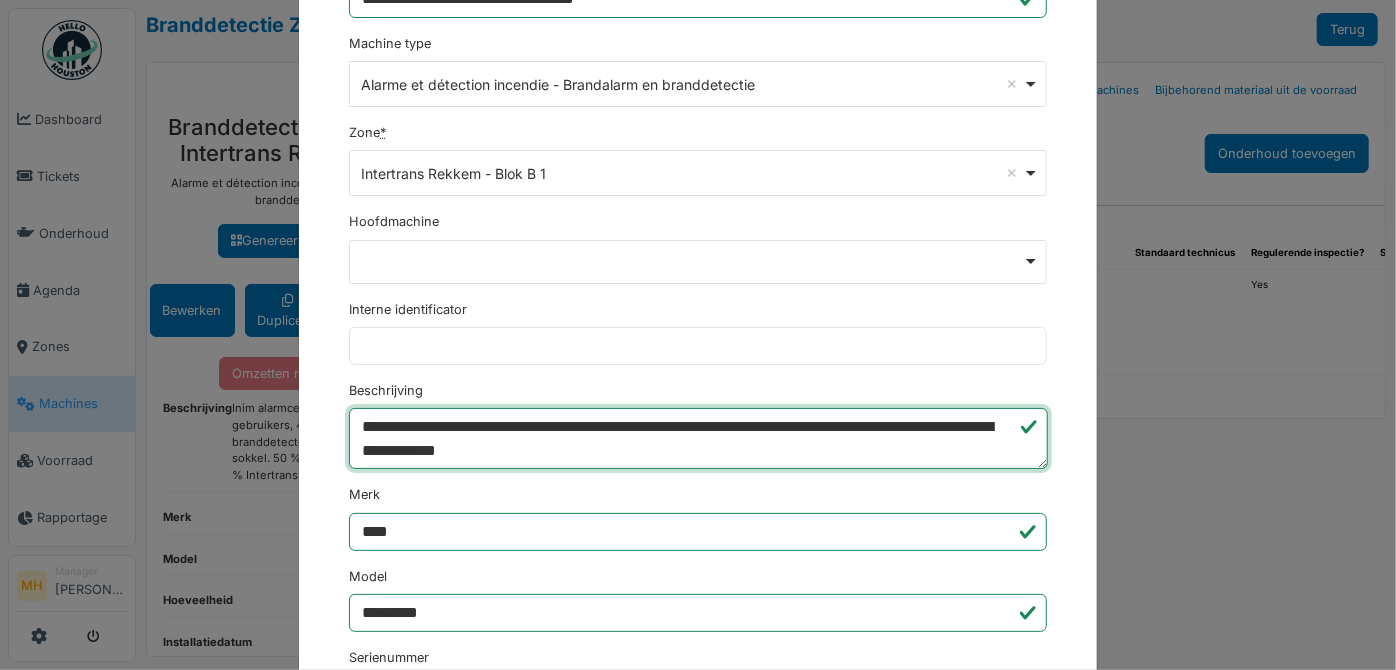 click on "**********" at bounding box center [698, 438] 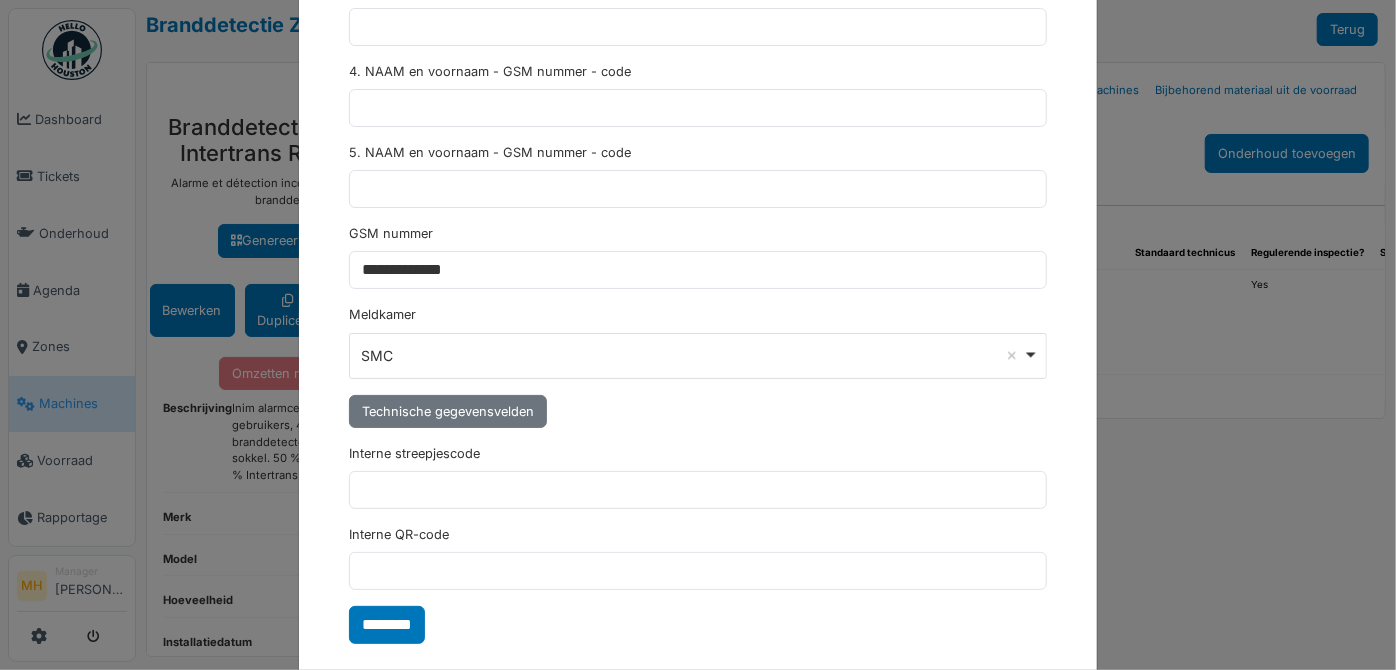 scroll, scrollTop: 1623, scrollLeft: 0, axis: vertical 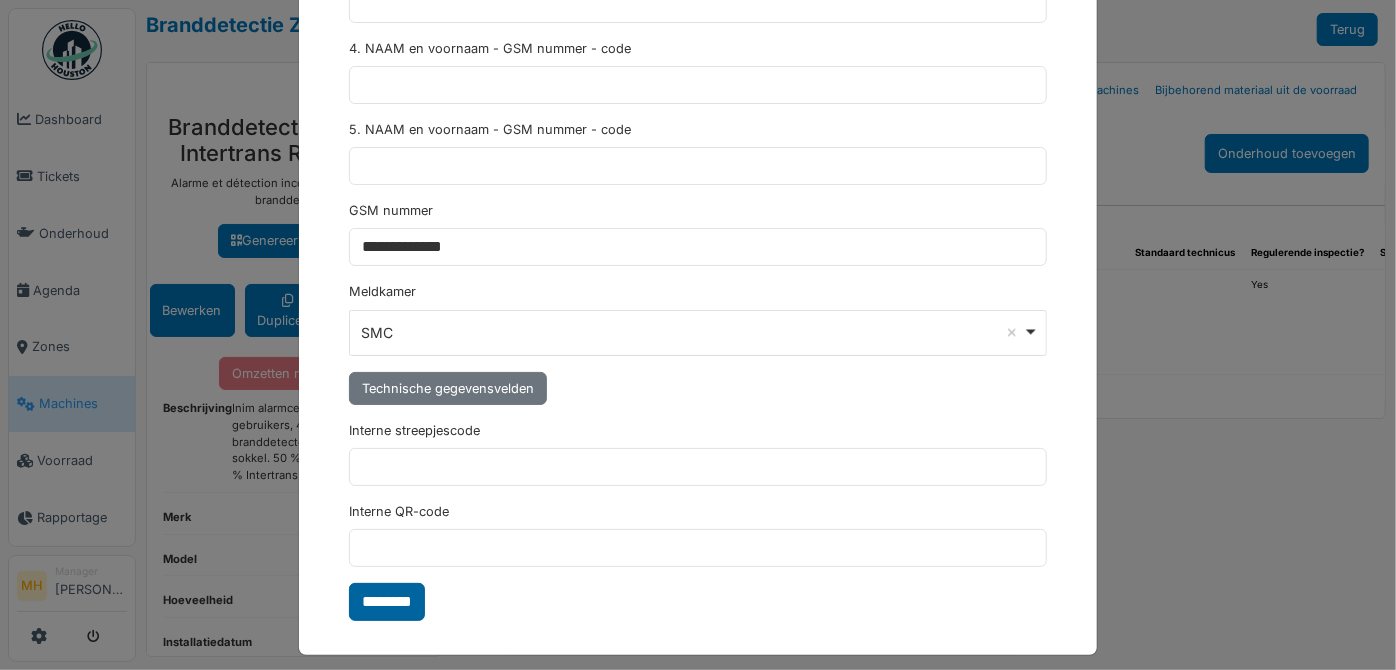 type on "**********" 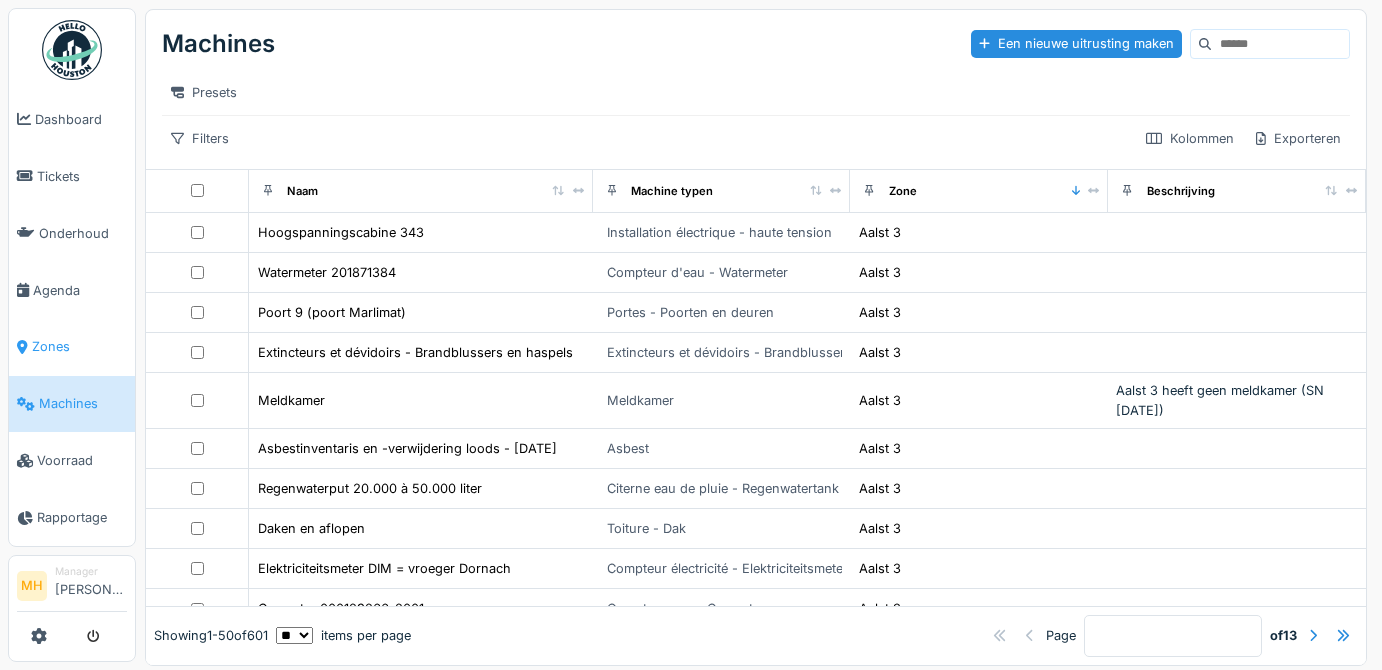 scroll, scrollTop: 0, scrollLeft: 0, axis: both 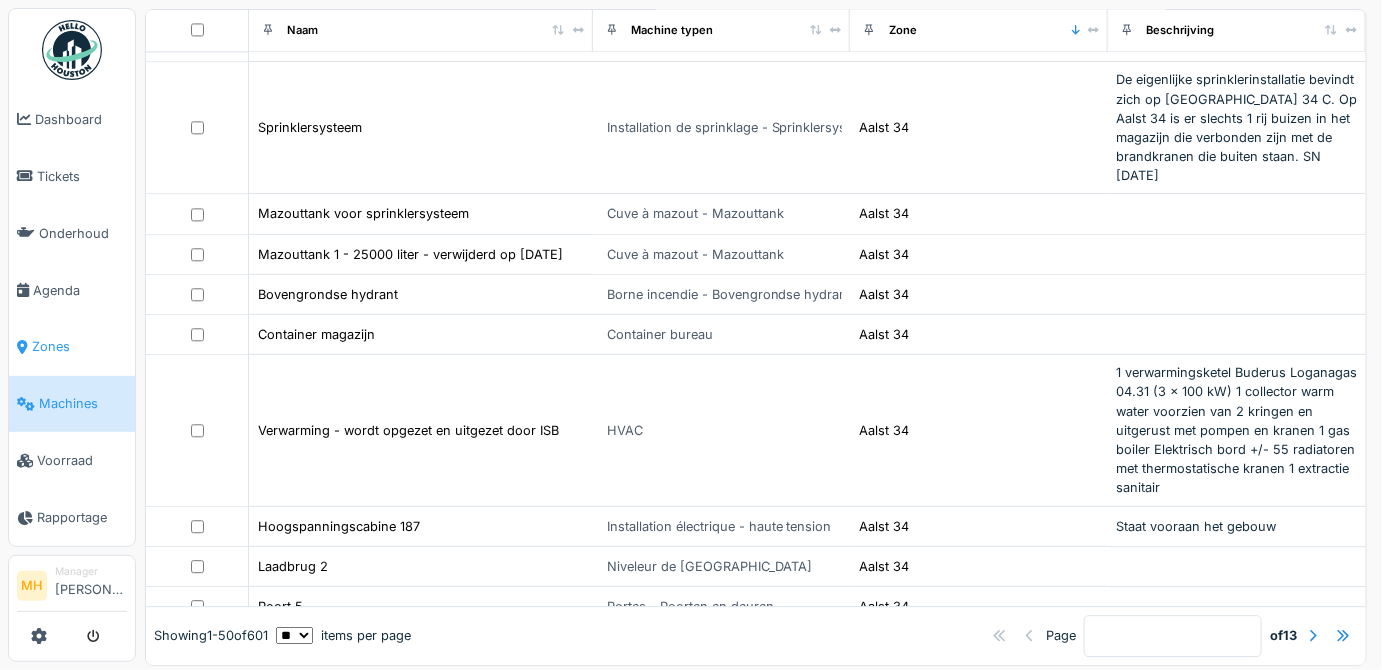 click on "Zones" at bounding box center [79, 346] 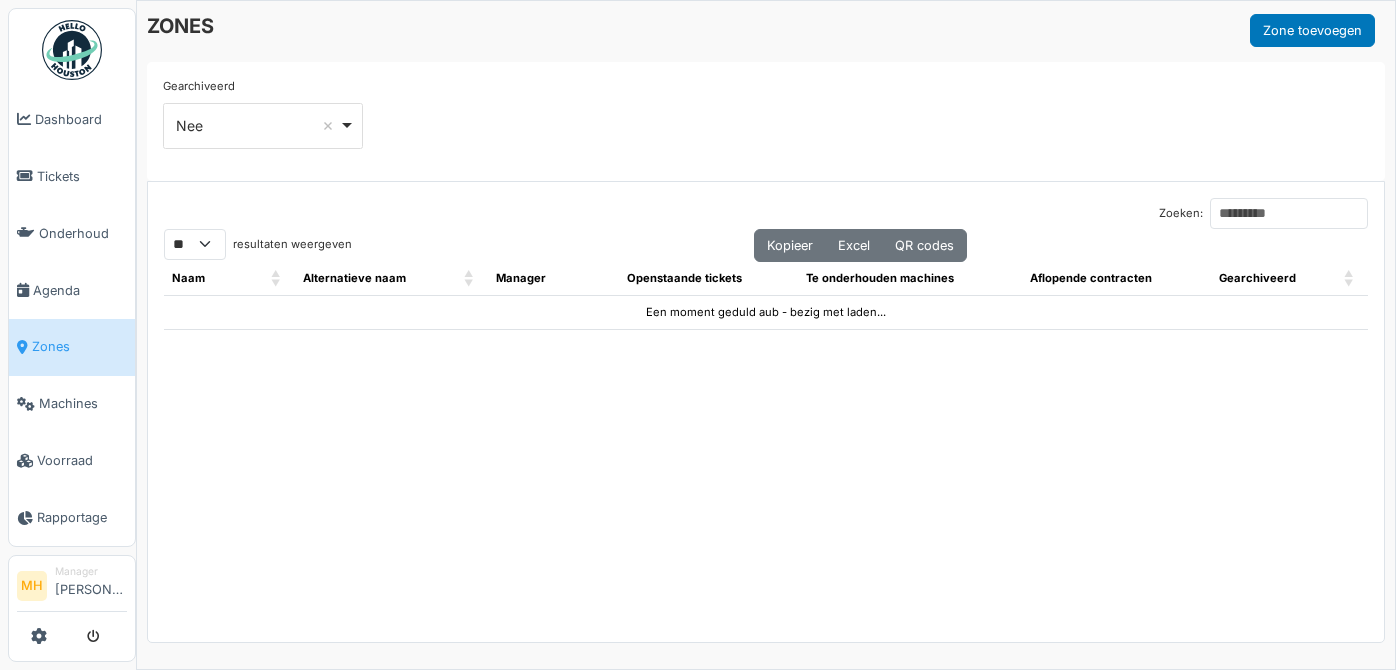 select on "**" 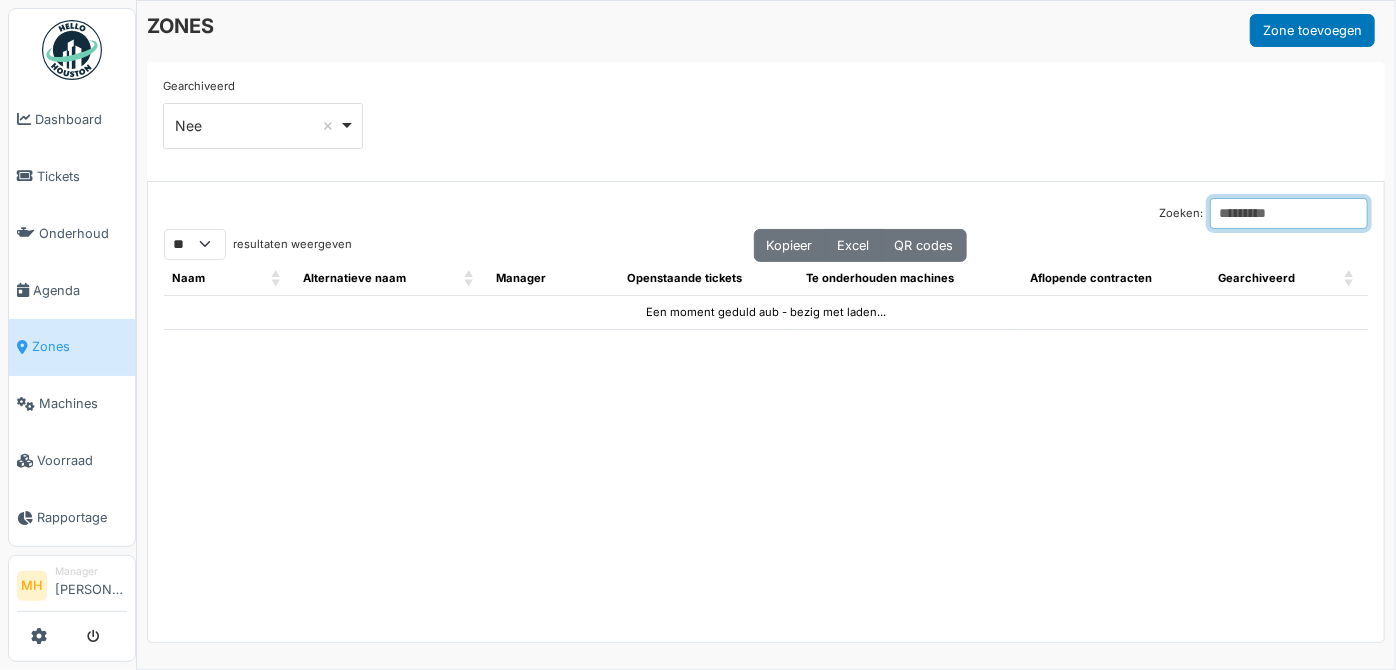 click on "Zoeken:" at bounding box center [1289, 213] 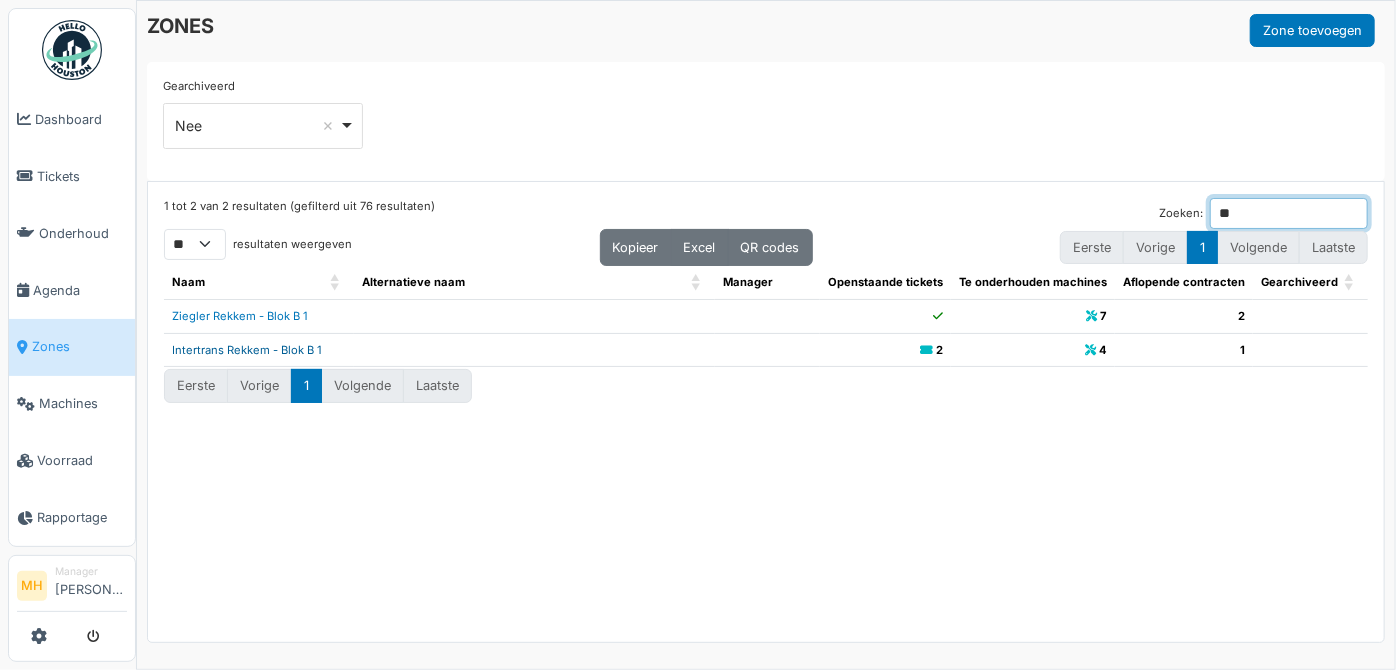 type on "**" 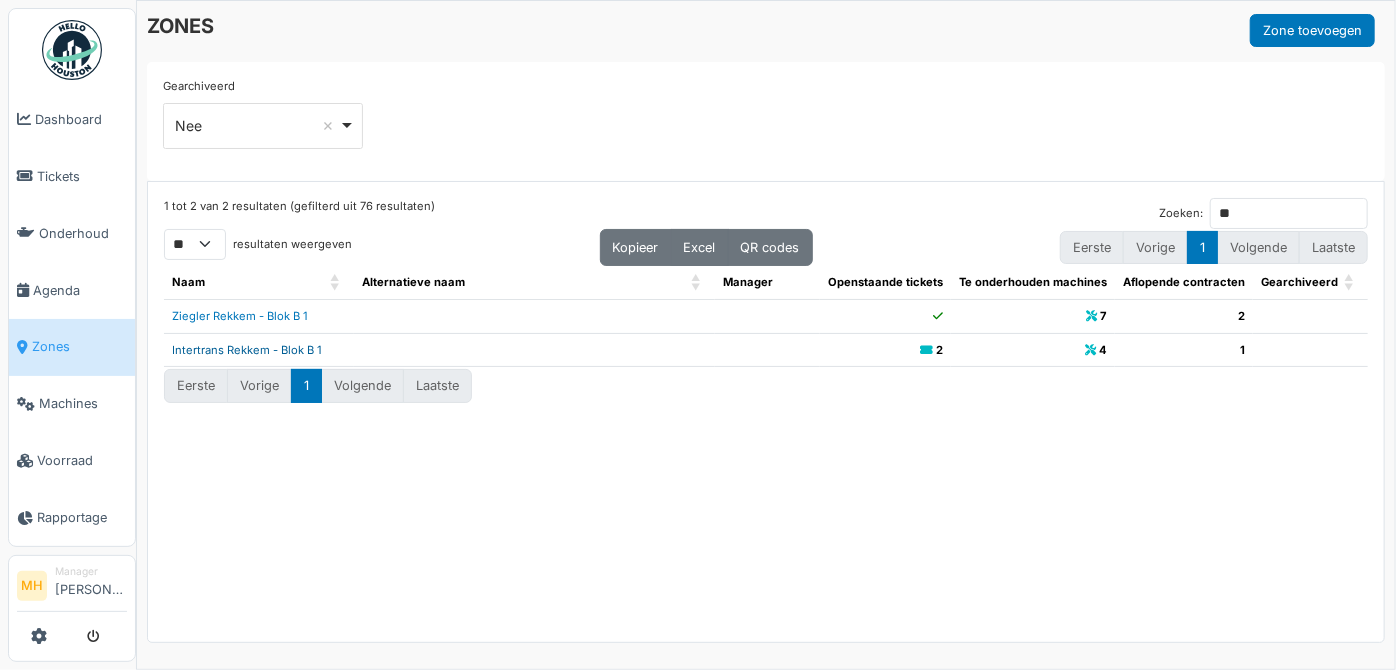 click on "Intertrans Rekkem - Blok B 1" at bounding box center [247, 350] 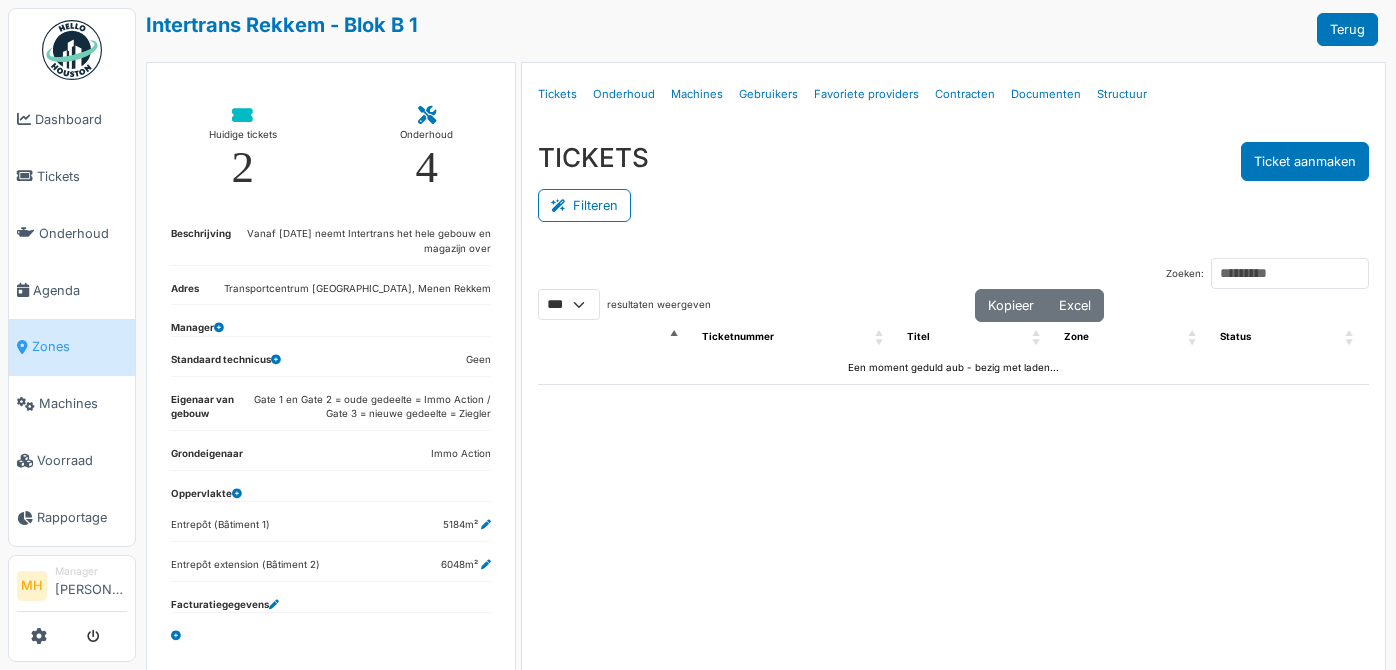 select on "***" 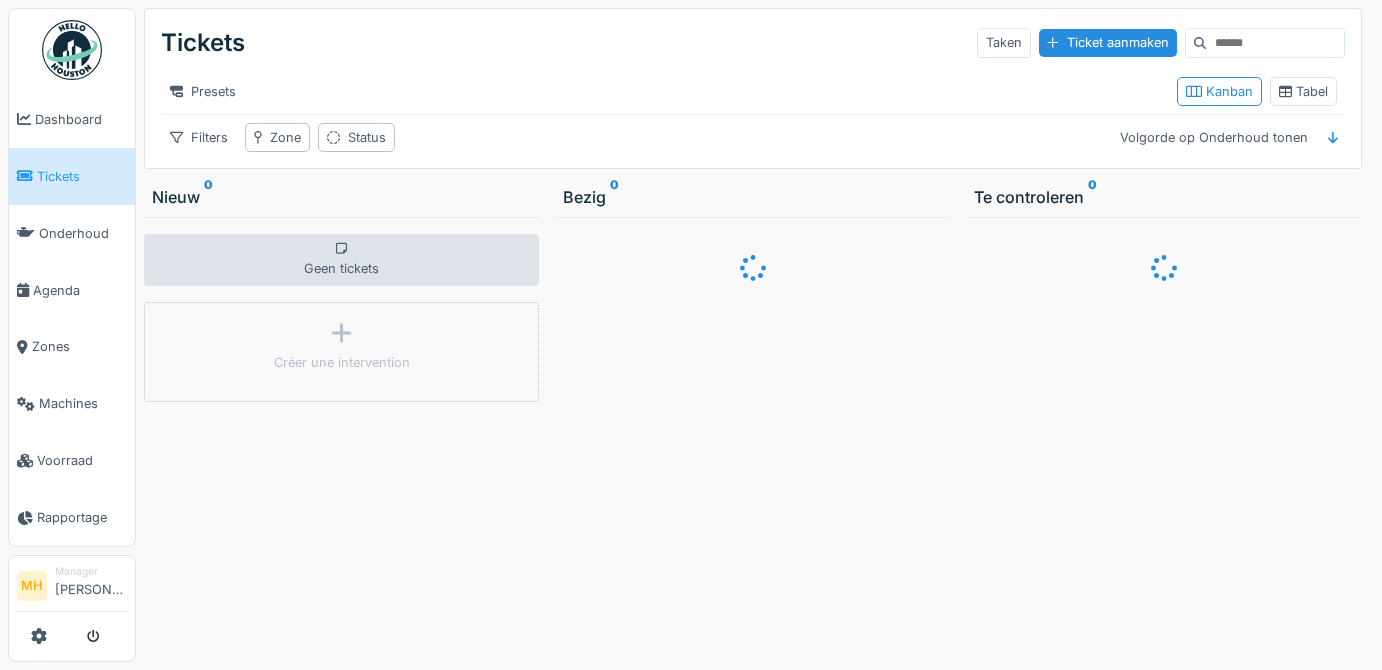 scroll, scrollTop: 0, scrollLeft: 0, axis: both 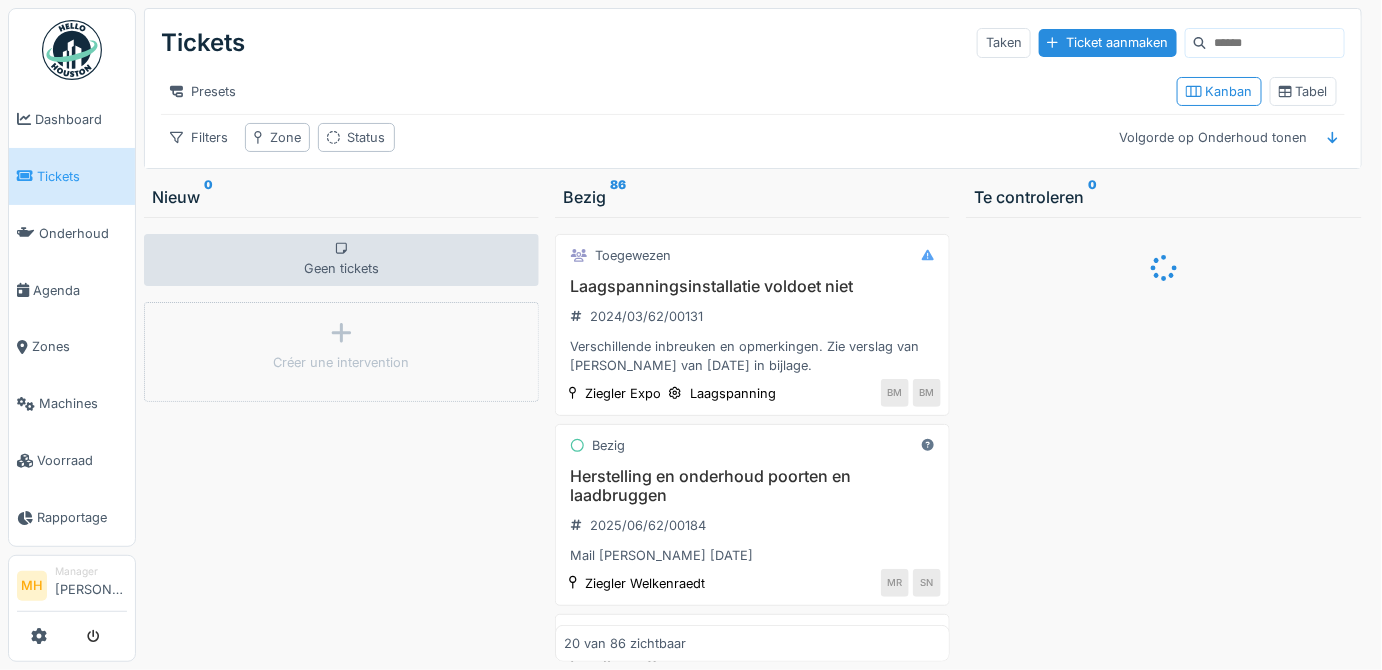 click at bounding box center (1275, 43) 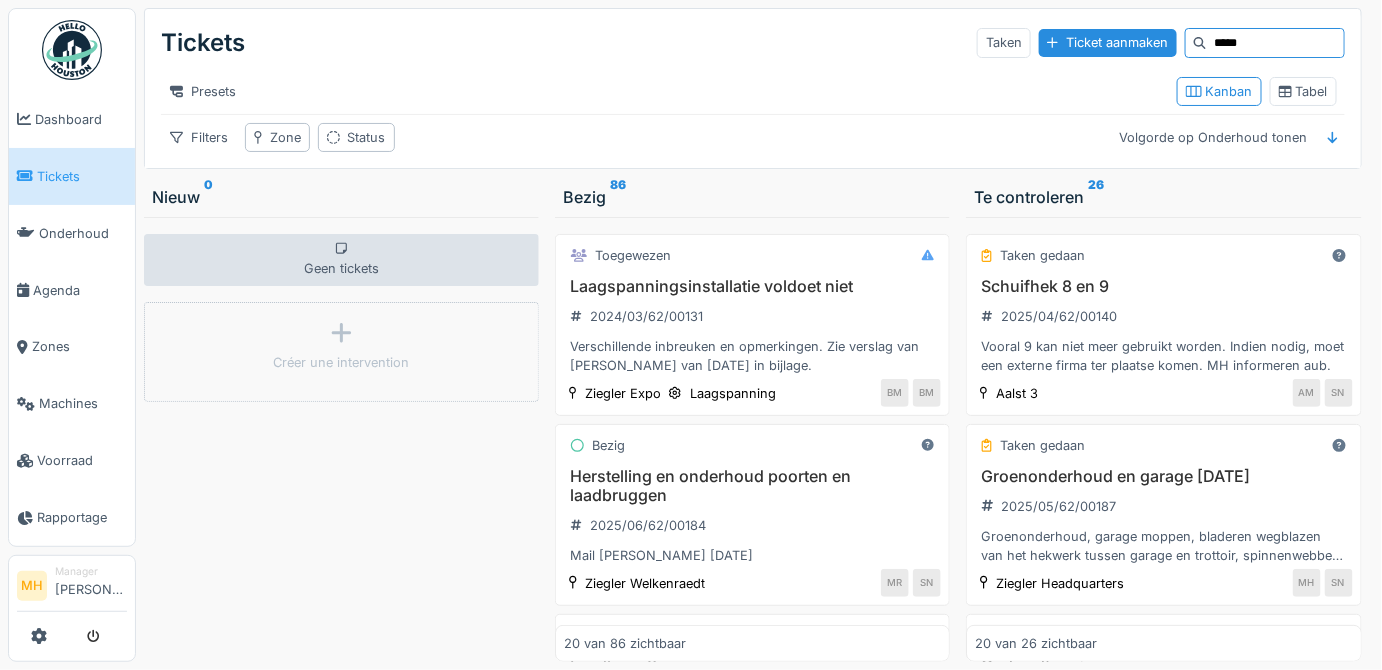 type on "*****" 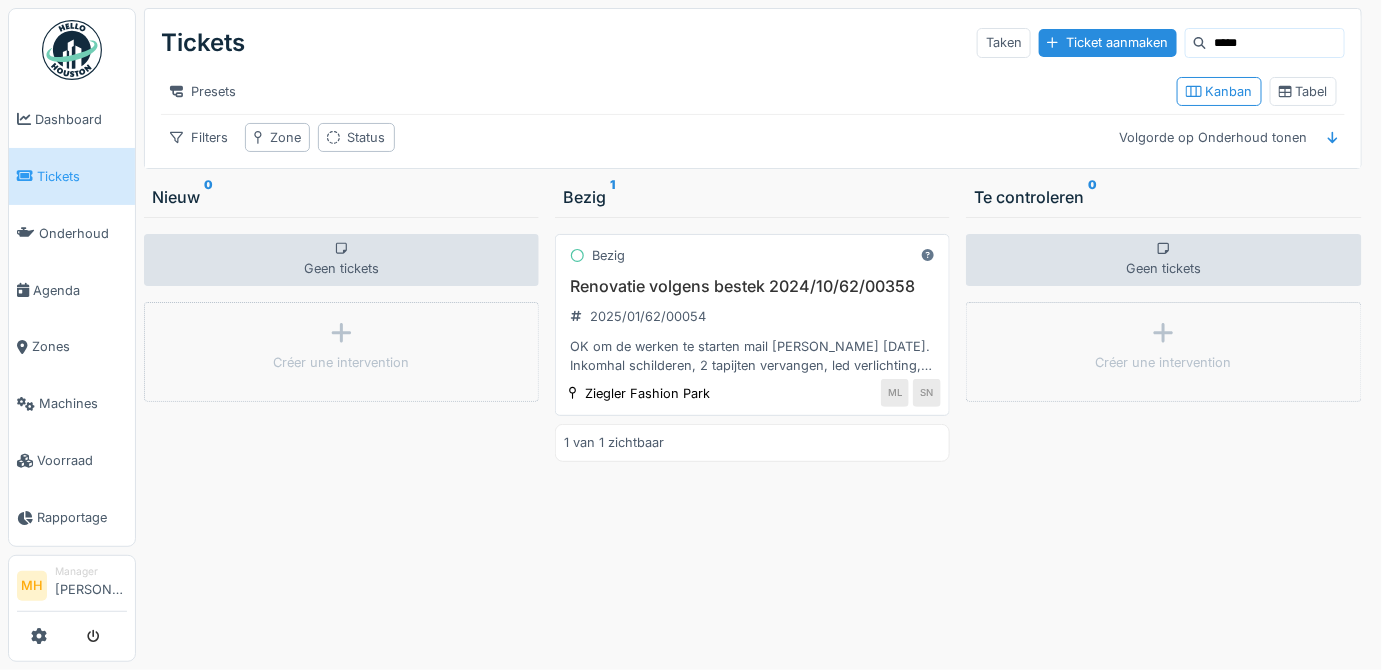 click on "Renovatie volgens bestek 2024/10/62/00358" at bounding box center [752, 286] 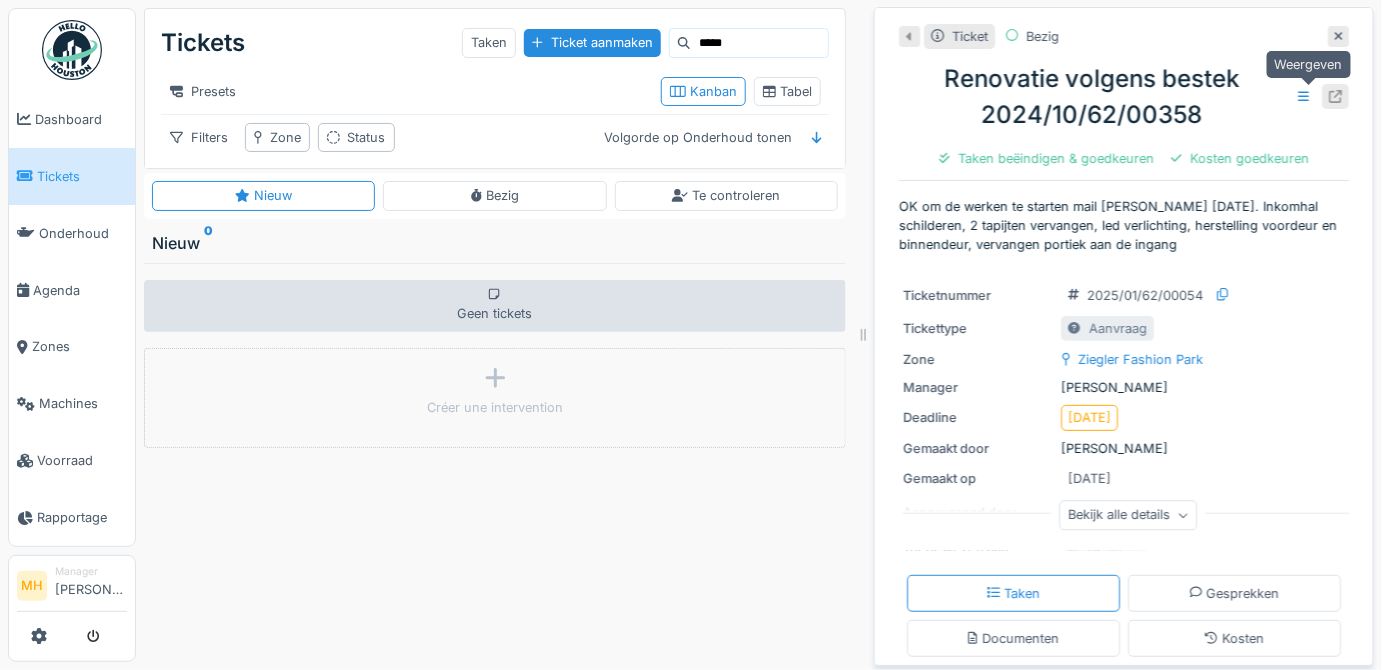 click 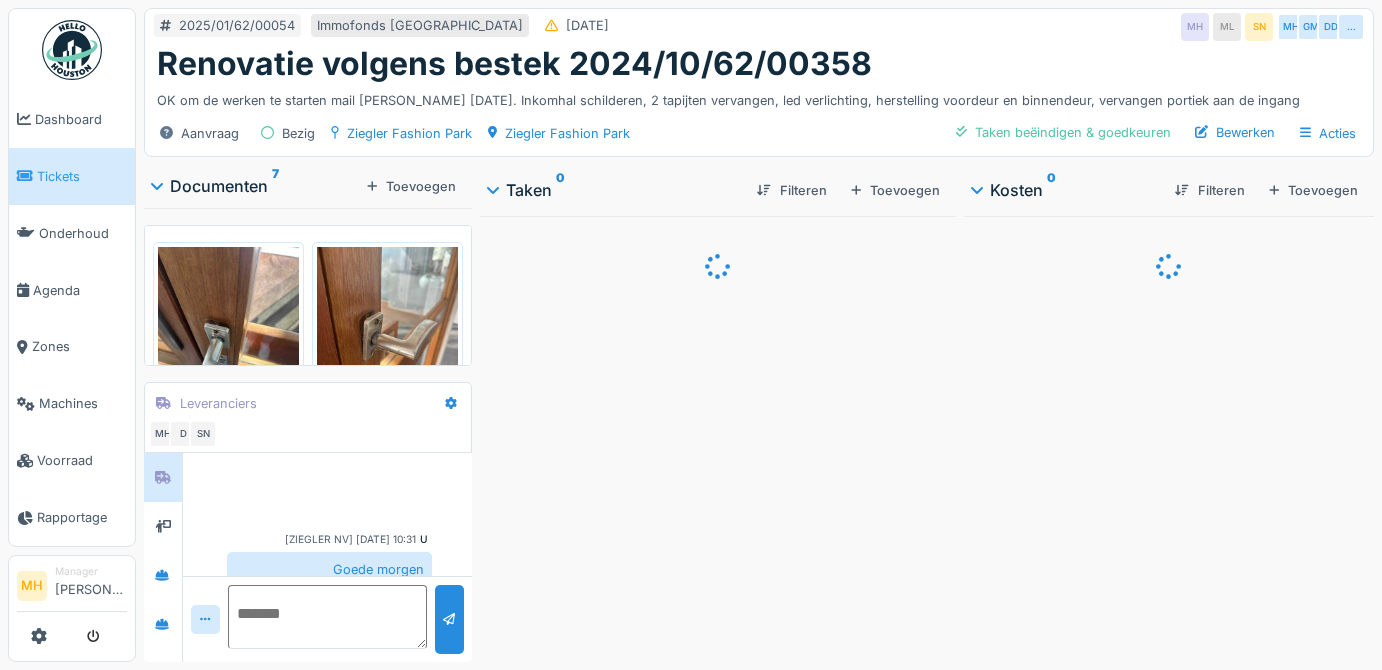 scroll, scrollTop: 0, scrollLeft: 0, axis: both 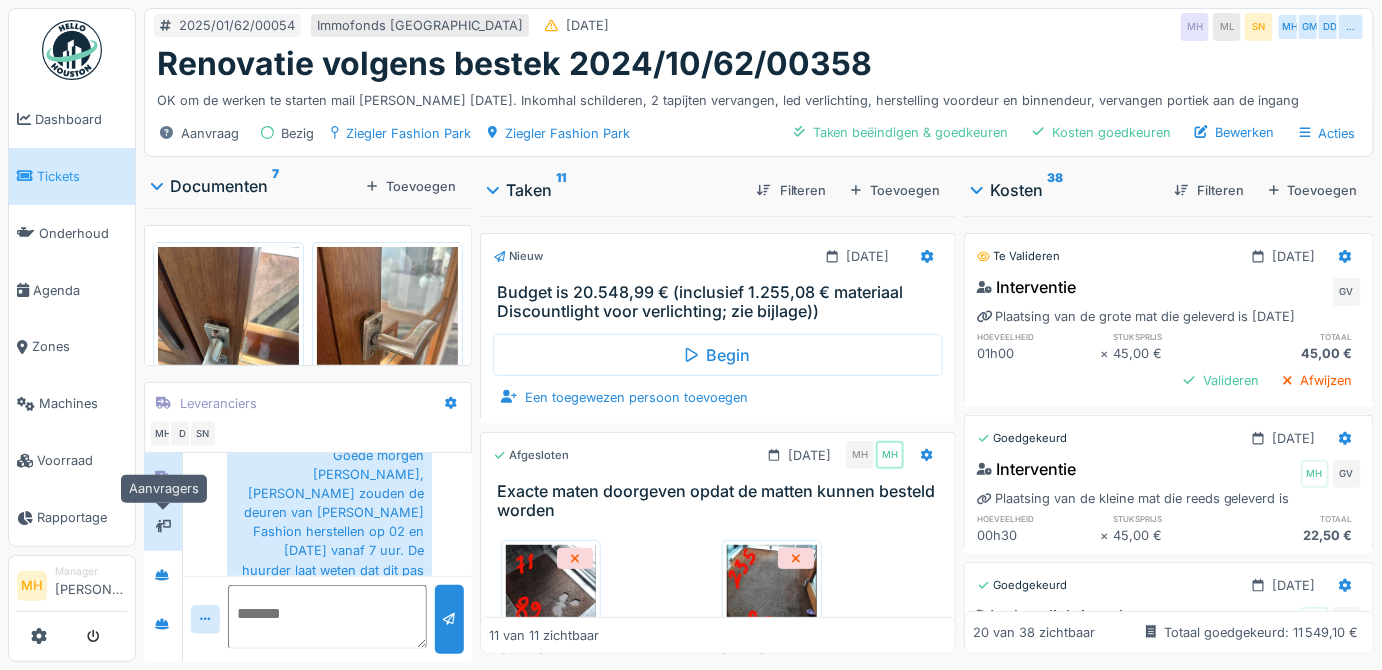 click at bounding box center (163, 526) 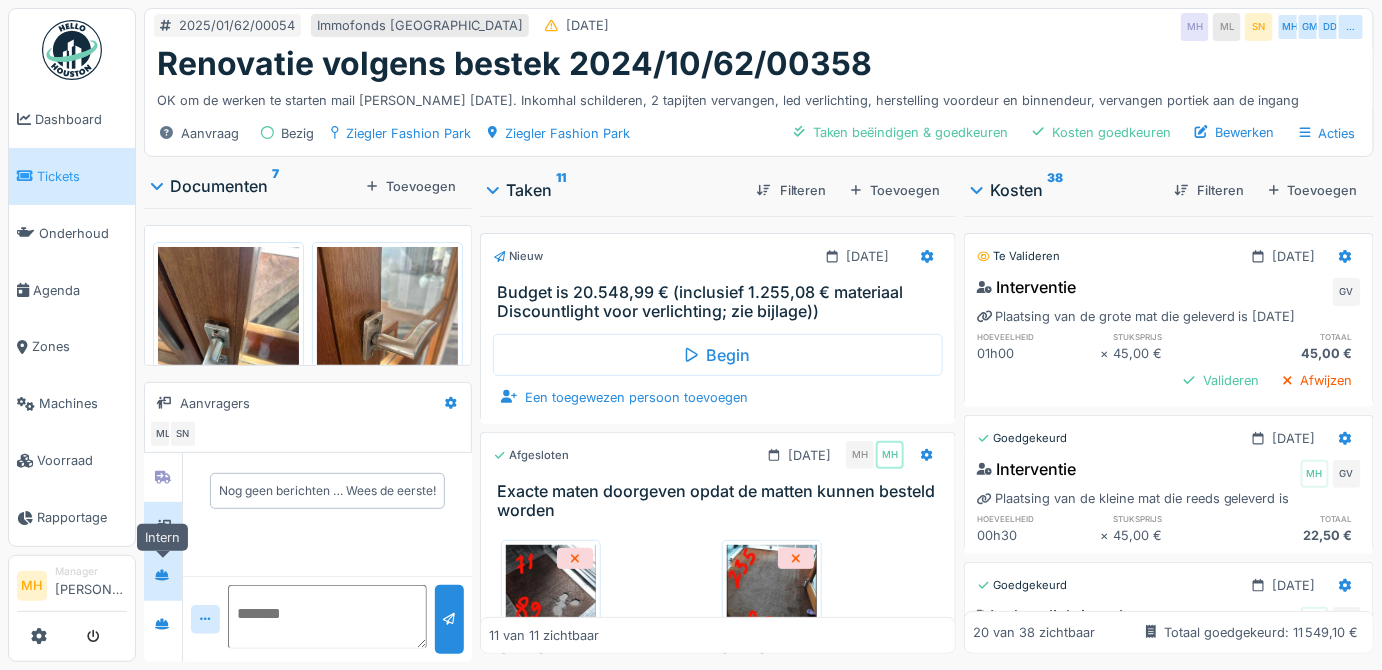 click 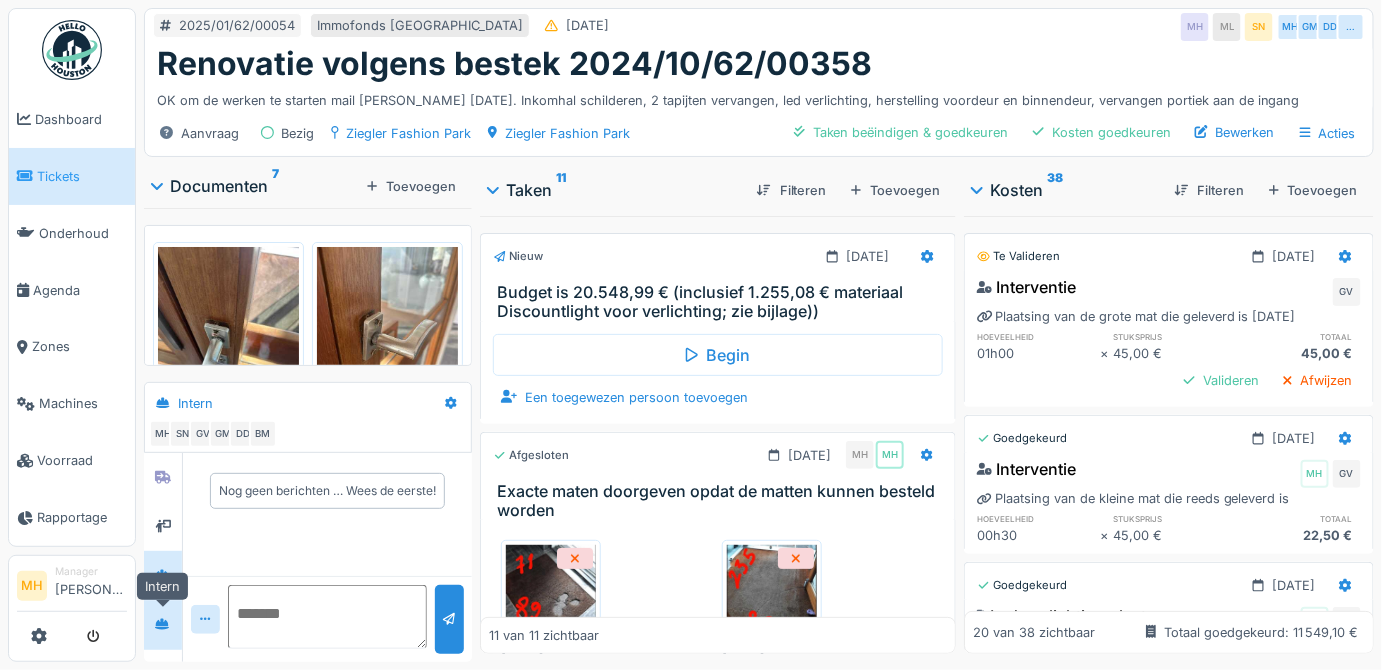 click 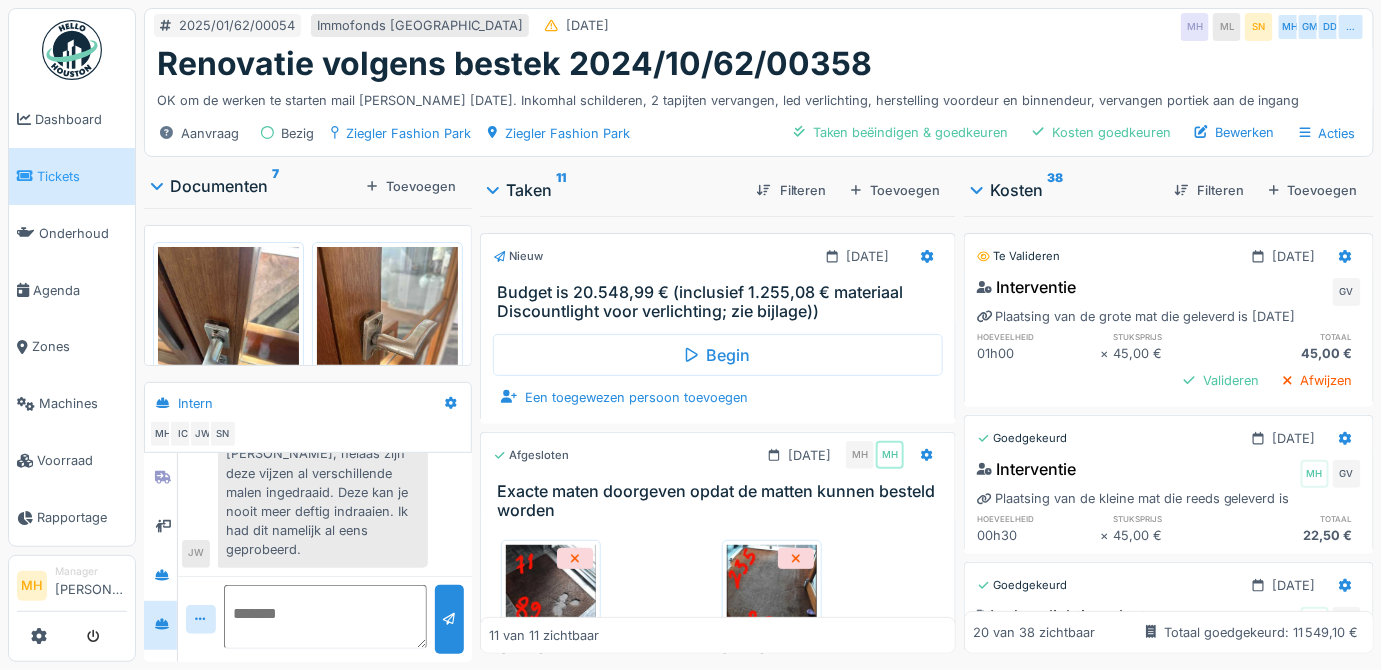 scroll, scrollTop: 6642, scrollLeft: 0, axis: vertical 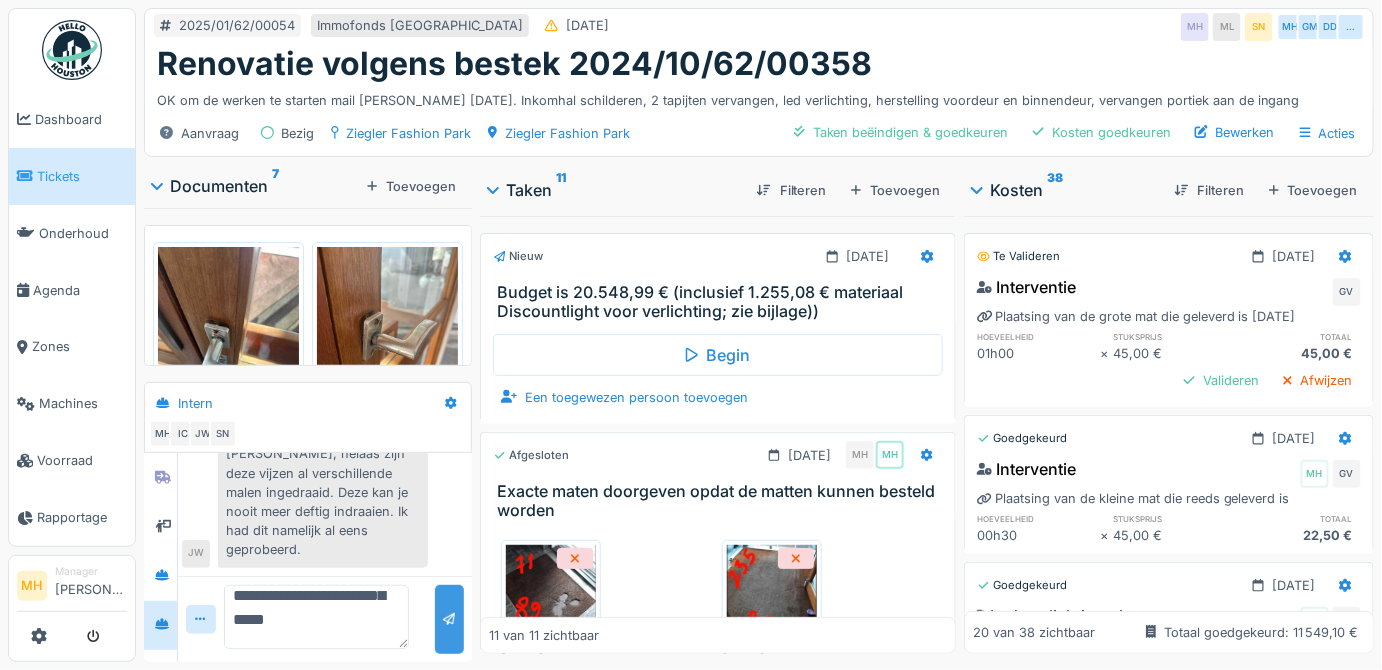 type on "**********" 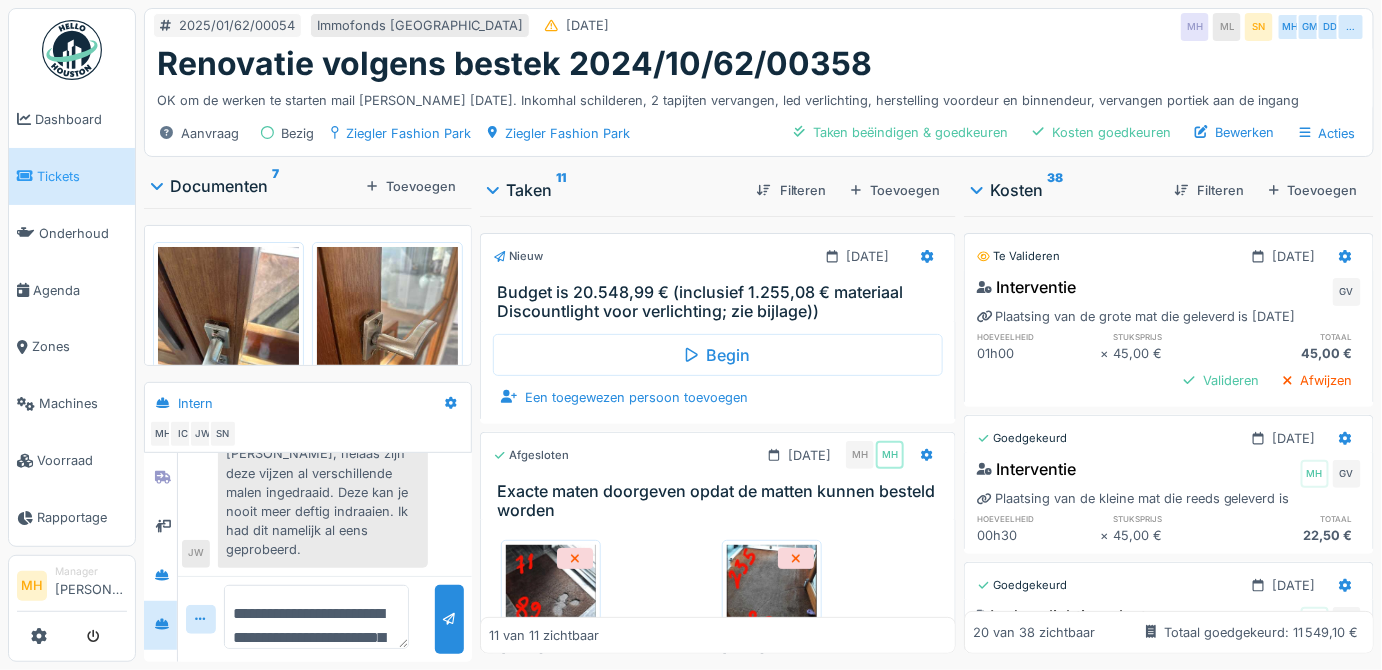 scroll, scrollTop: 4512, scrollLeft: 0, axis: vertical 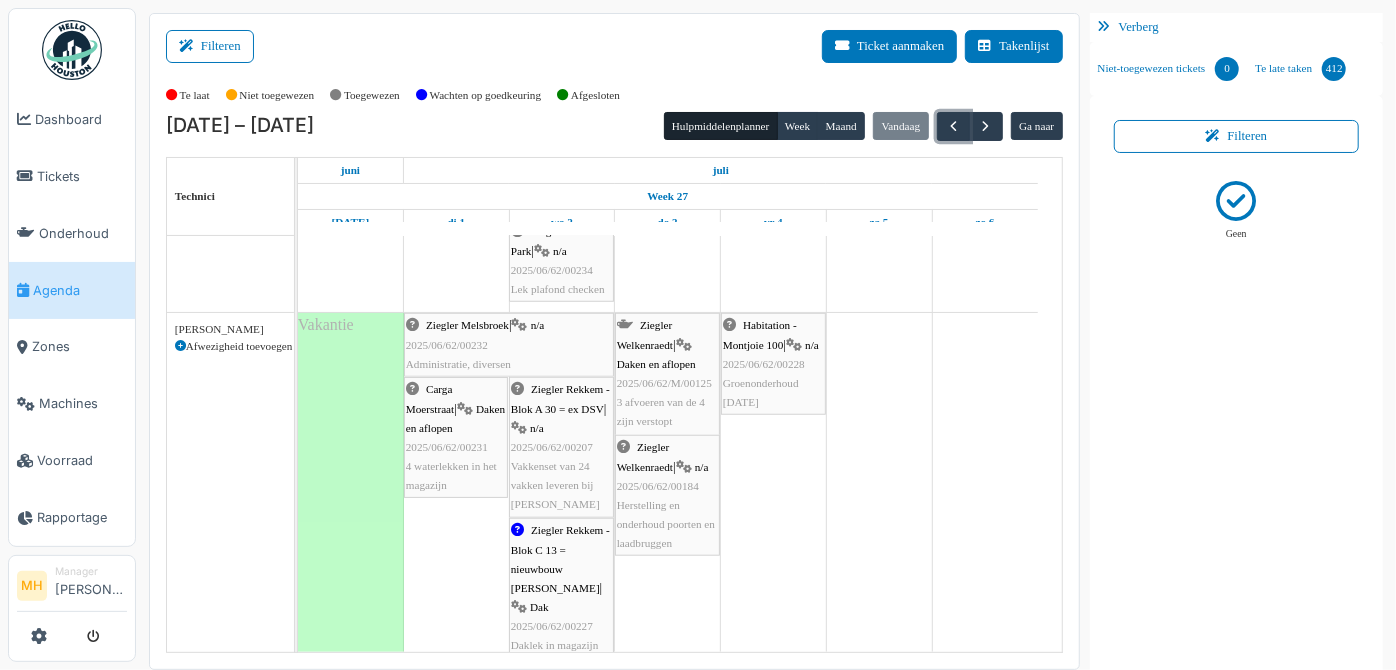 drag, startPoint x: 942, startPoint y: 127, endPoint x: 930, endPoint y: 143, distance: 20 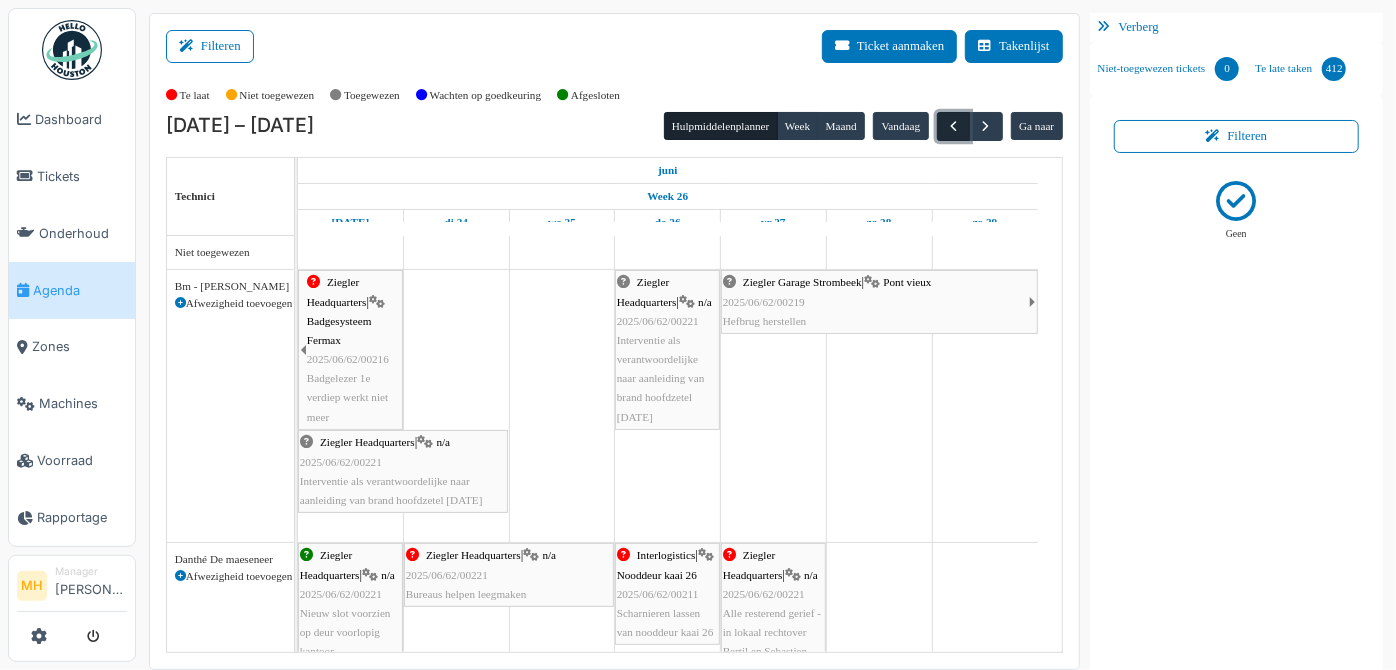 click at bounding box center [953, 126] 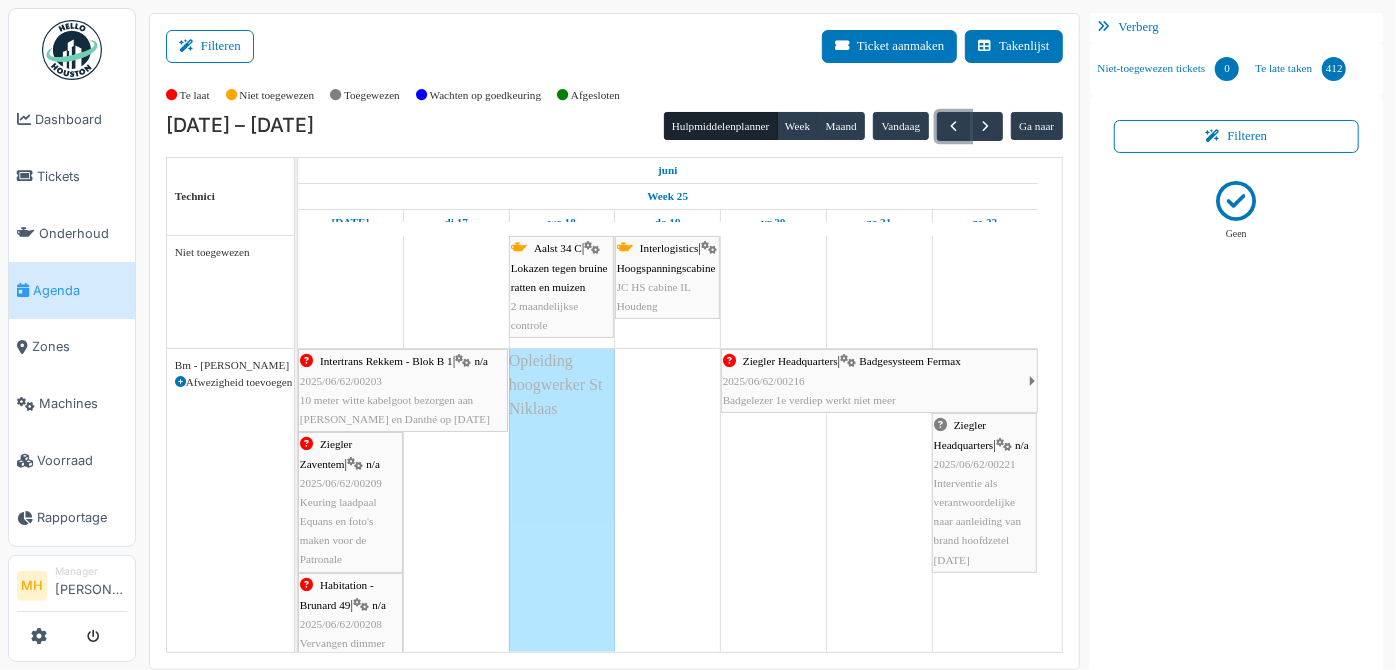 scroll, scrollTop: 61, scrollLeft: 0, axis: vertical 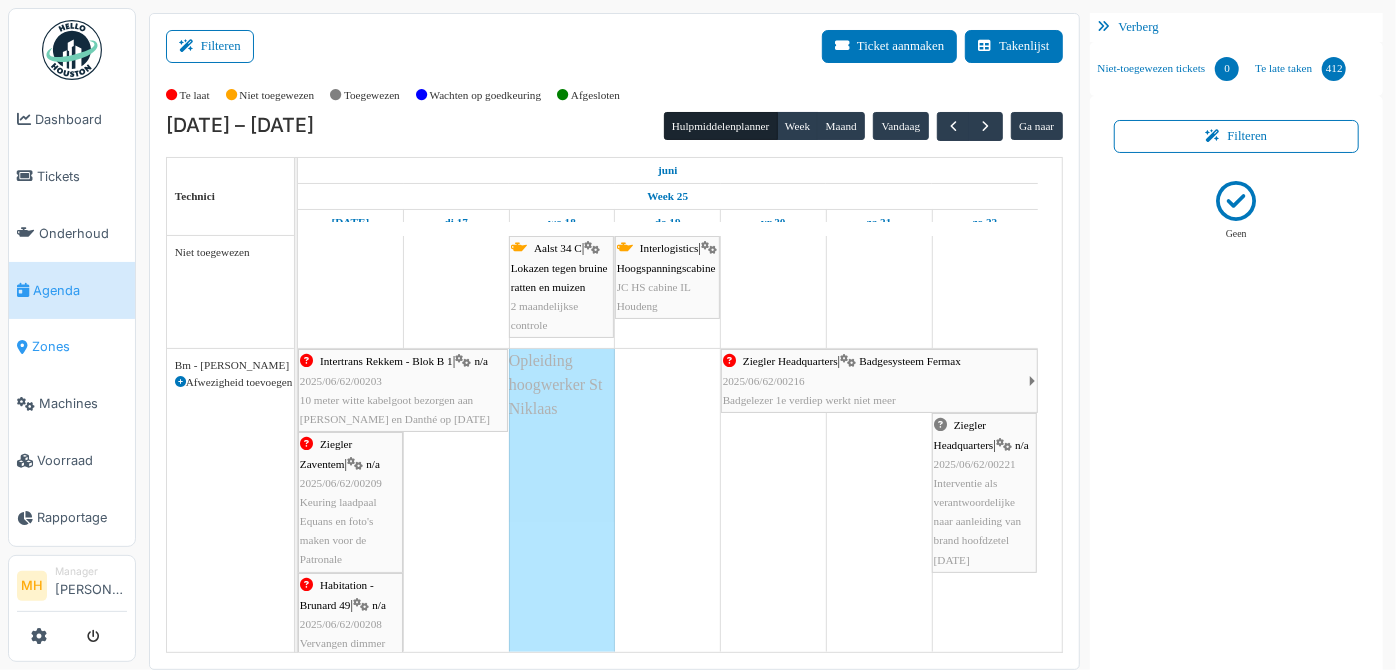 click on "Zones" at bounding box center [79, 346] 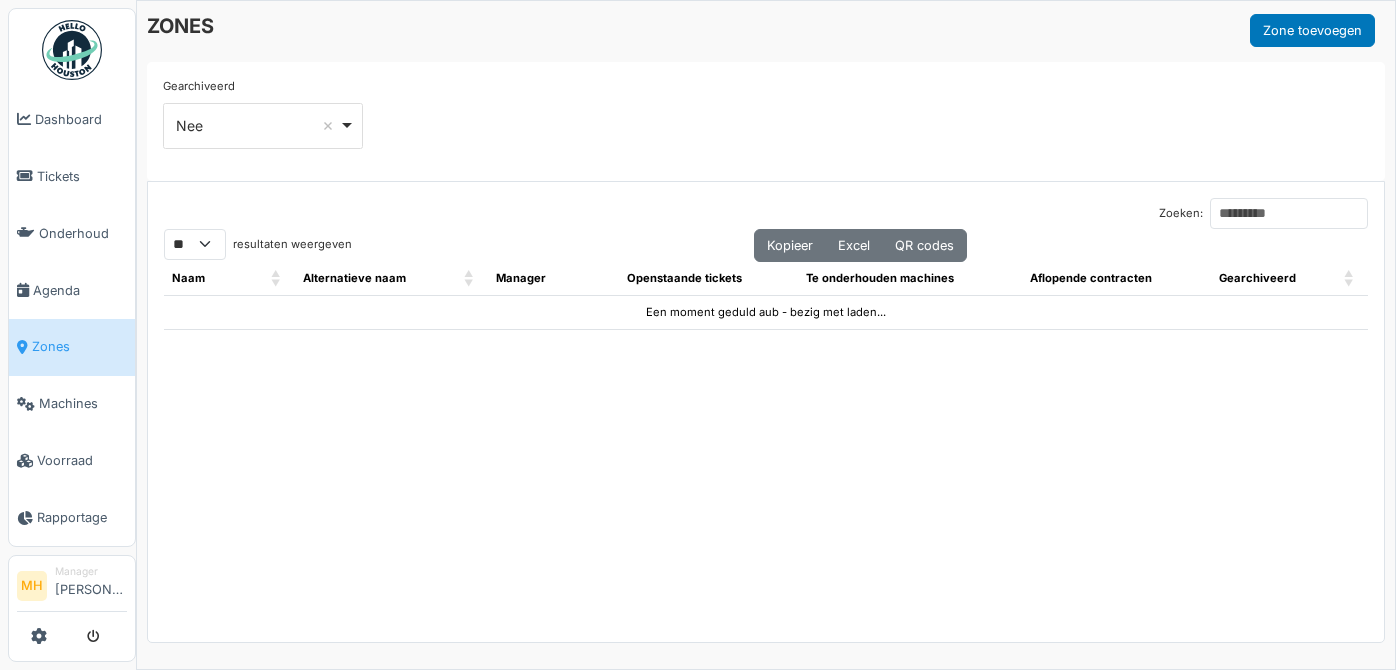 select on "**" 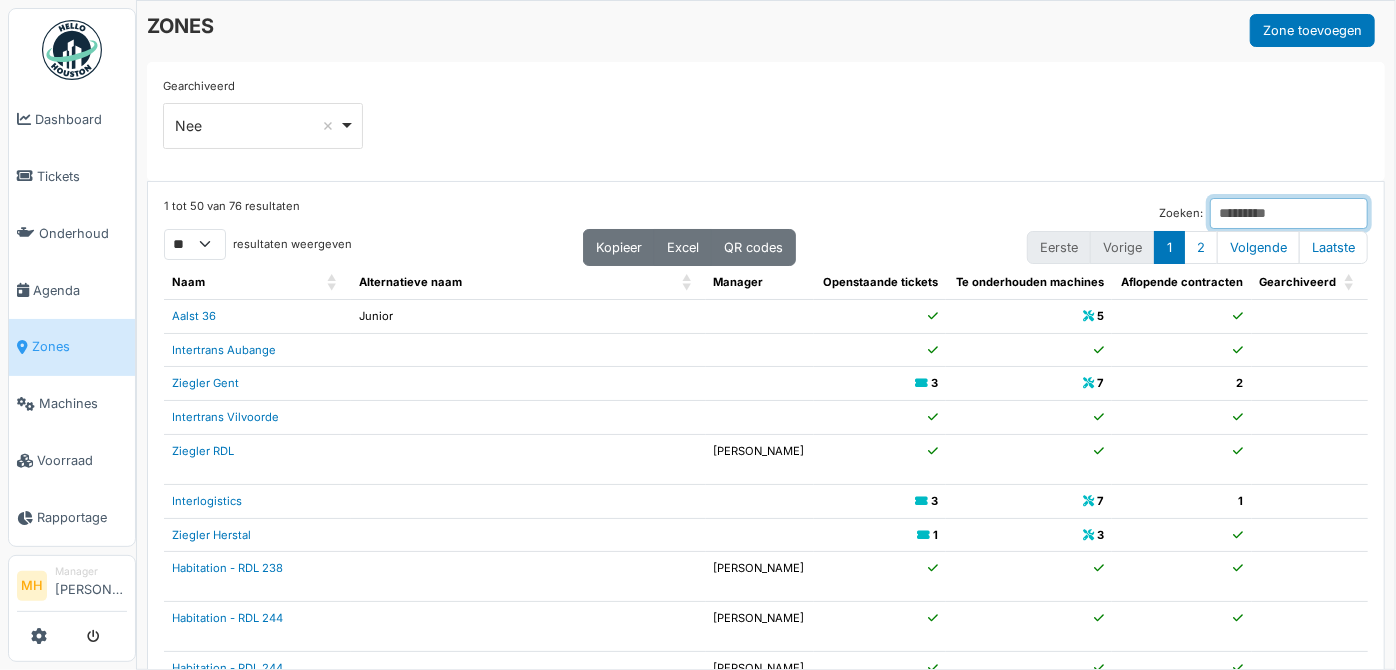 click on "Zoeken:" at bounding box center [1289, 213] 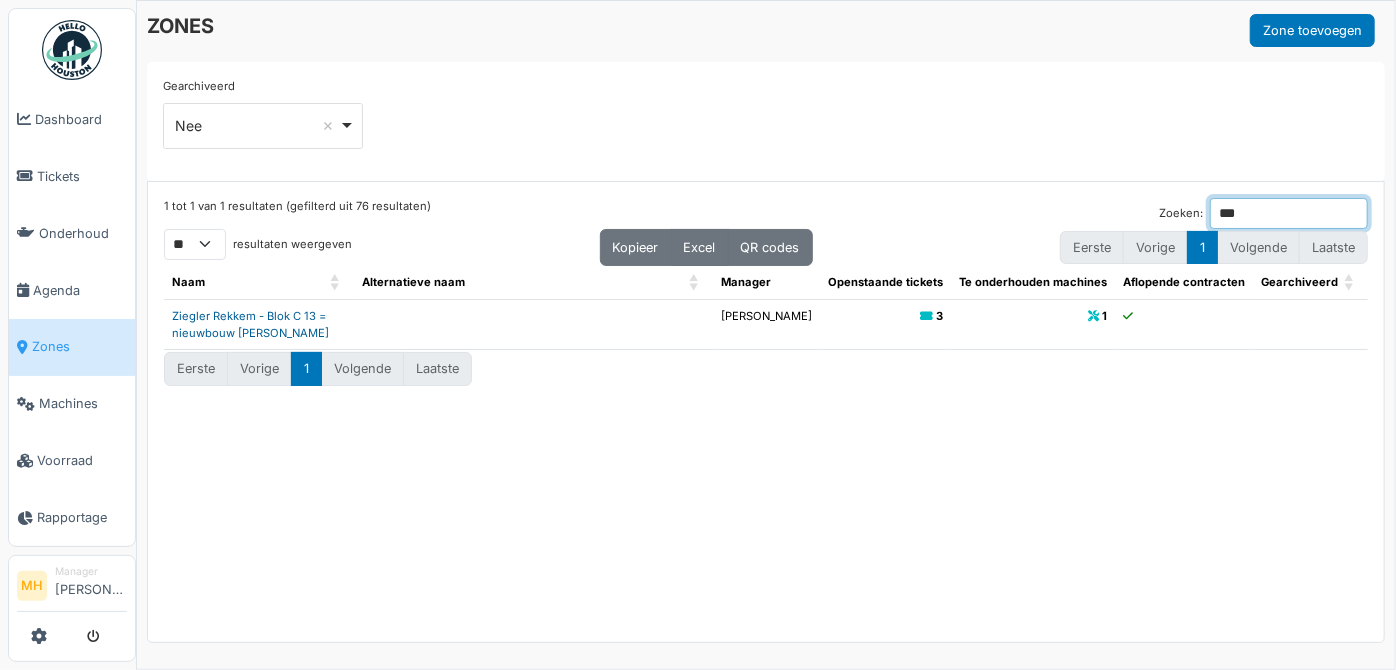 type on "***" 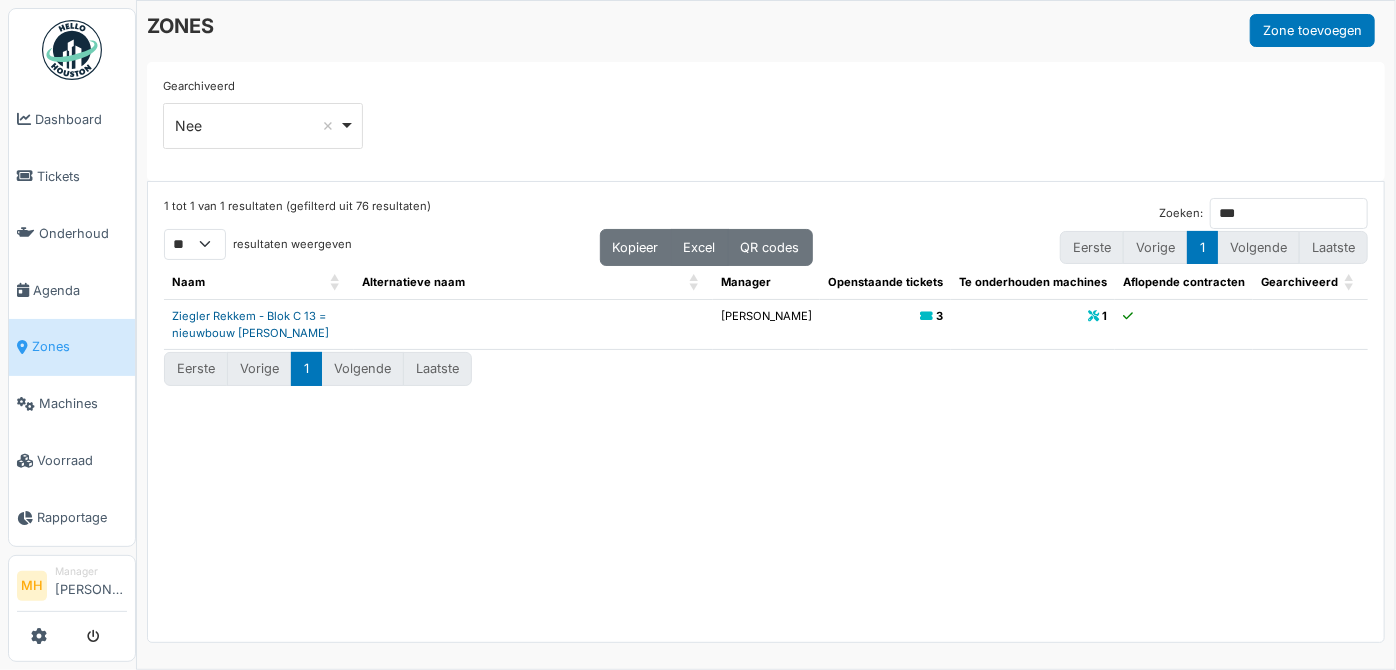 click on "Ziegler Rekkem - Blok C 13 = nieuwbouw [PERSON_NAME]" at bounding box center [250, 324] 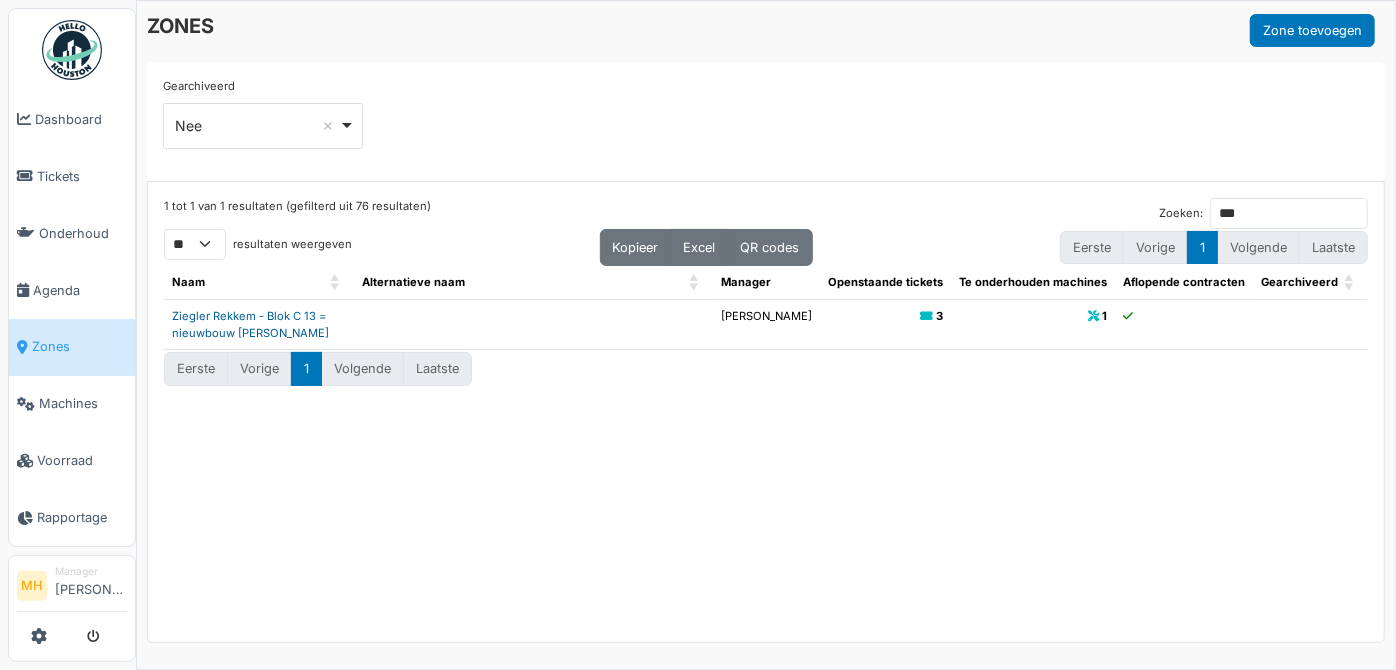 click on "Ziegler Rekkem - Blok C 13 = nieuwbouw [PERSON_NAME]" at bounding box center (250, 324) 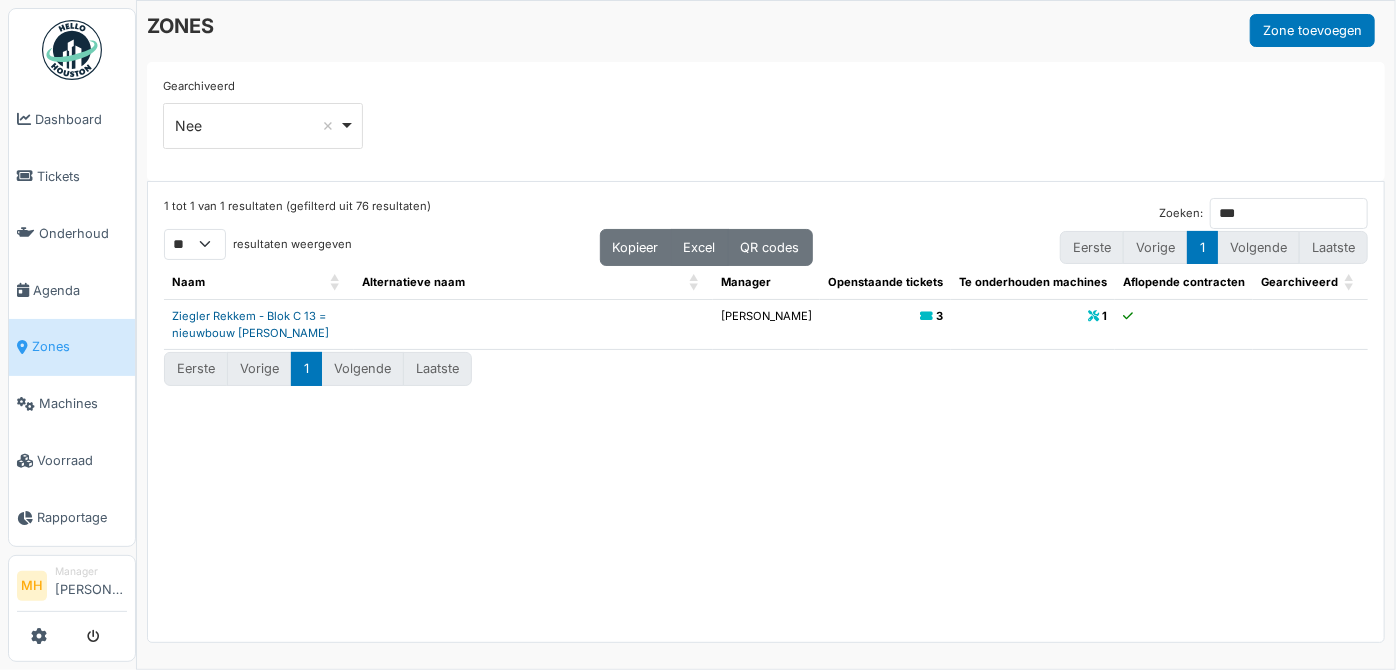 click on "Ziegler Rekkem - Blok C 13 = nieuwbouw [PERSON_NAME]" at bounding box center (250, 324) 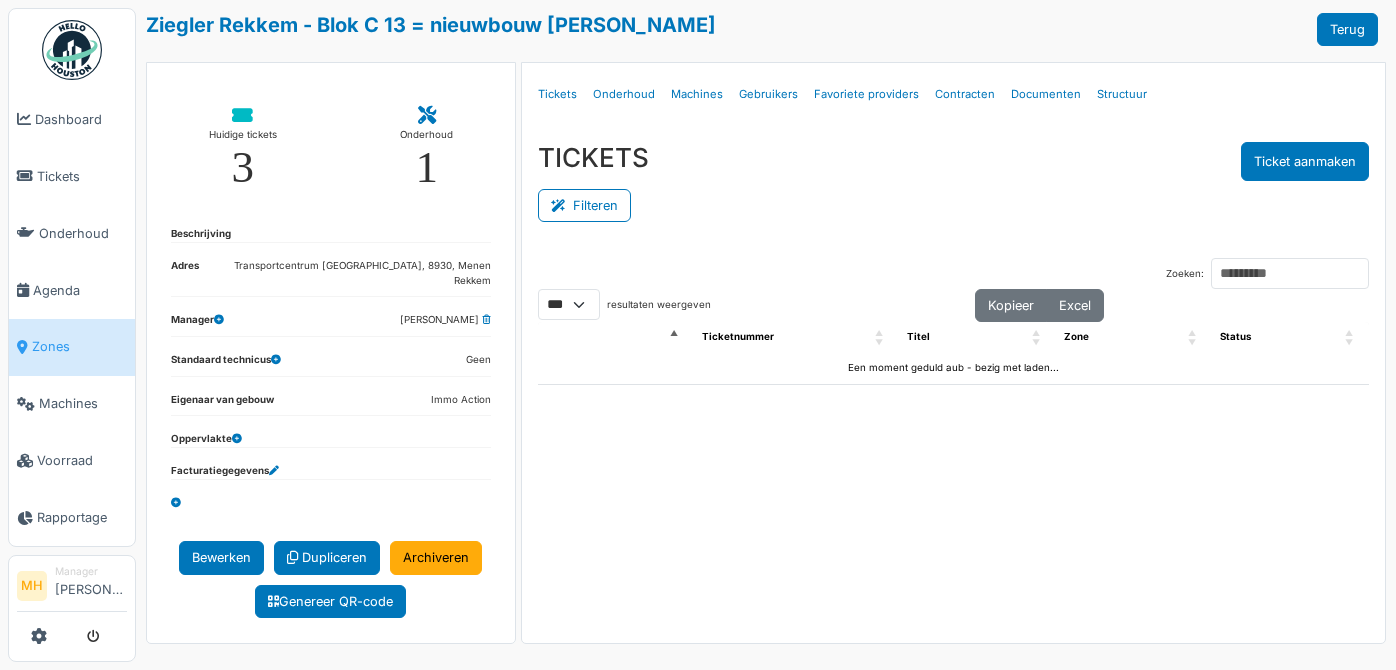 select on "***" 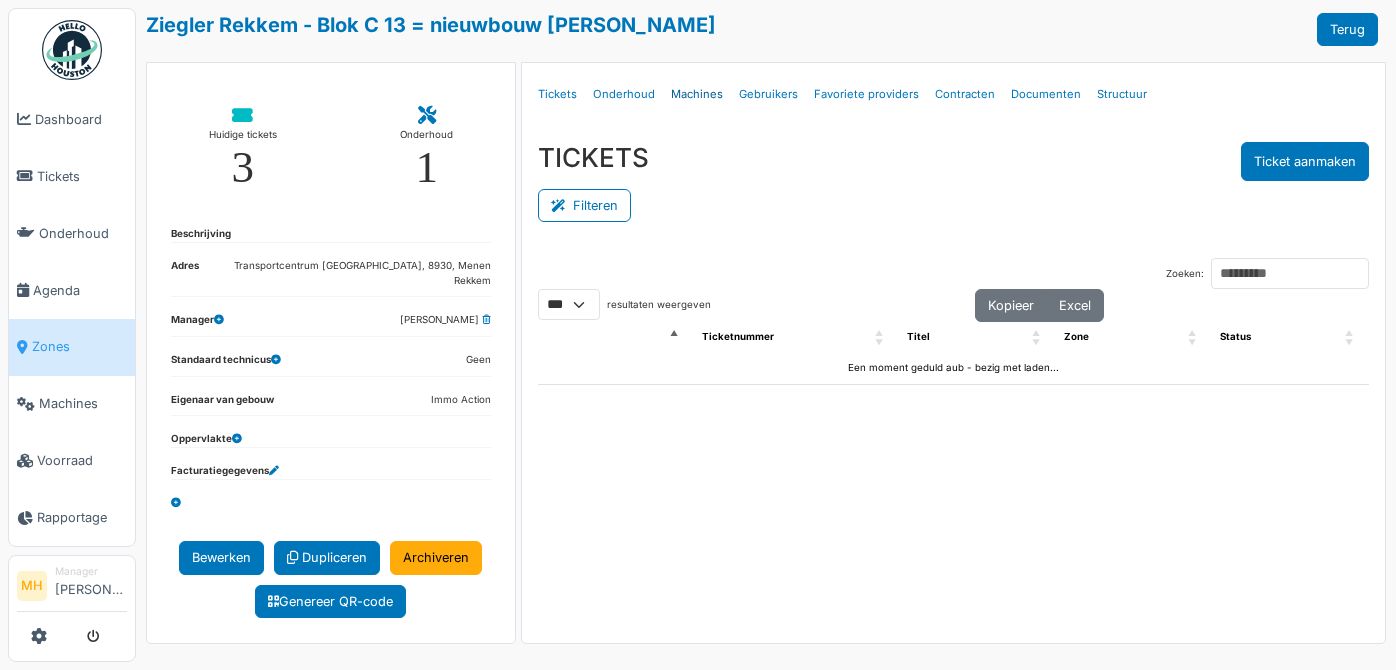 scroll, scrollTop: 0, scrollLeft: 0, axis: both 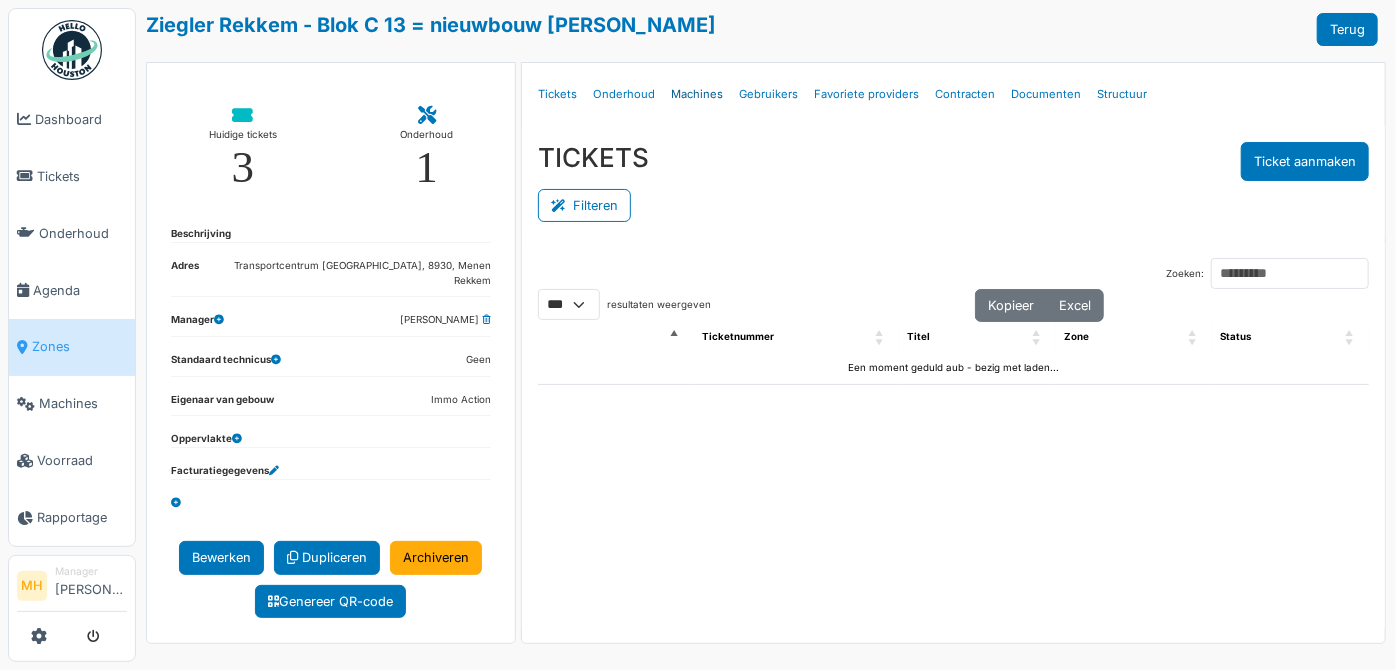 click on "Machines" at bounding box center (697, 94) 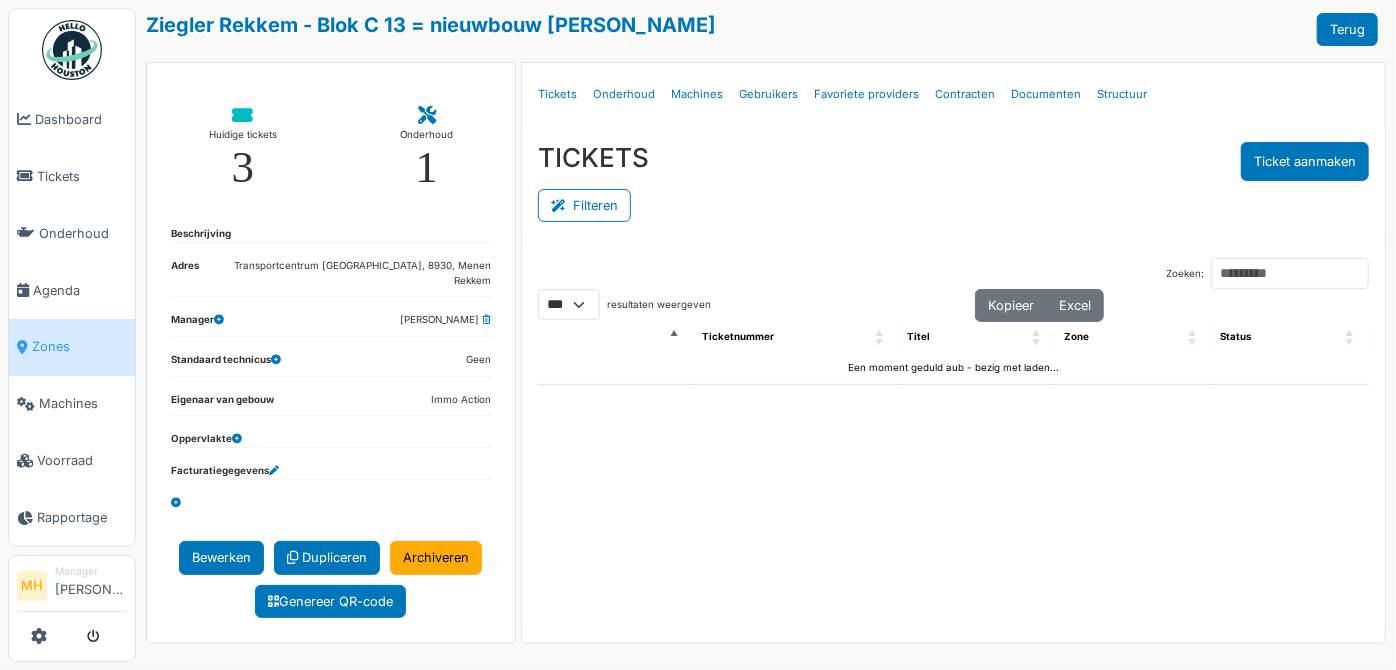 select on "***" 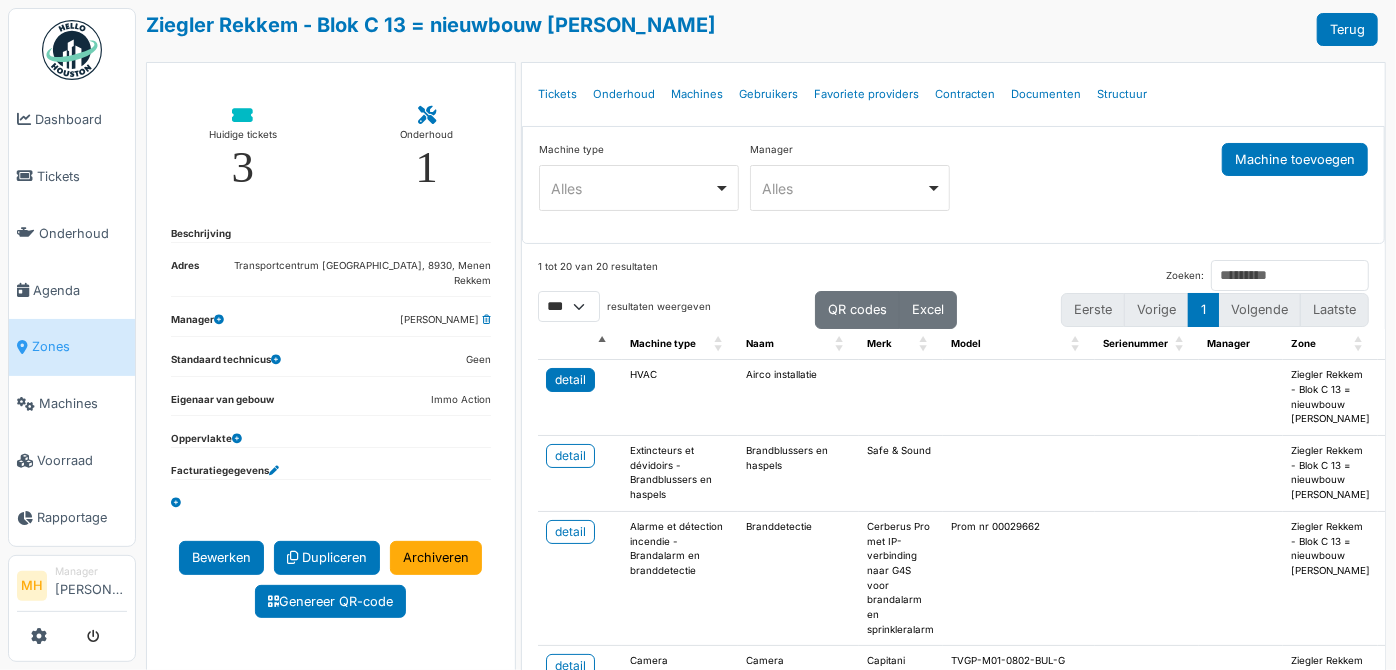click on "detail" at bounding box center [570, 380] 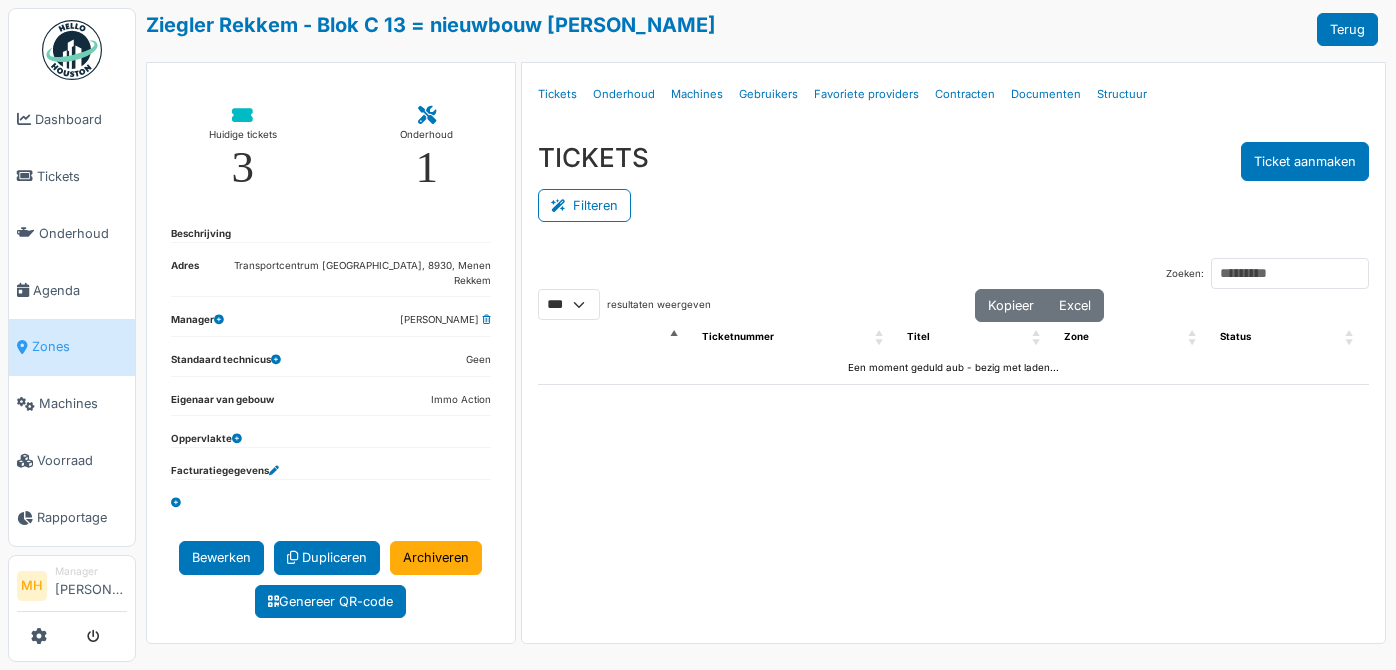 select on "***" 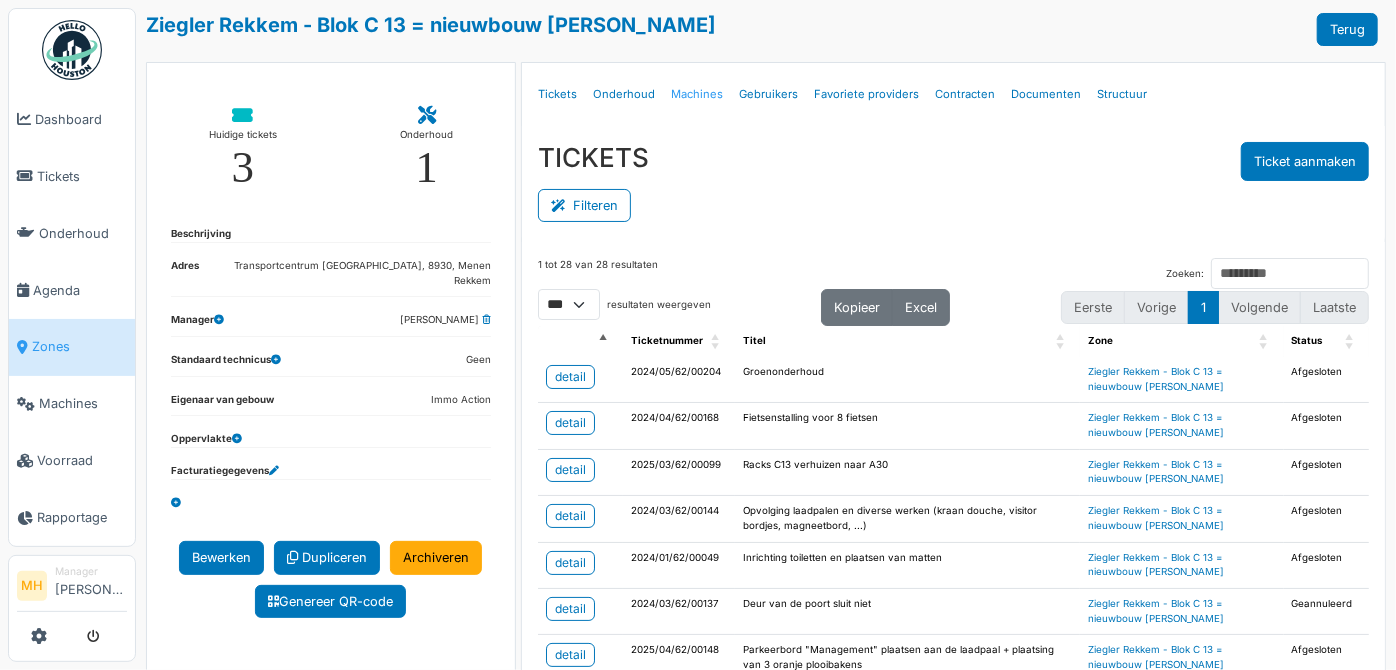 click on "Machines" at bounding box center (697, 94) 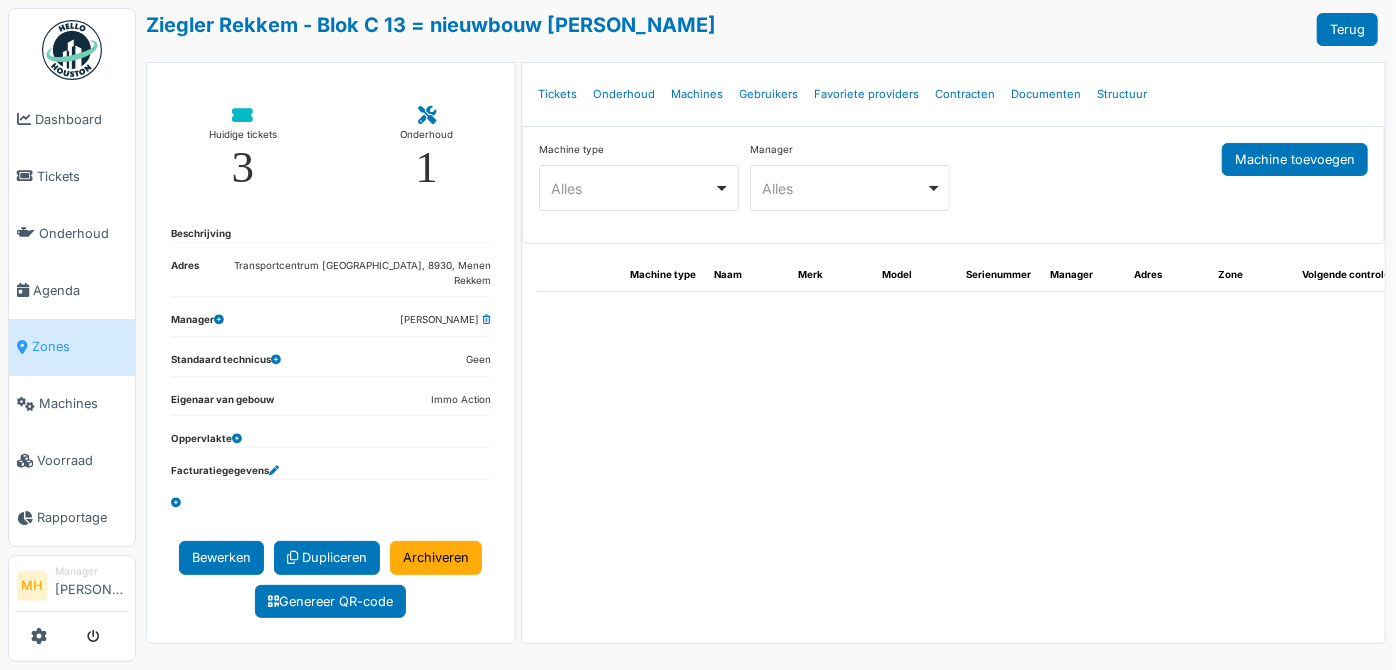 select on "***" 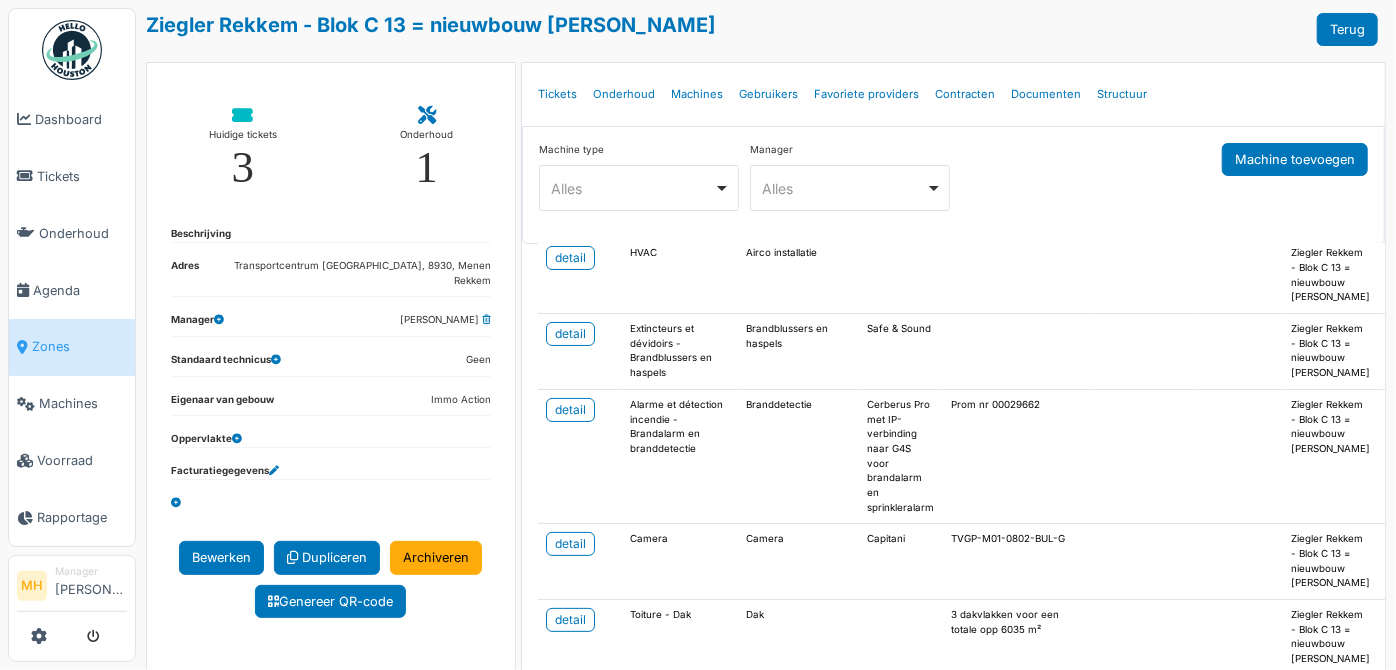scroll, scrollTop: 0, scrollLeft: 0, axis: both 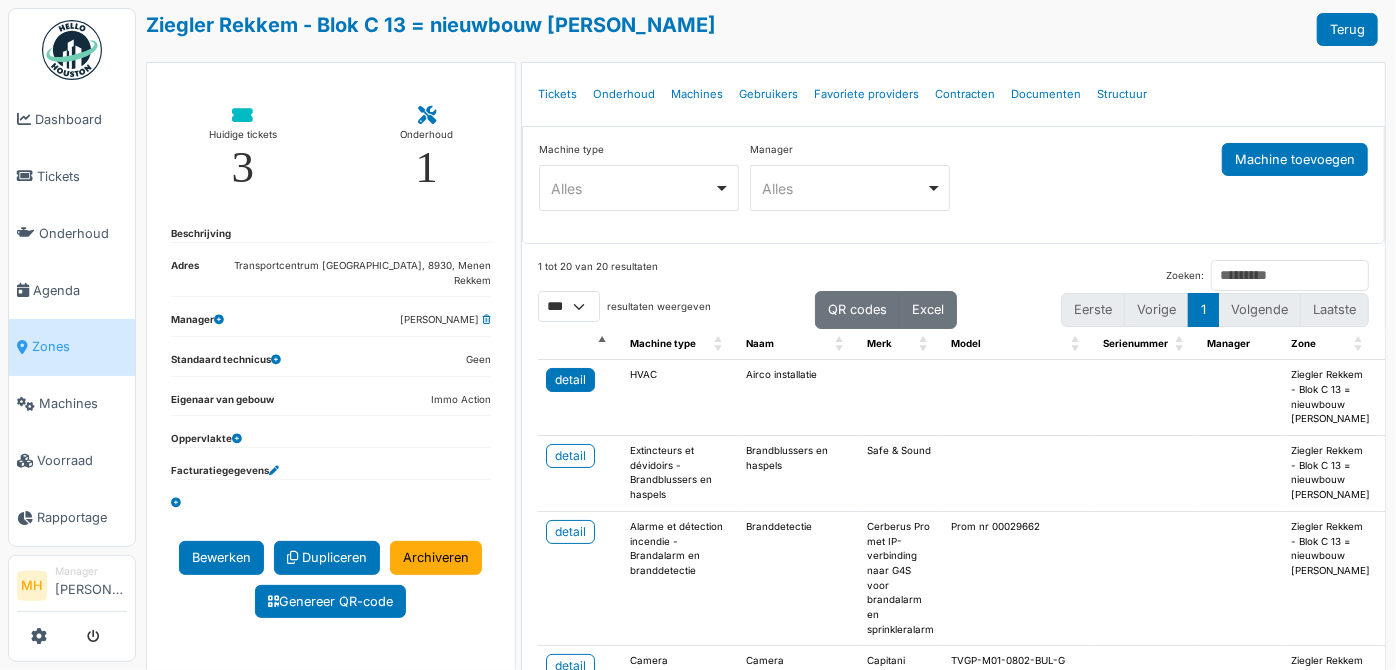 click on "detail" at bounding box center (570, 380) 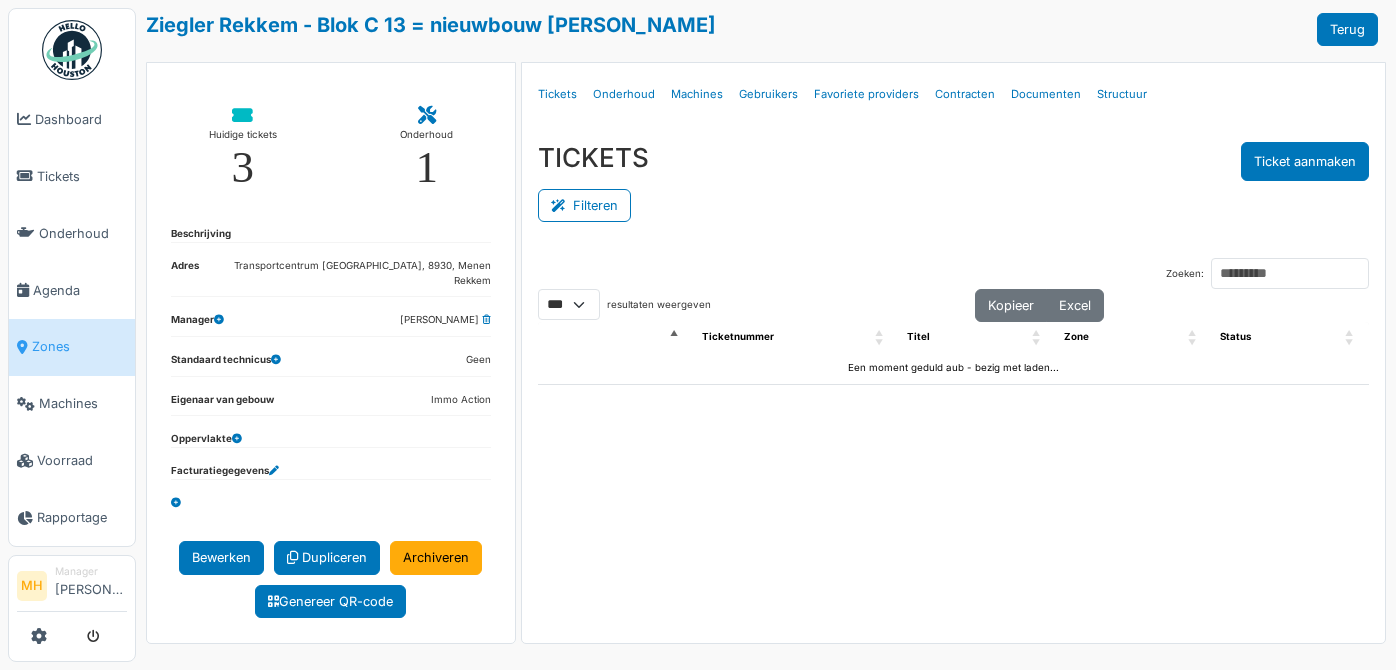 select on "***" 